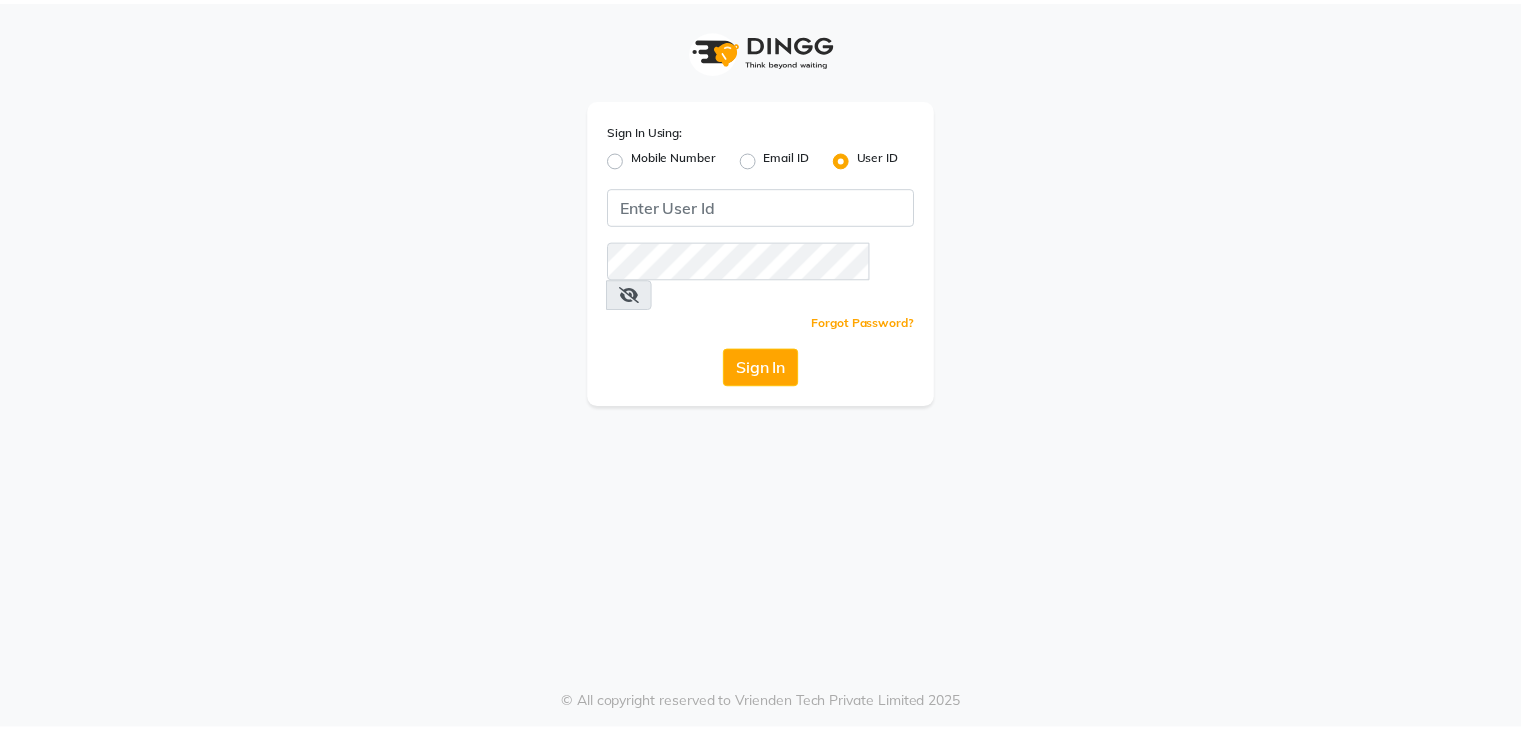 scroll, scrollTop: 0, scrollLeft: 0, axis: both 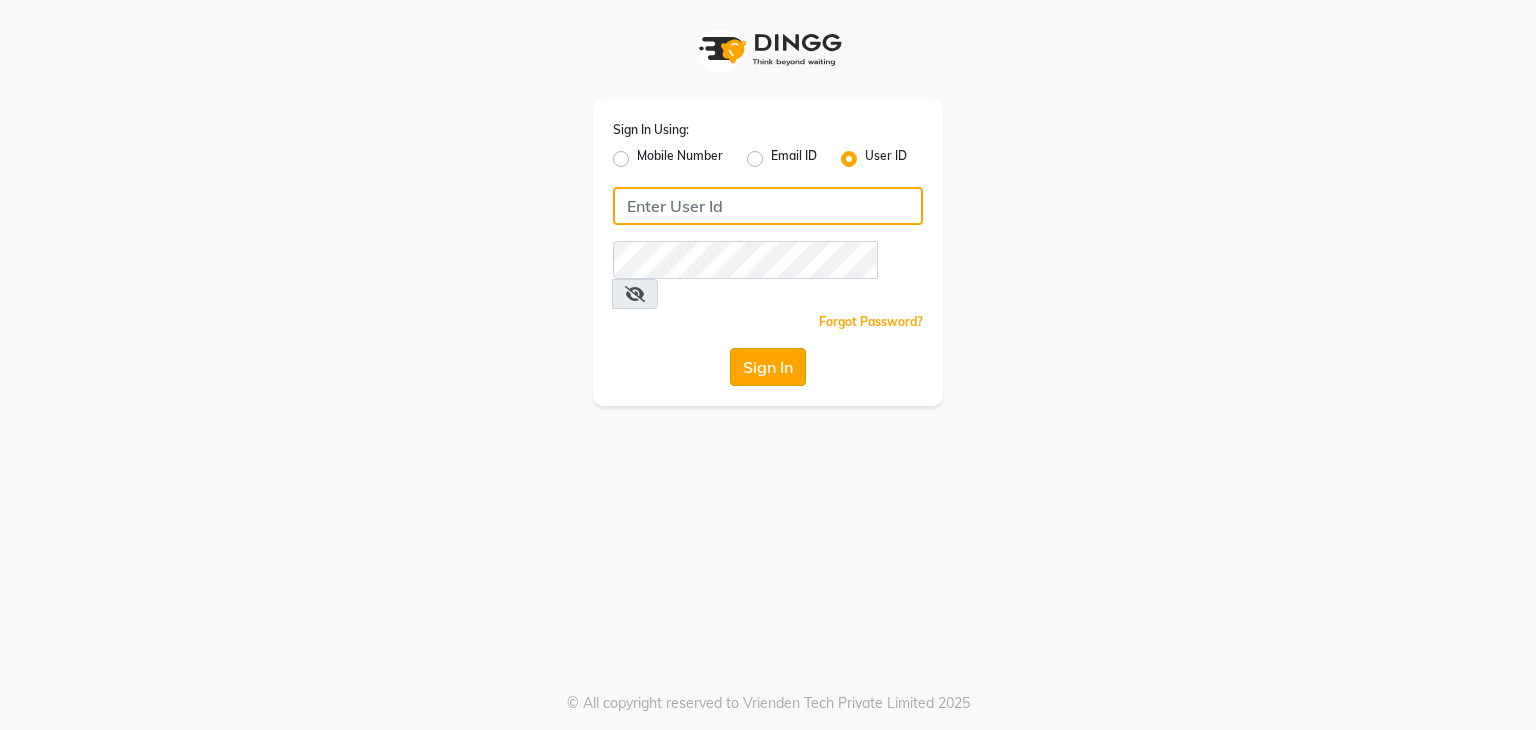 type on "[EMAIL]" 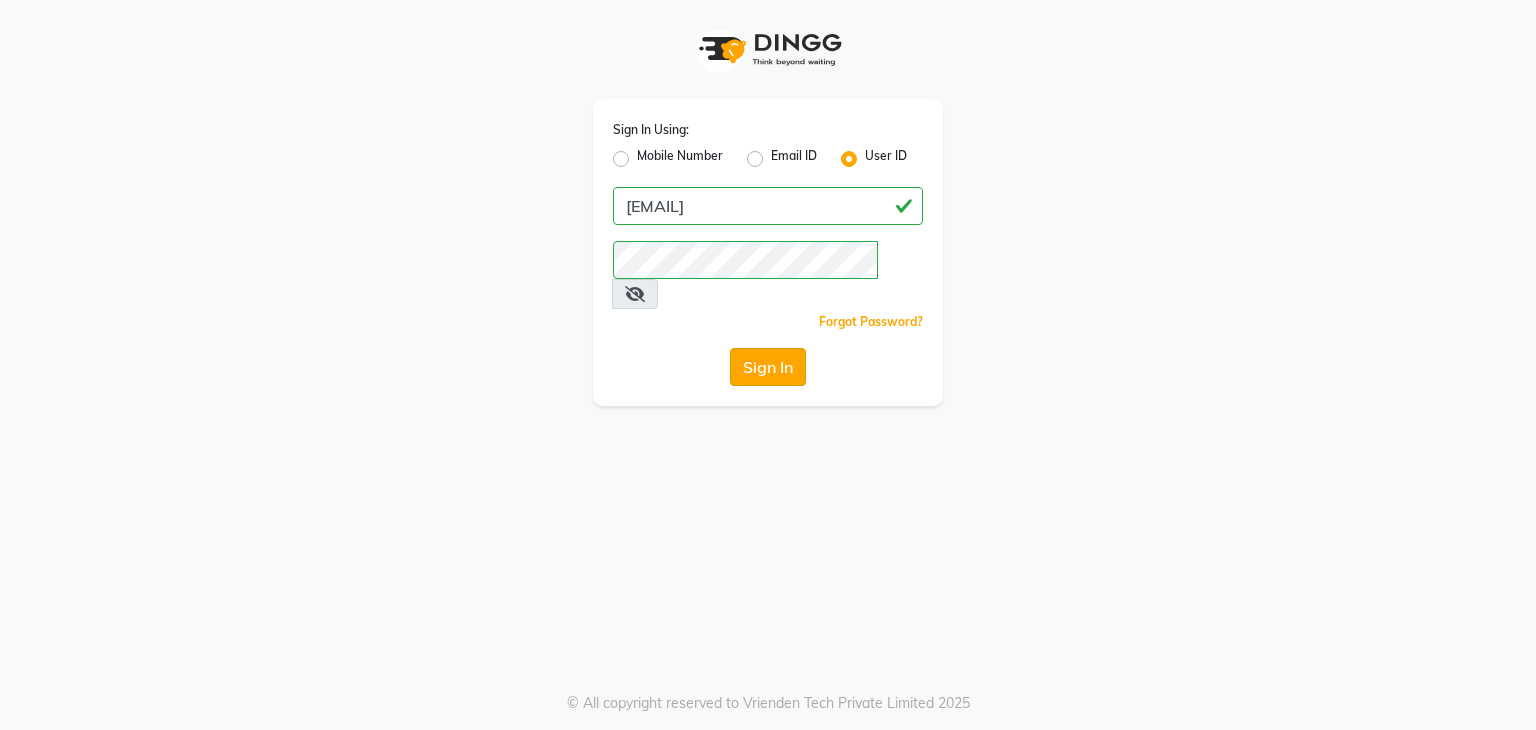 click on "Sign In" 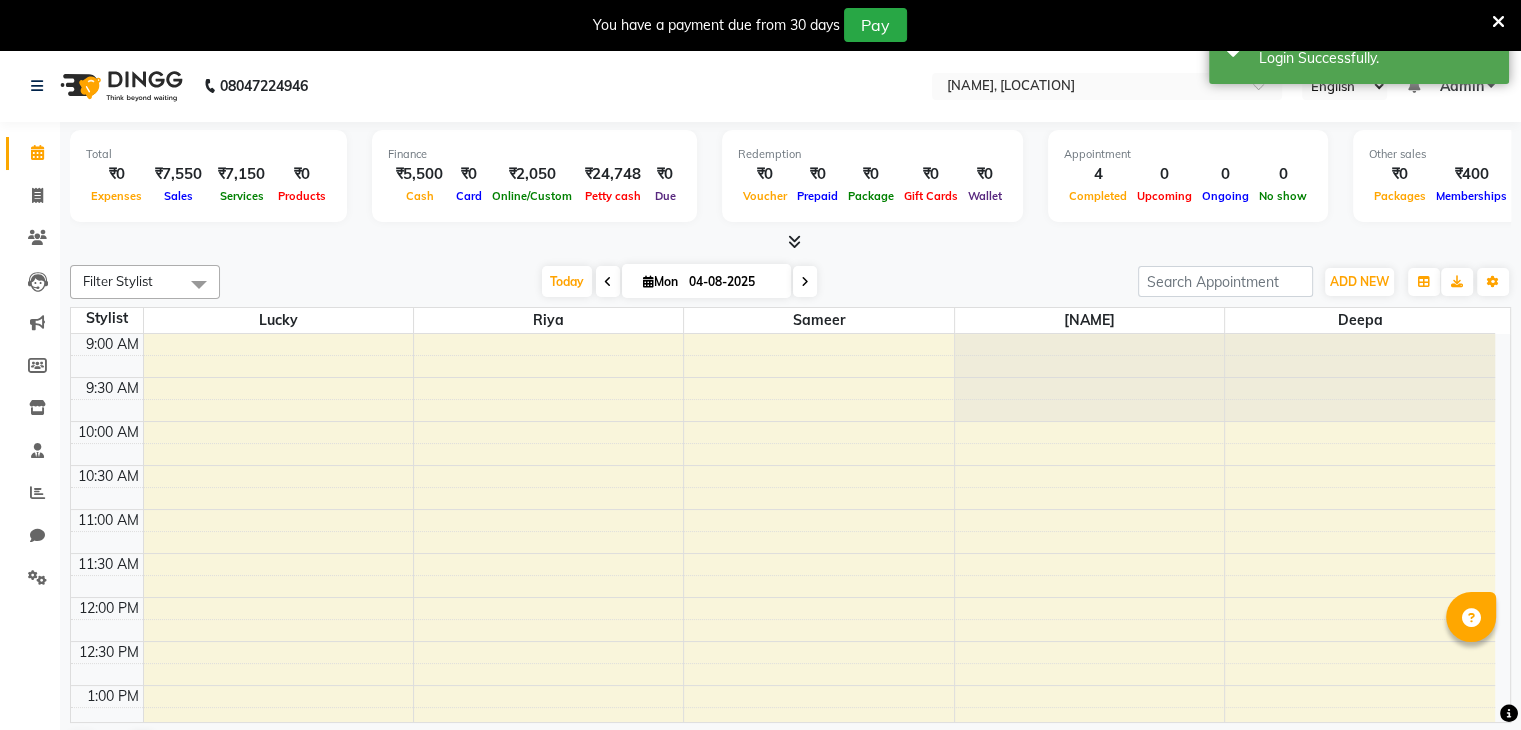 select on "en" 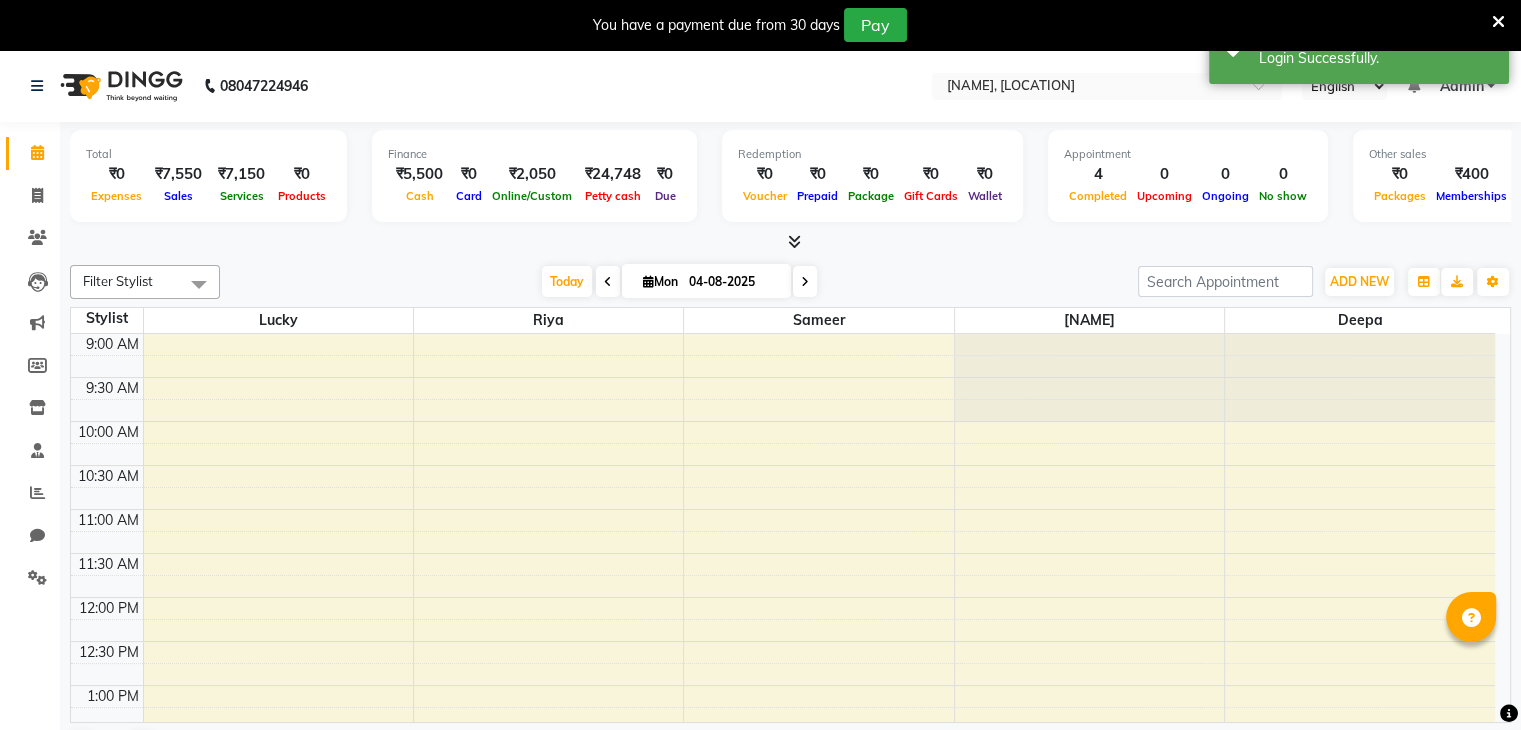 scroll, scrollTop: 0, scrollLeft: 0, axis: both 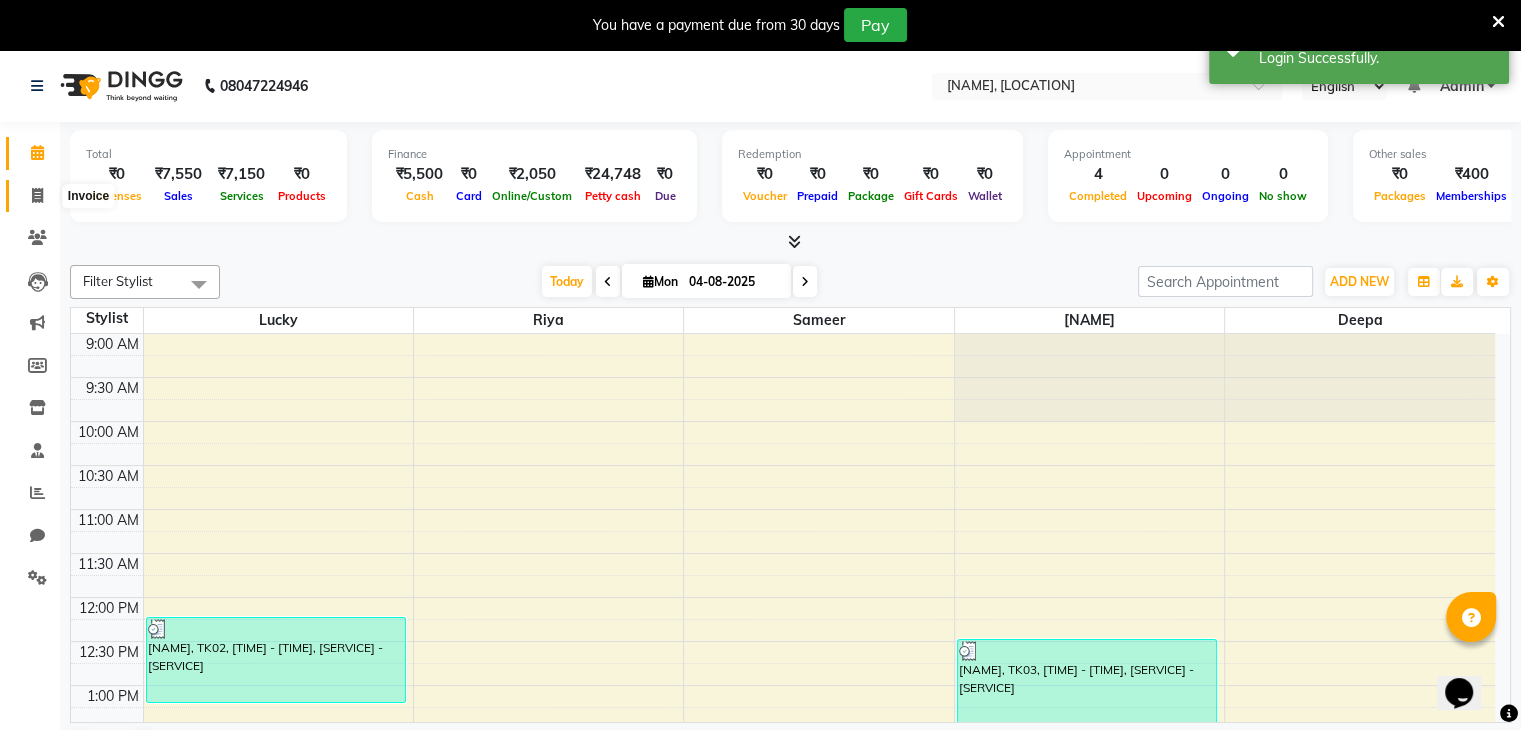 click 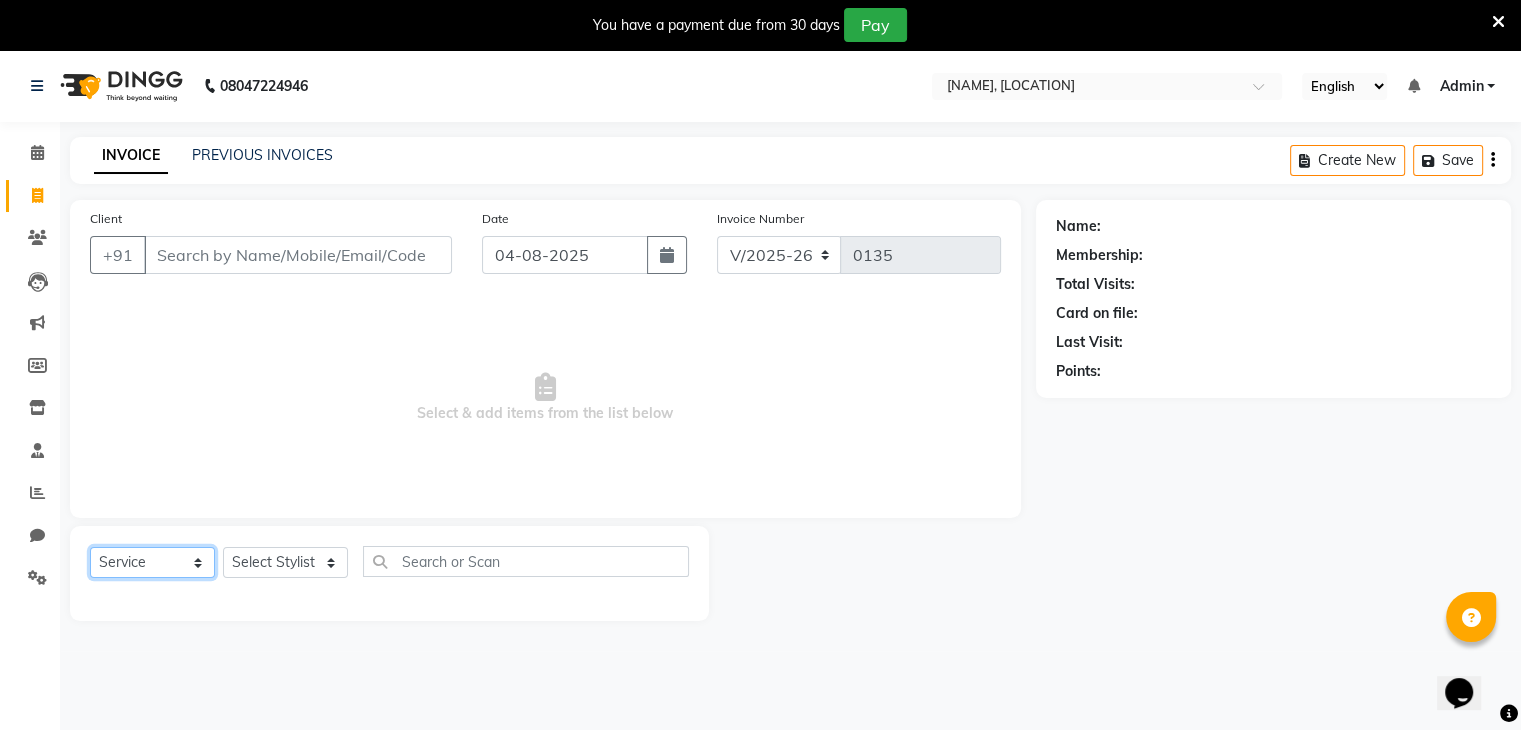 click on "Select  Service  Product  Membership  Package Voucher Prepaid Gift Card" 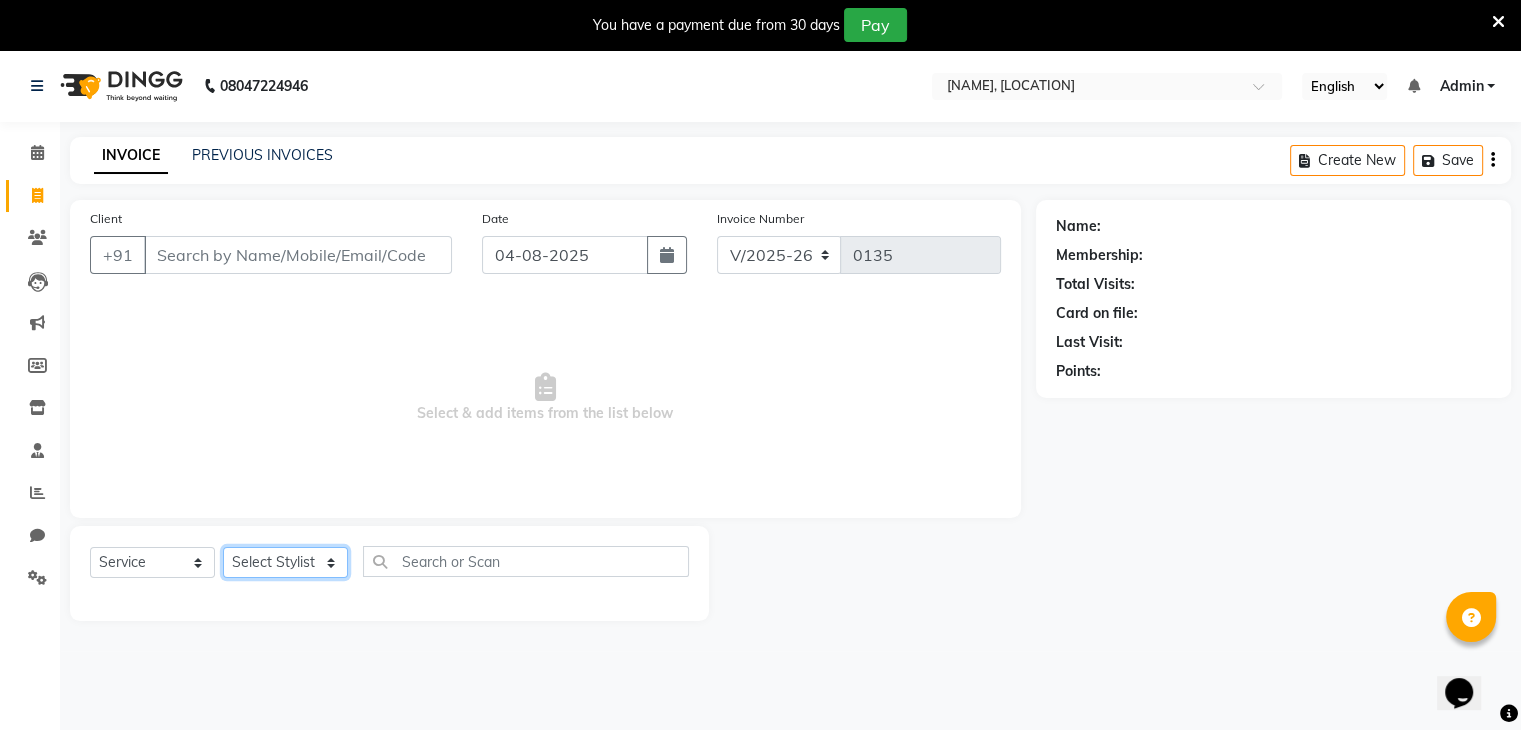 click on "Select Stylist deepa Lucky nadeem Riya Sameer Shivam Tas bina Uzair Vinita" 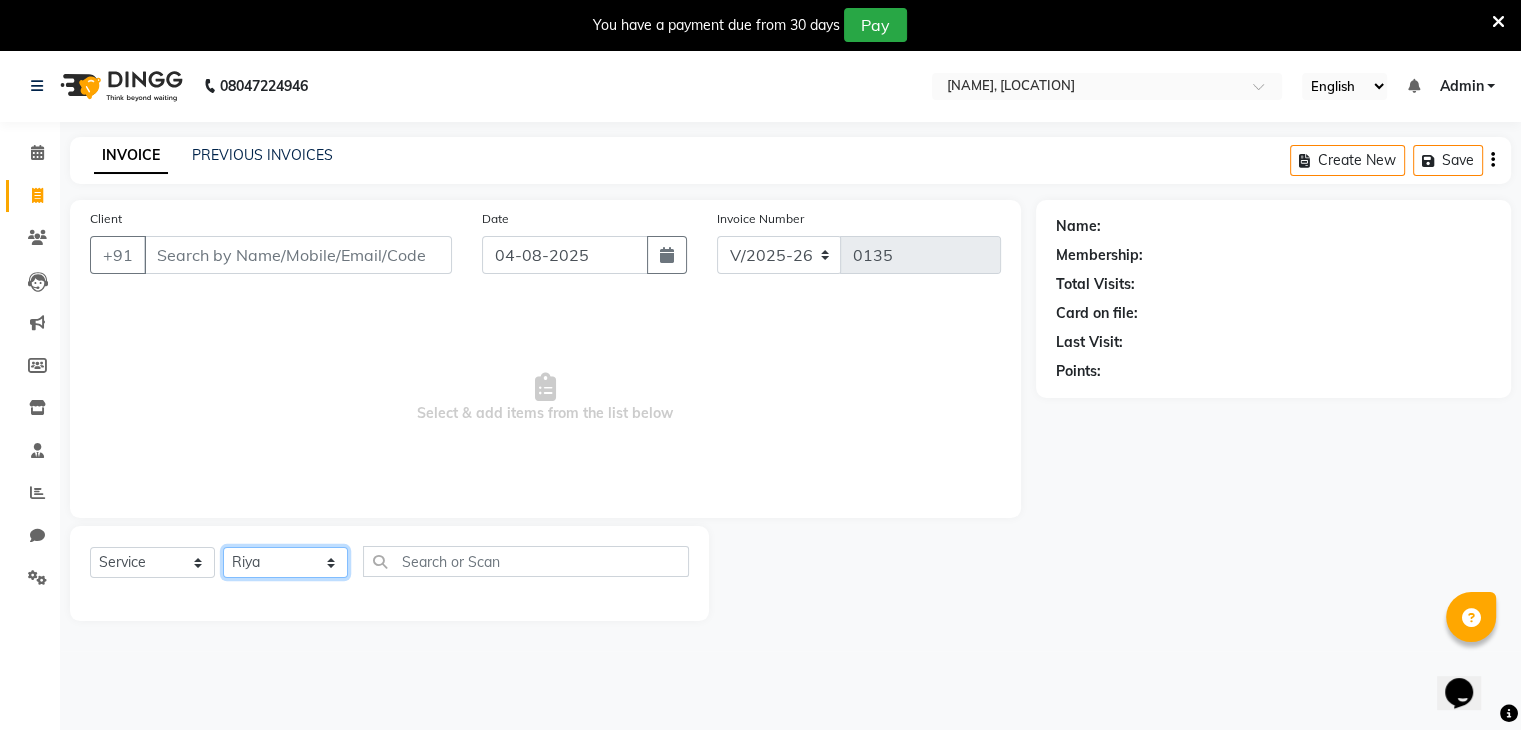 click on "Select Stylist deepa Lucky nadeem Riya Sameer Shivam Tas bina Uzair Vinita" 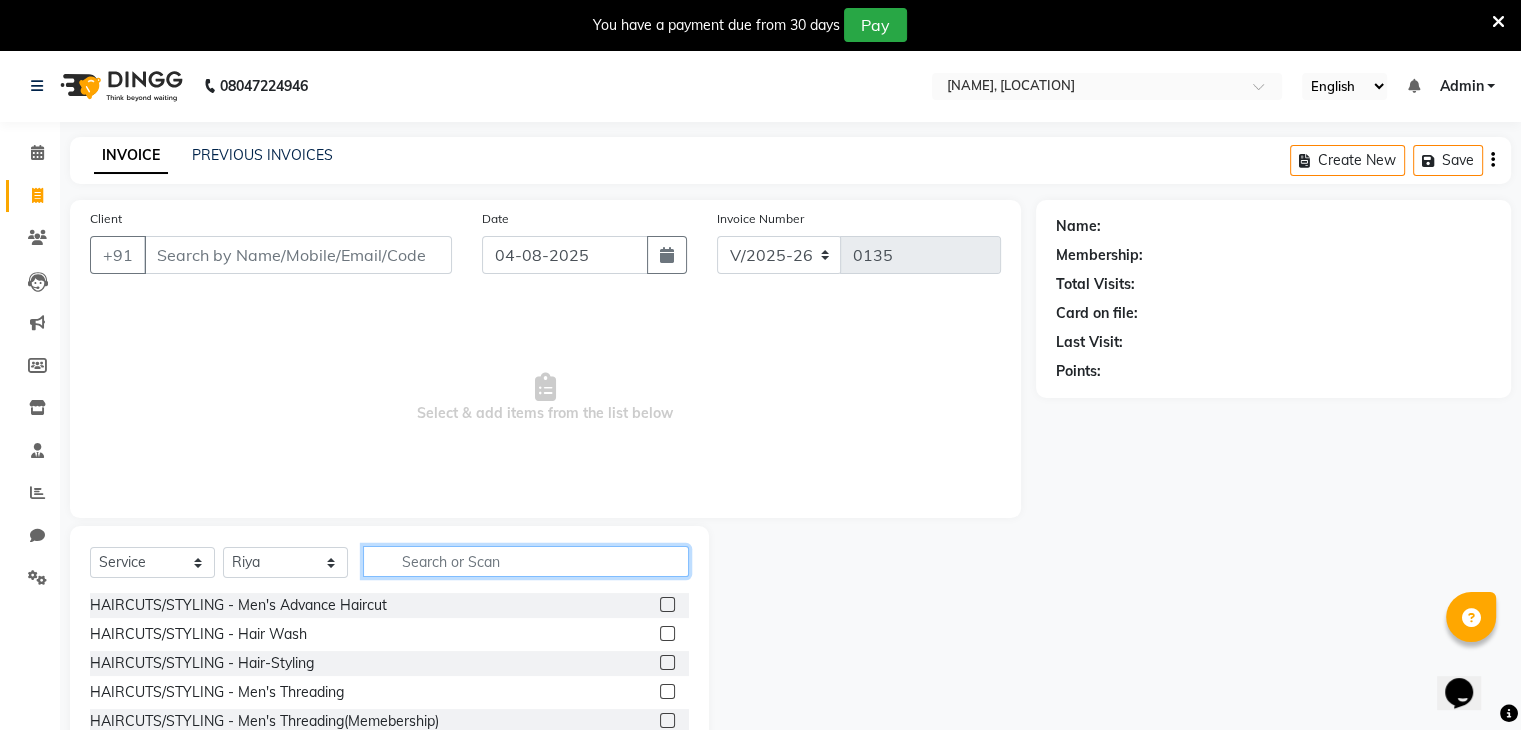 click 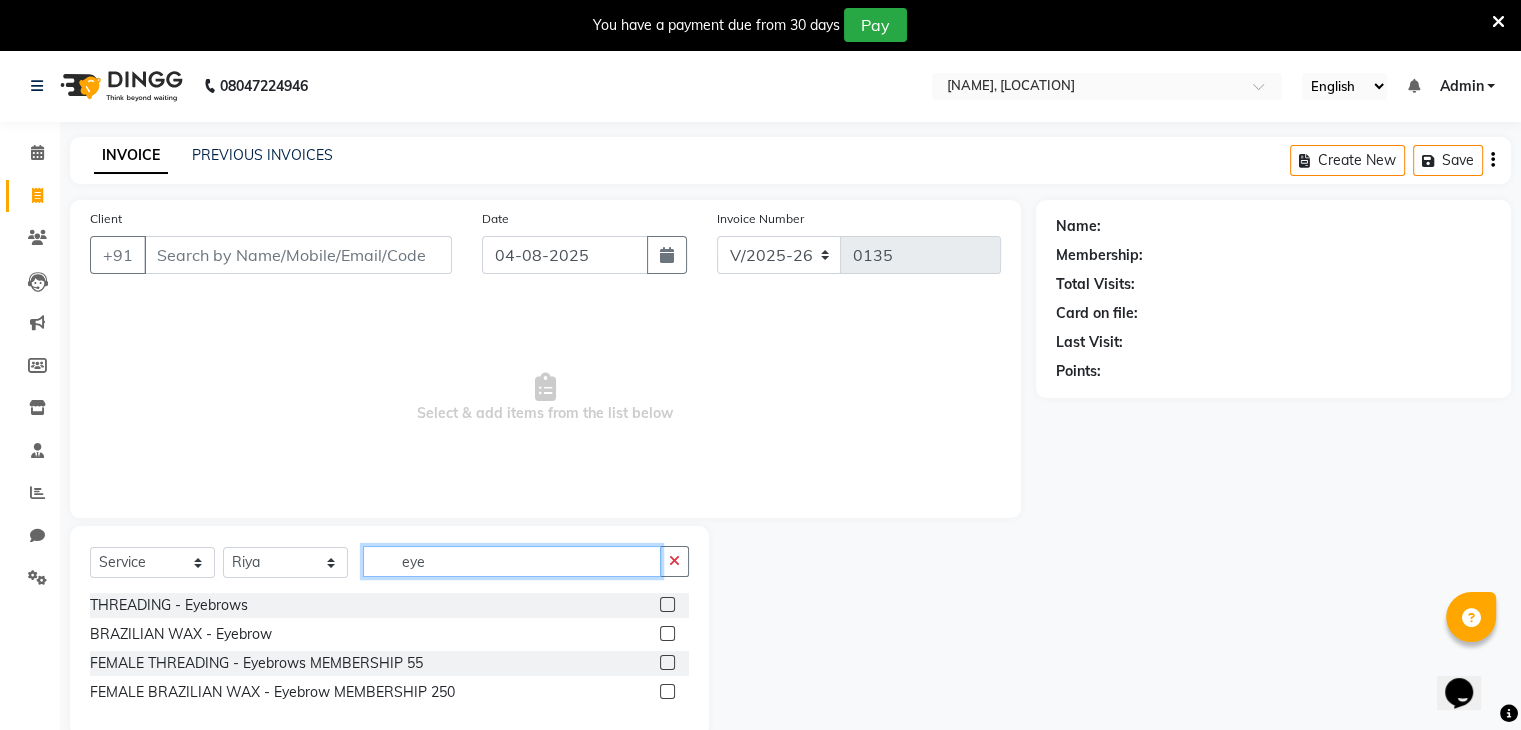type on "eye" 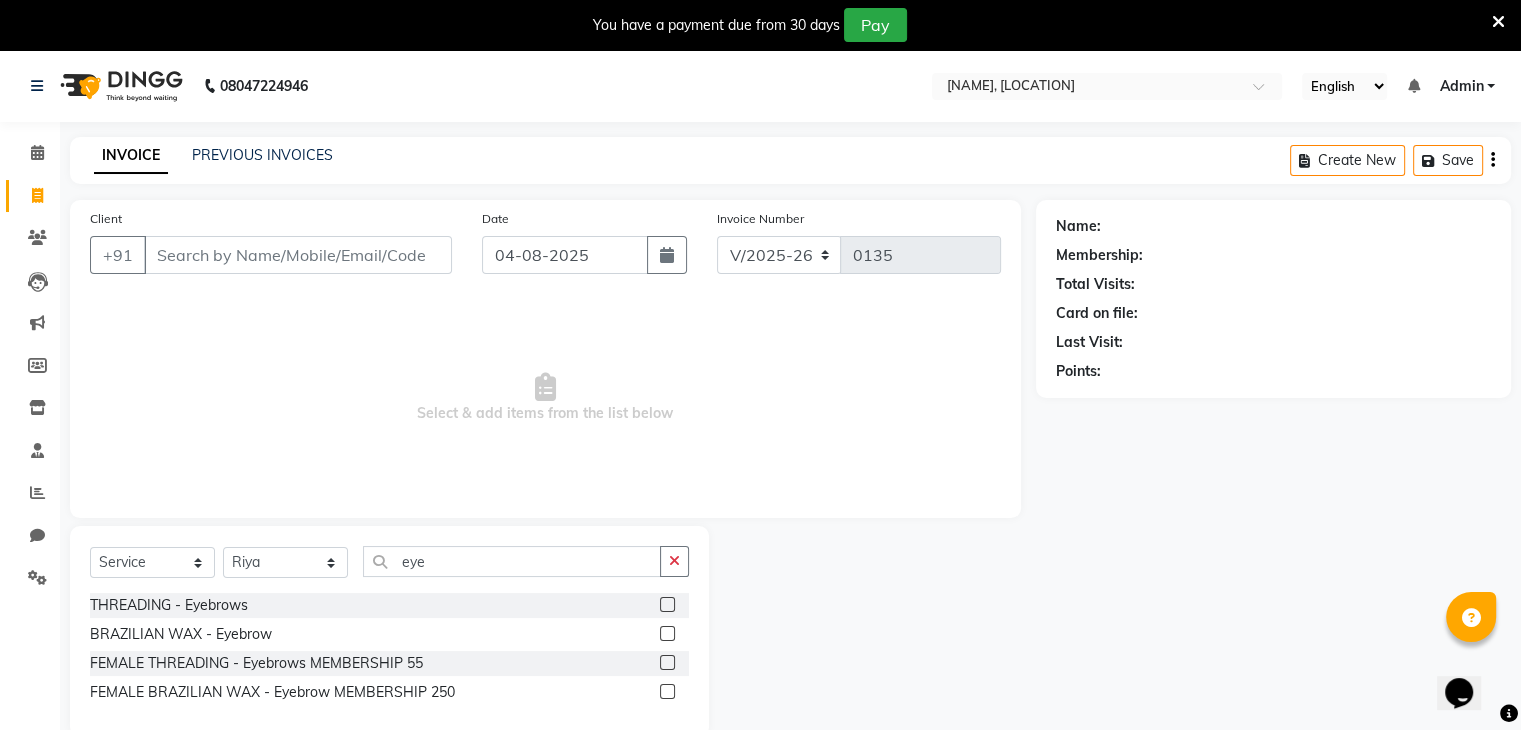 click 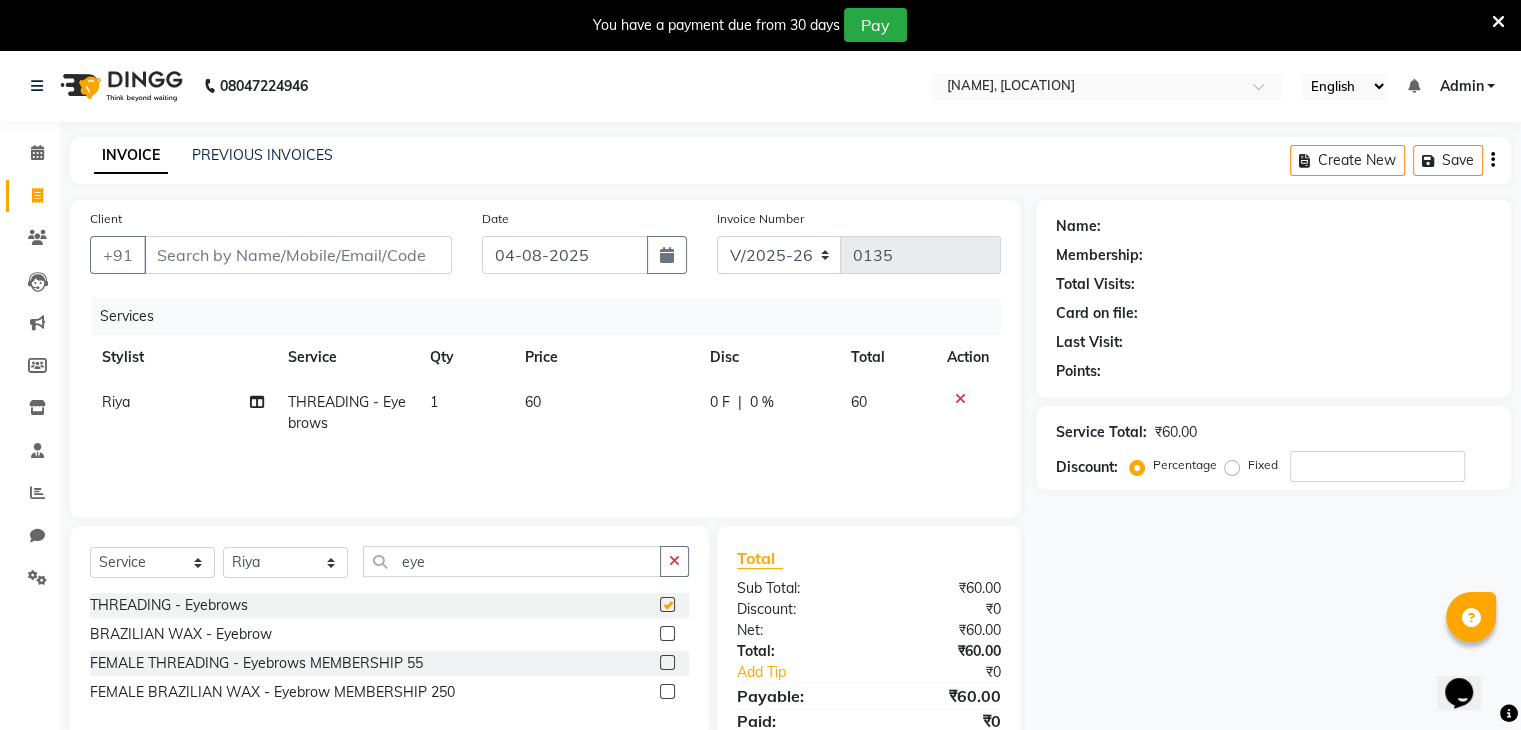 checkbox on "false" 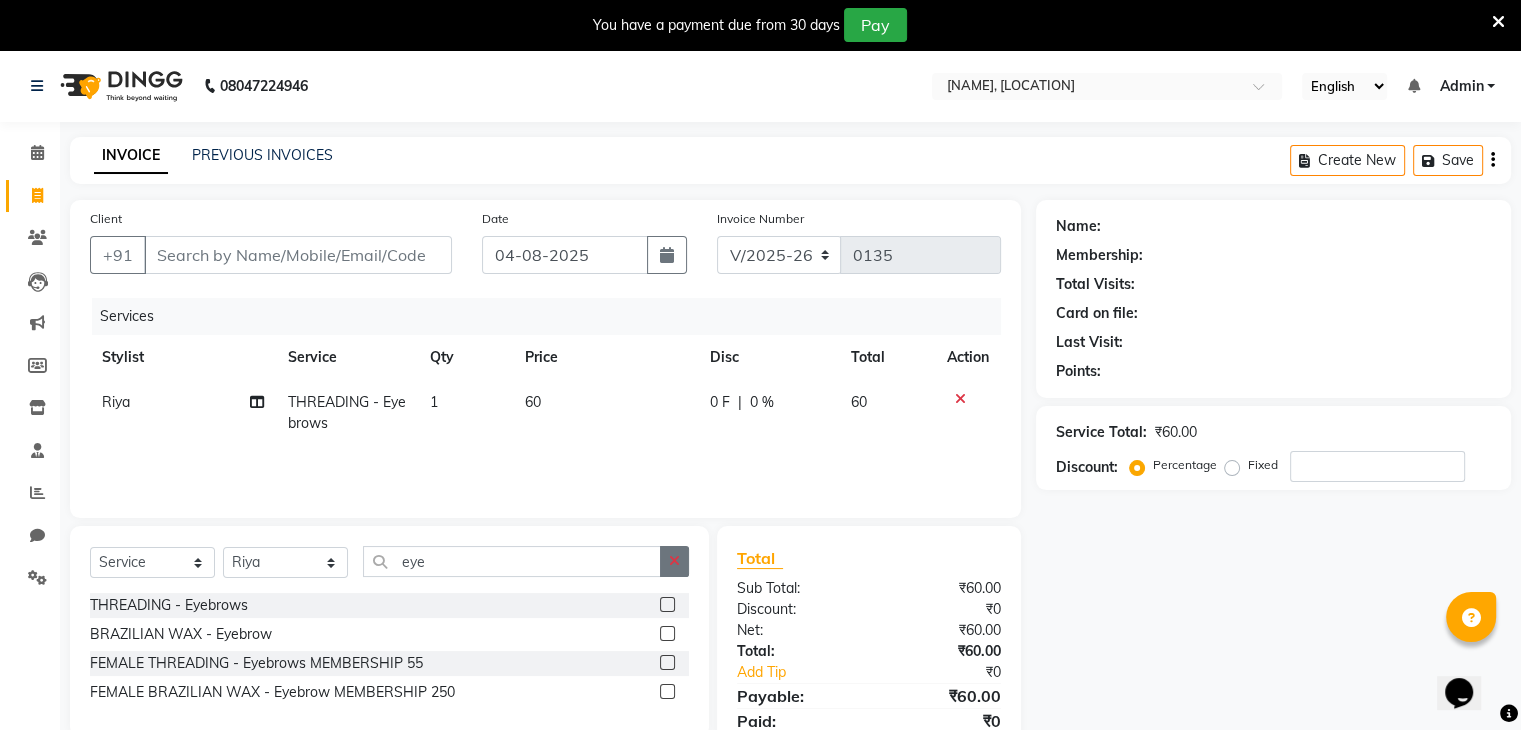 click 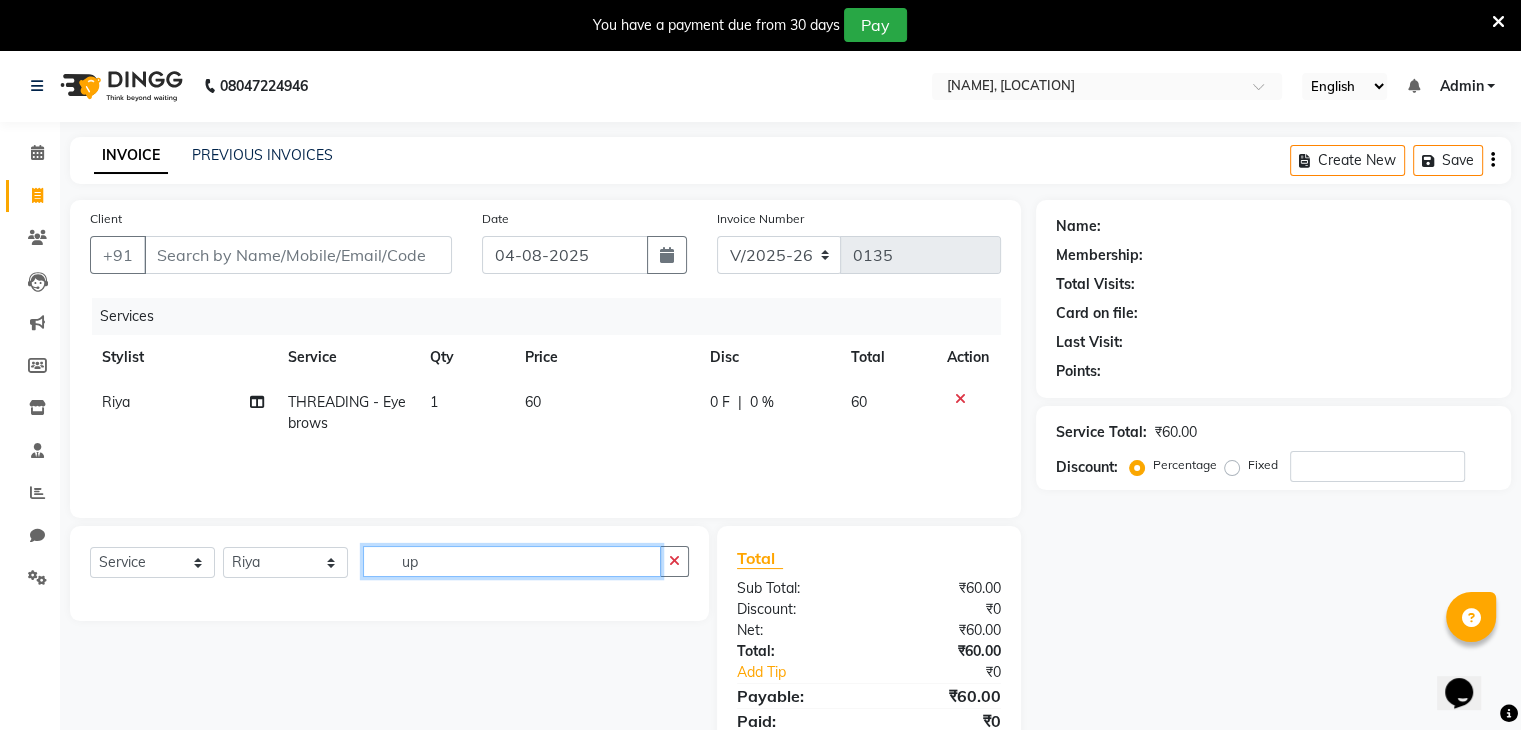 type on "u" 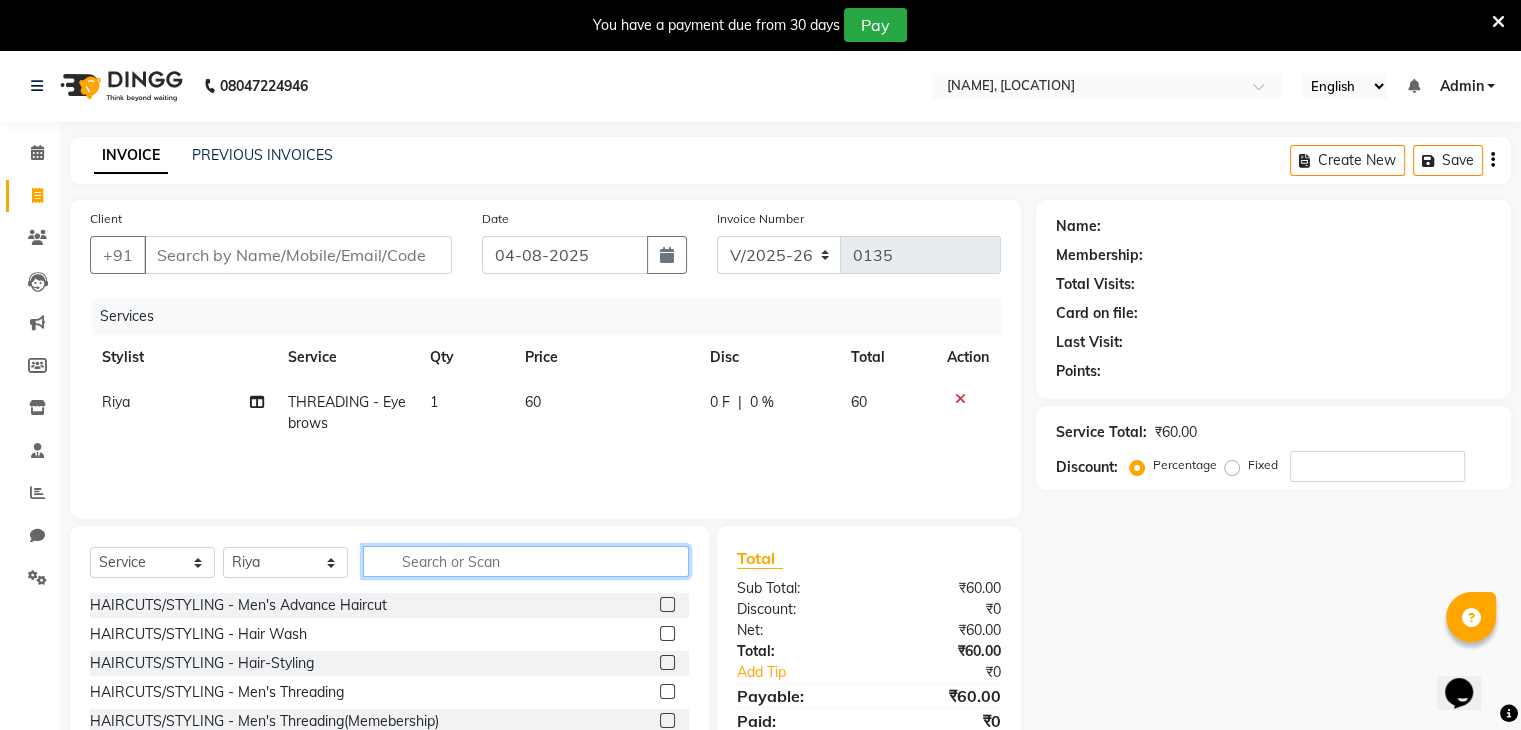 type on "i" 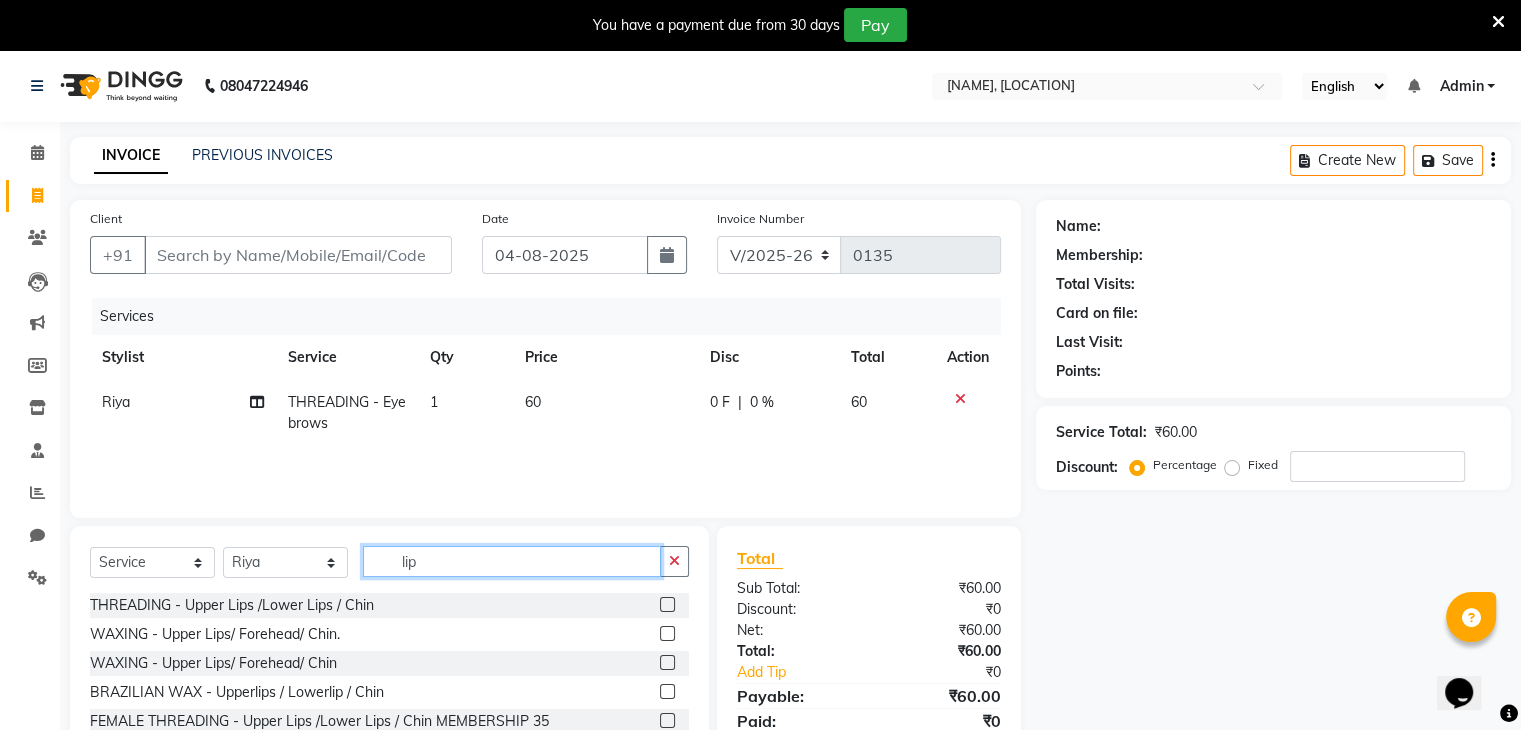 type on "lip" 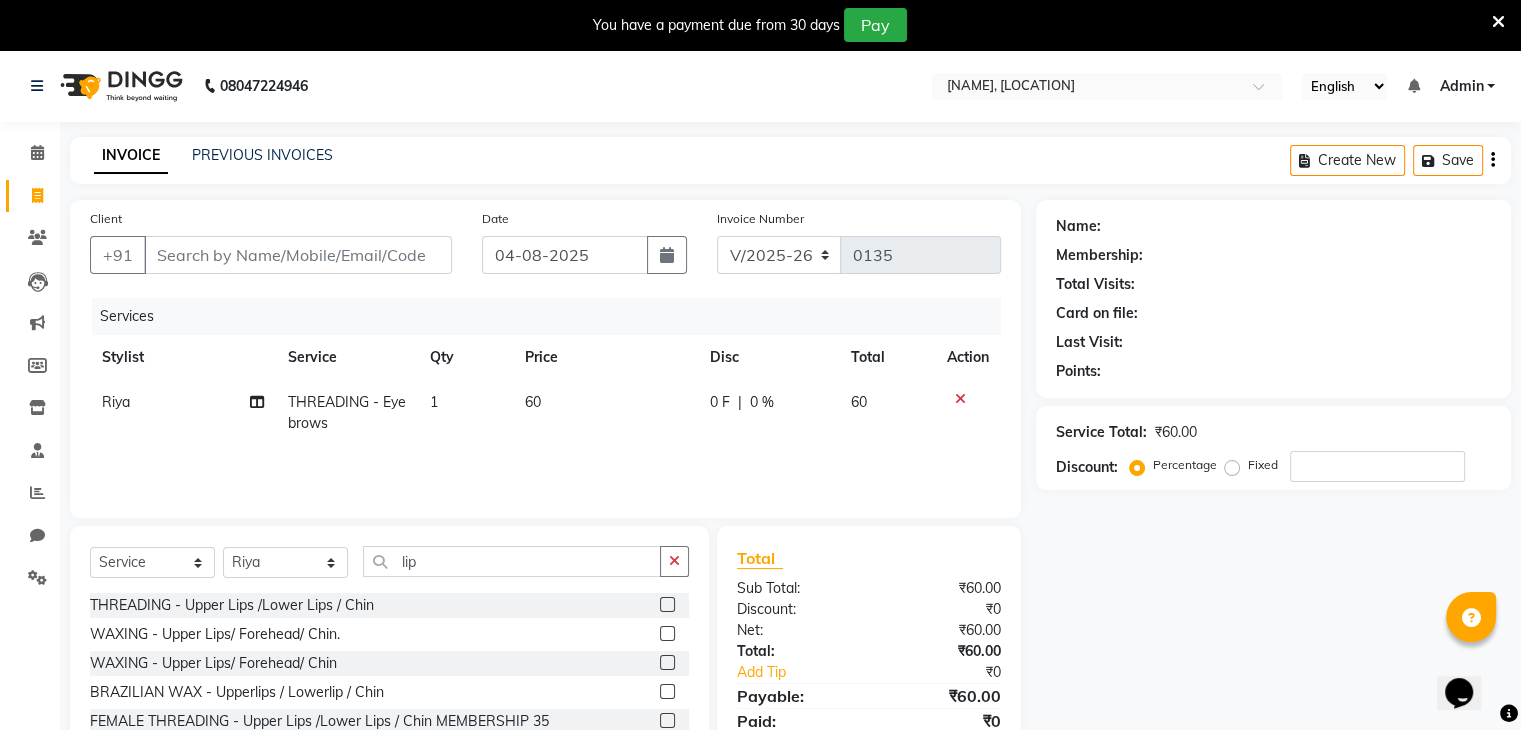 click on "INVOICE" 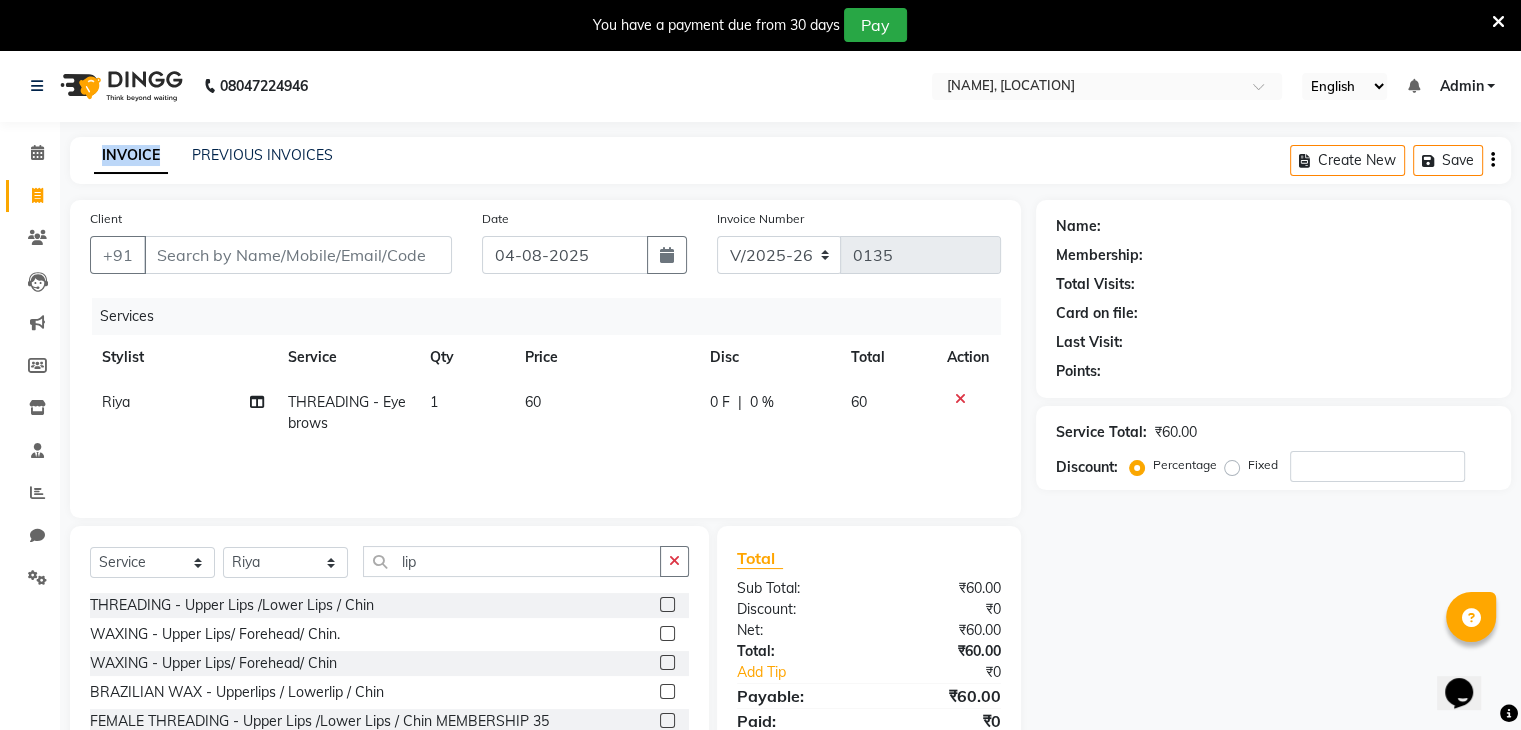 click on "INVOICE" 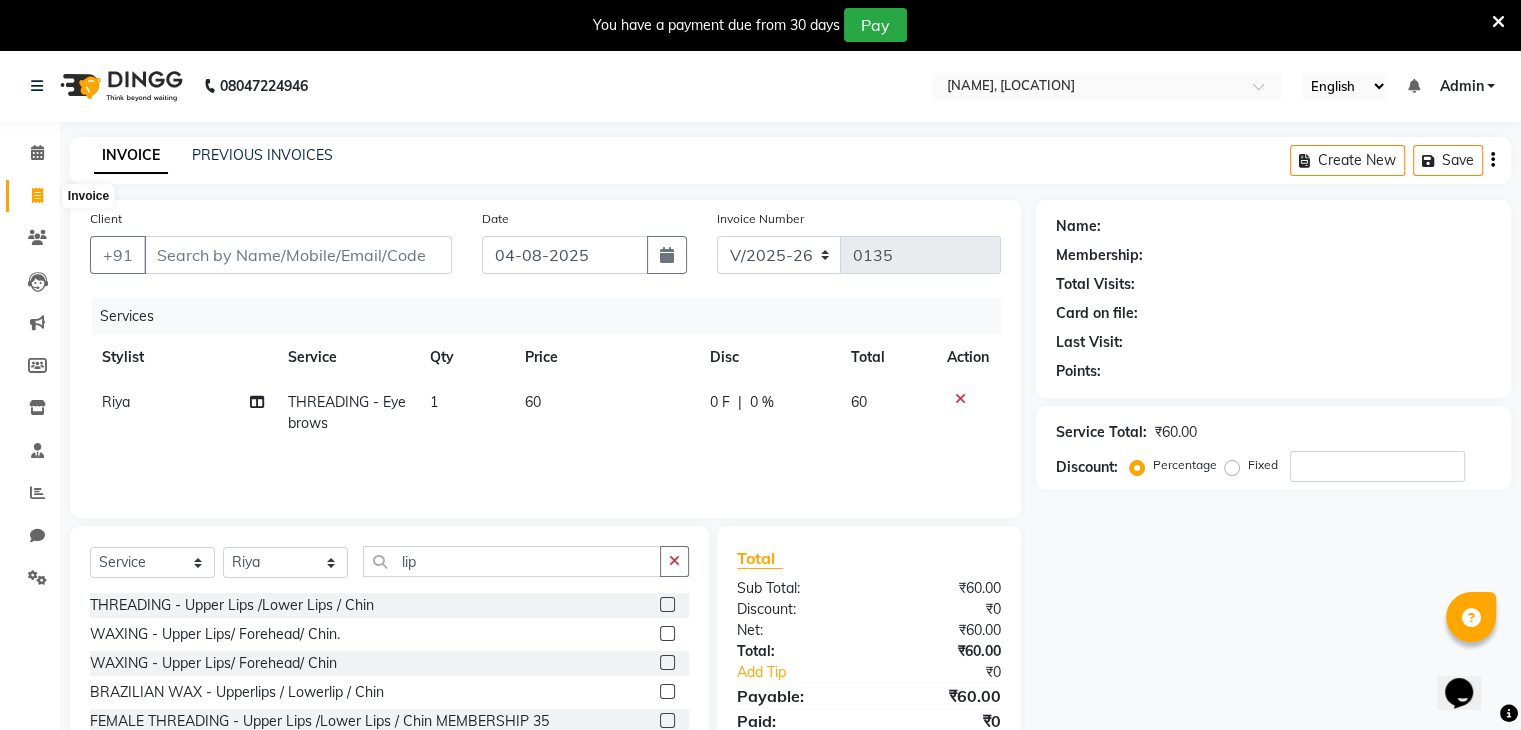click 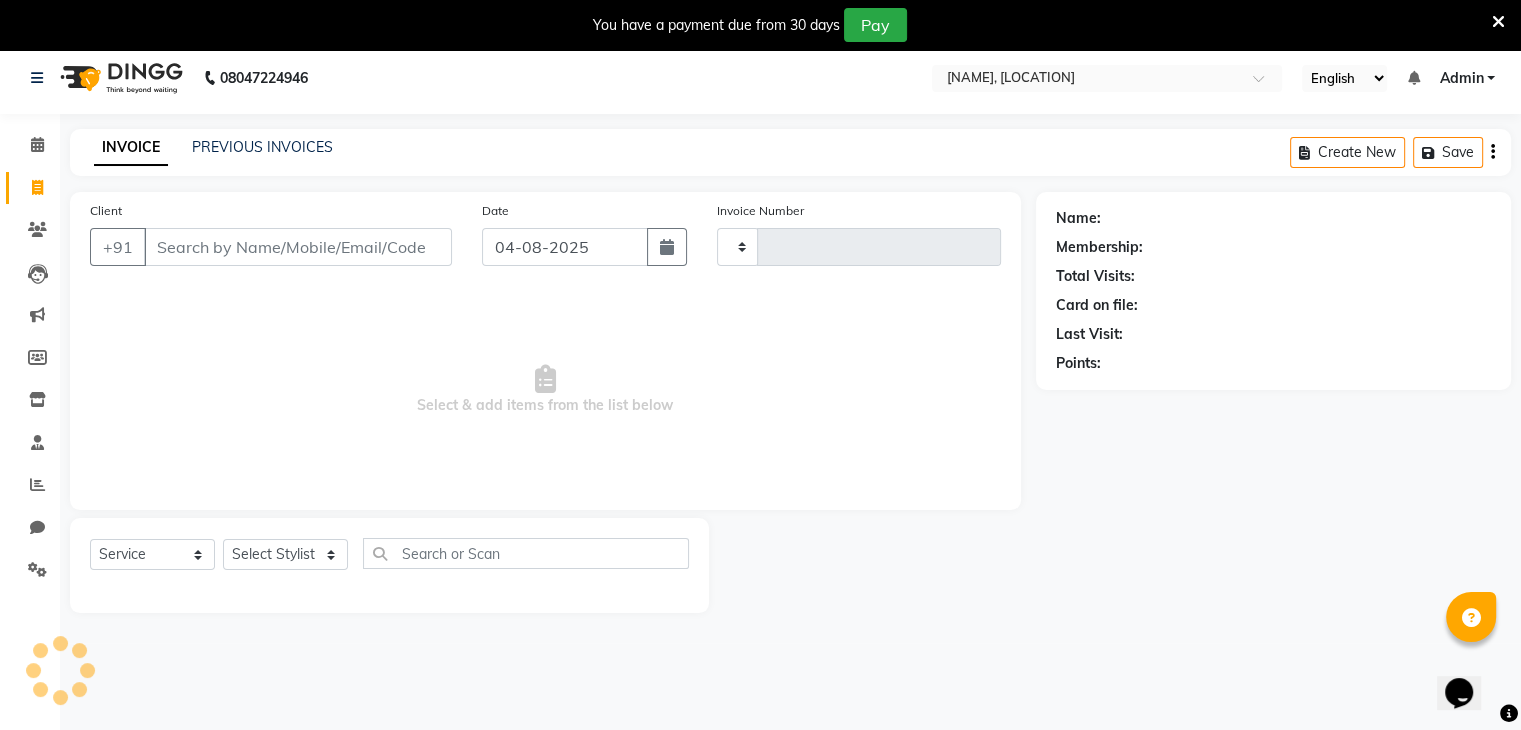 type on "0135" 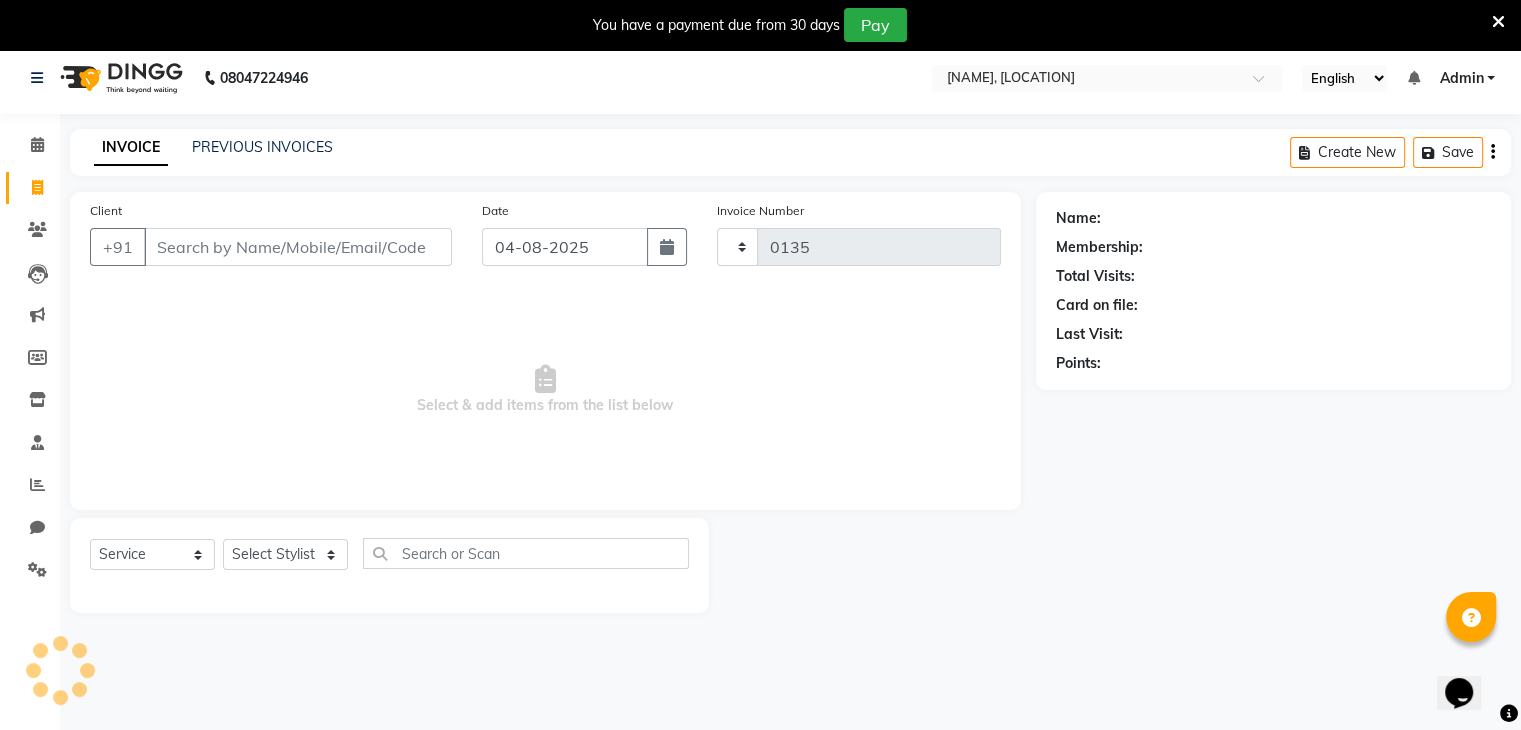 scroll, scrollTop: 50, scrollLeft: 0, axis: vertical 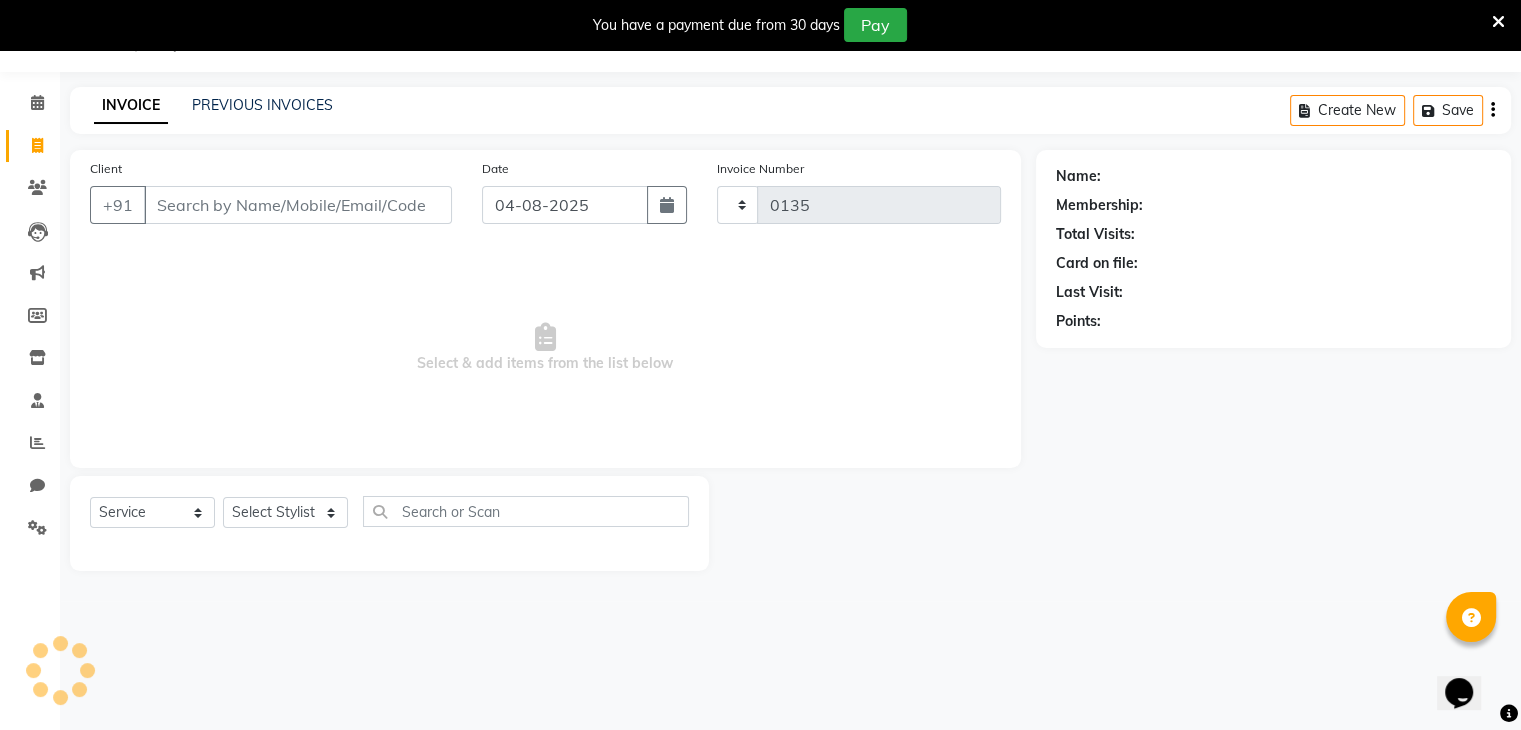 select on "8446" 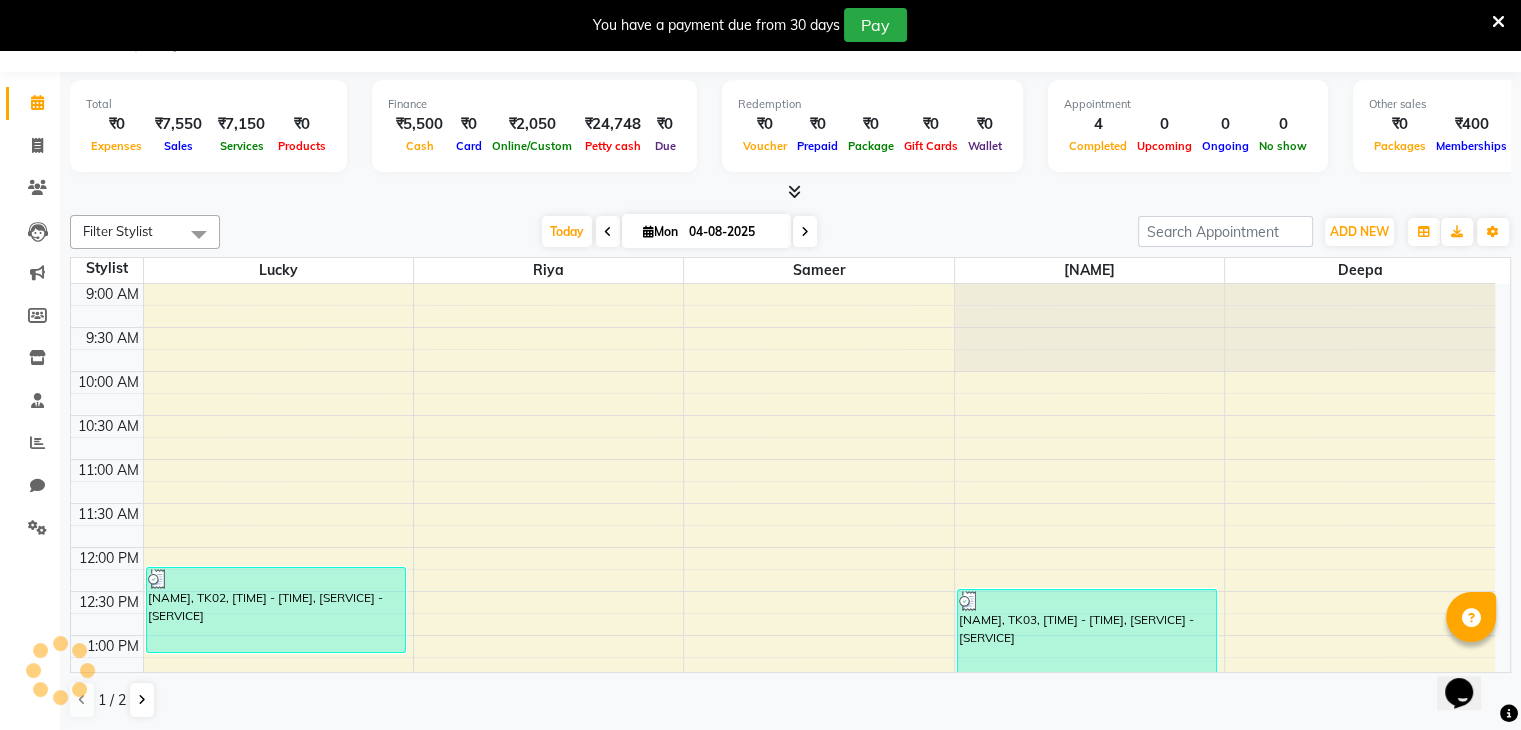 scroll, scrollTop: 0, scrollLeft: 0, axis: both 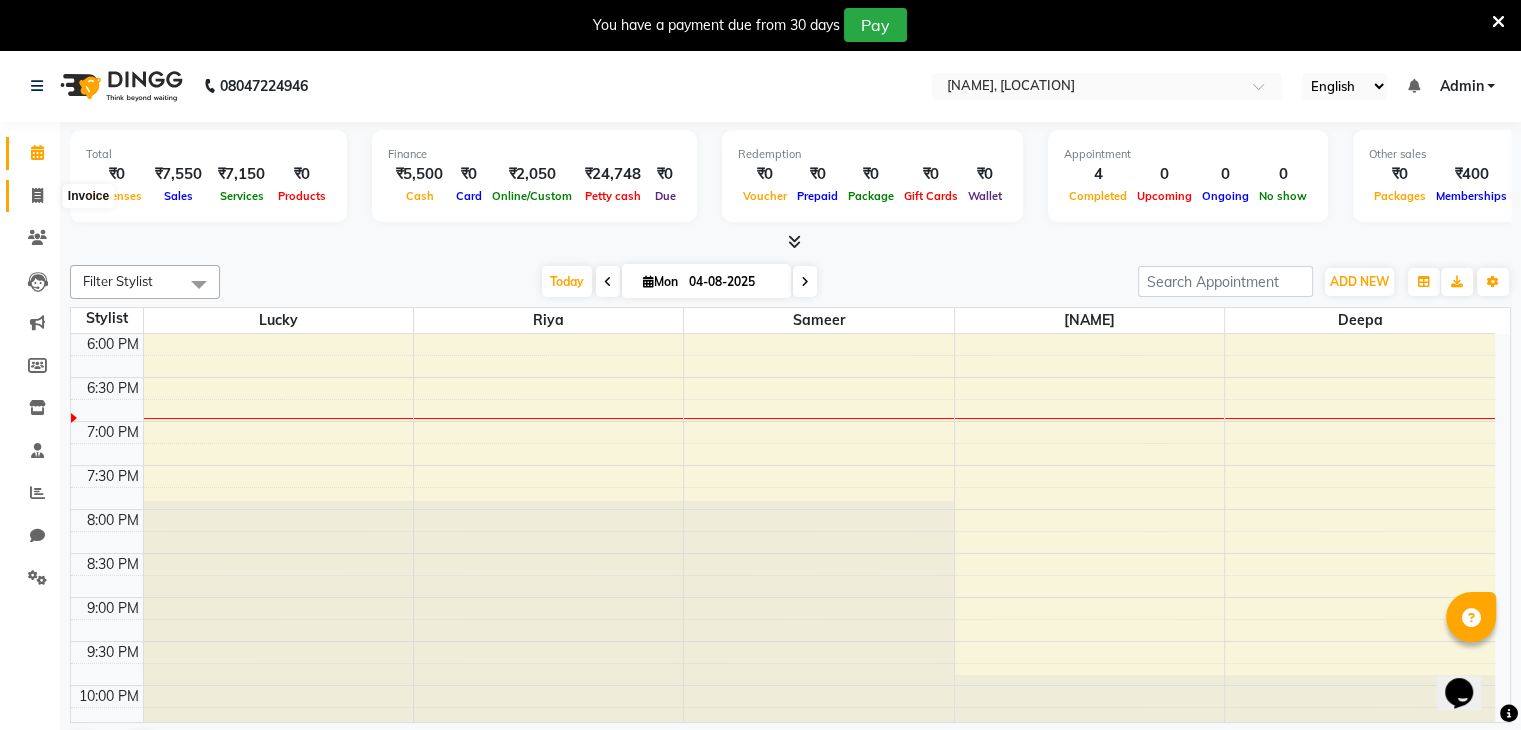 click 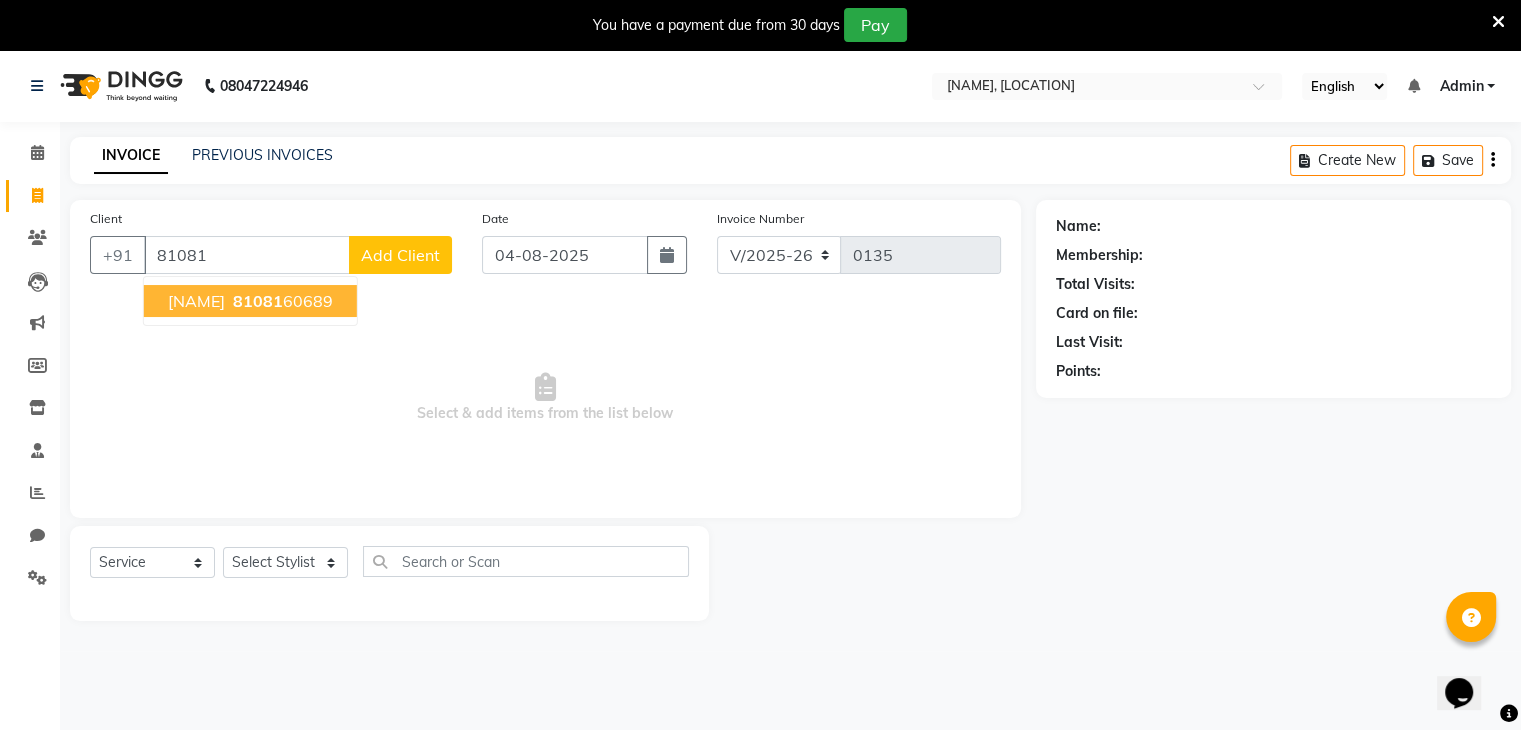 click on "81081" at bounding box center [258, 301] 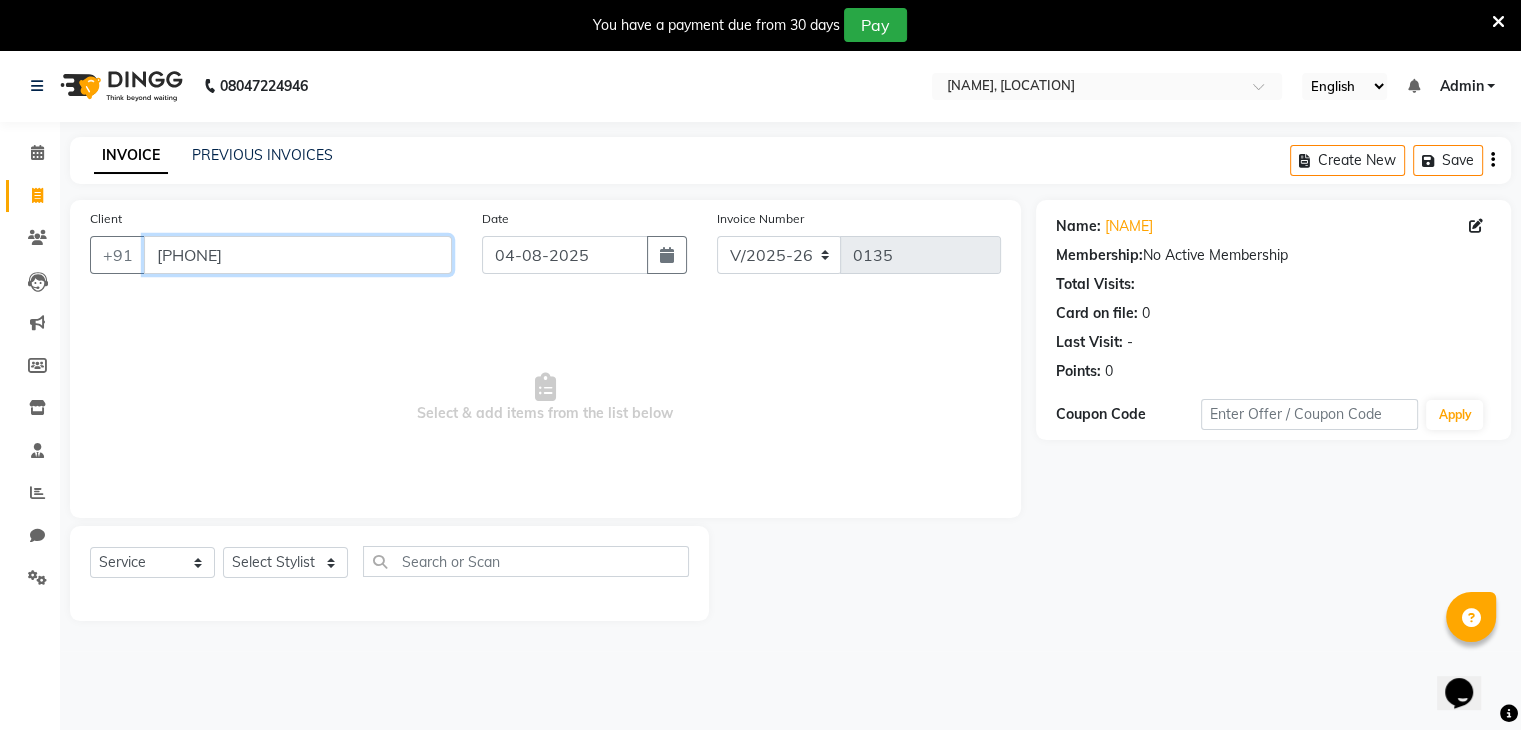click on "[PHONE]" at bounding box center (298, 255) 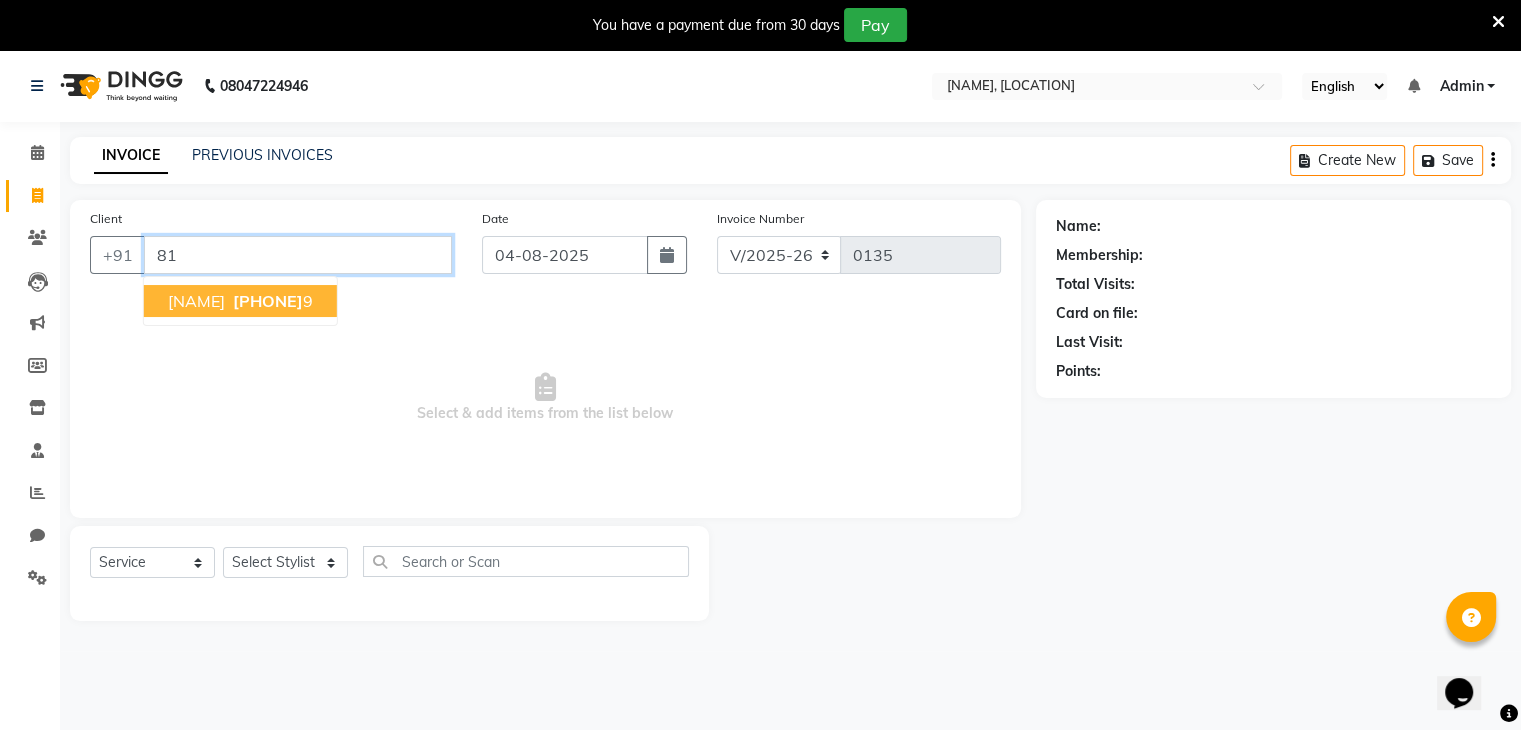 type on "8" 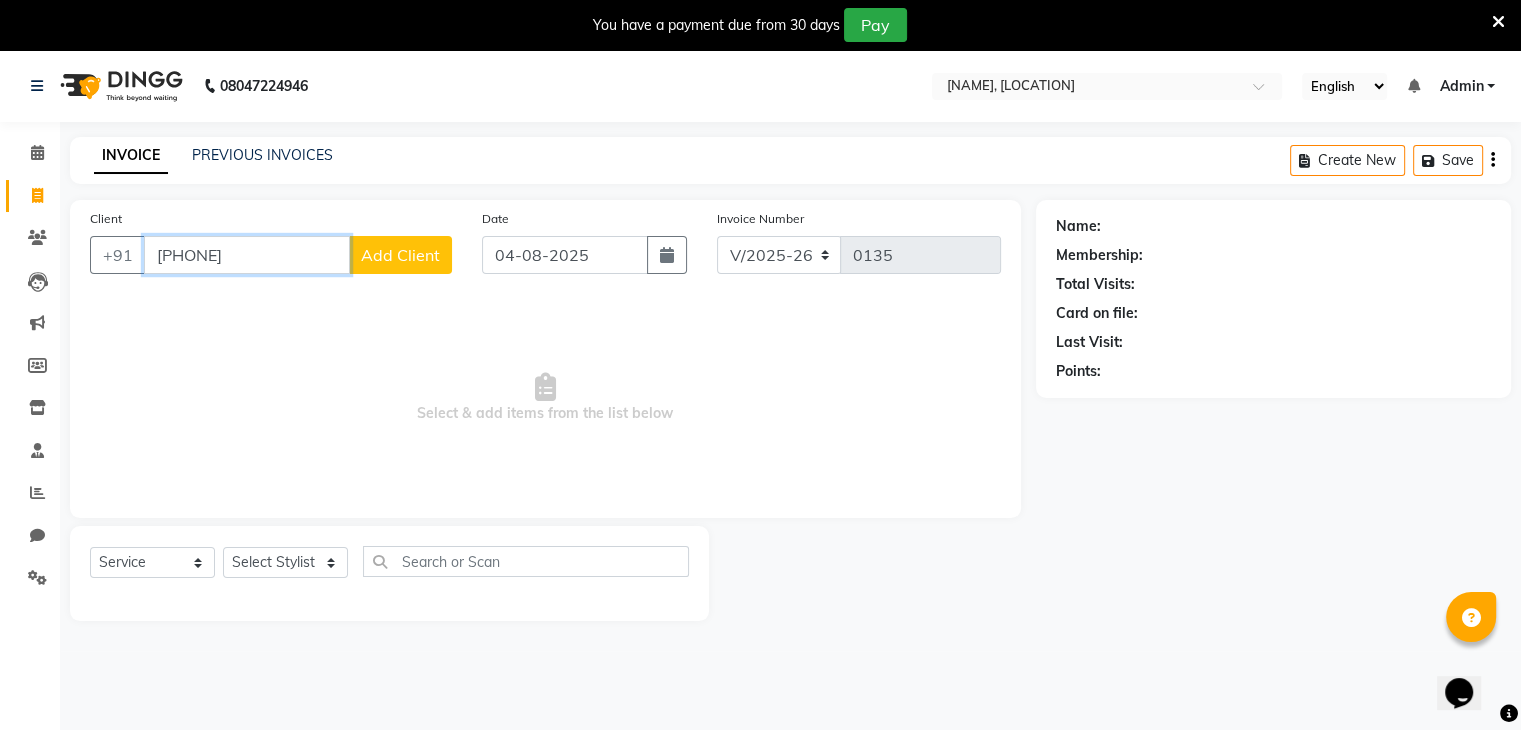 type on "[PHONE]" 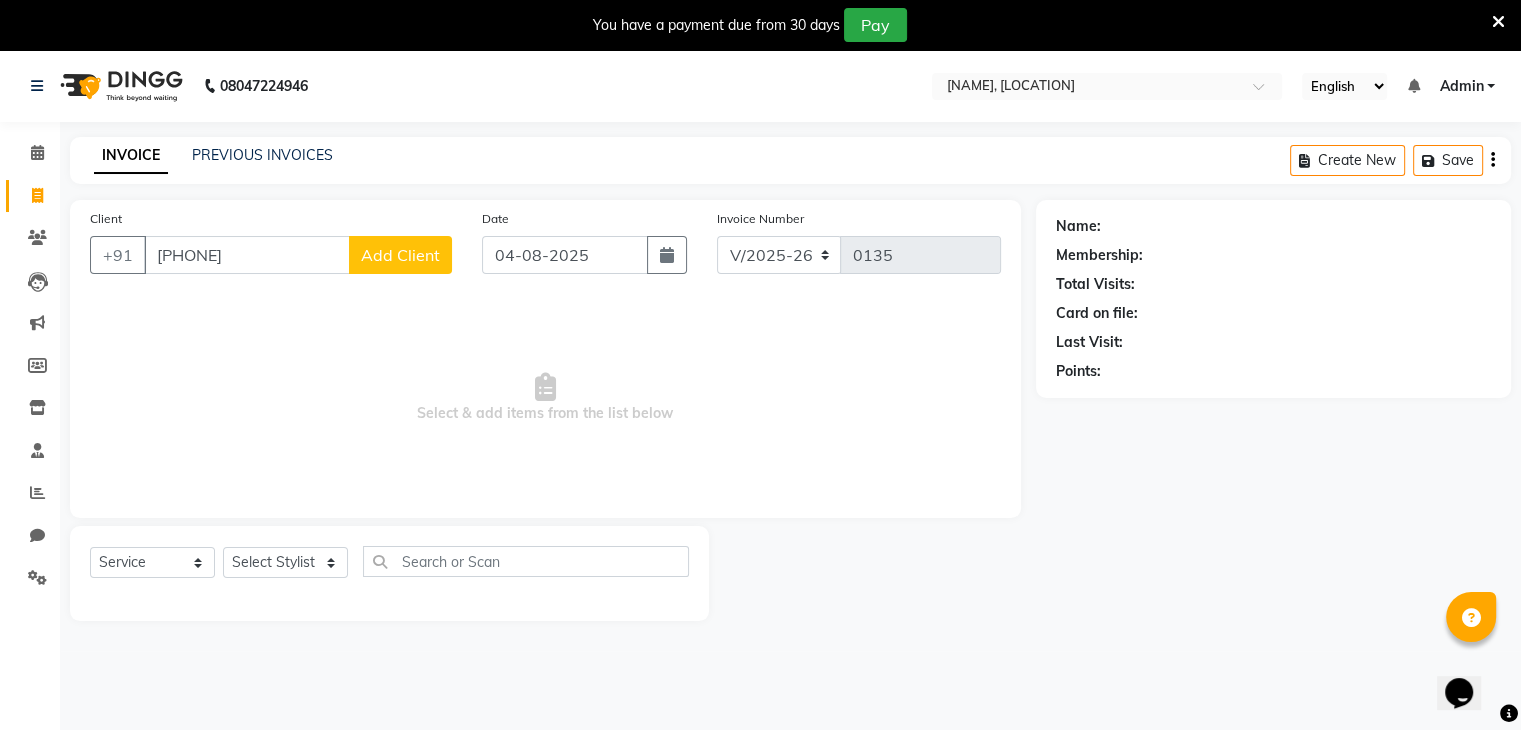 click on "Add Client" 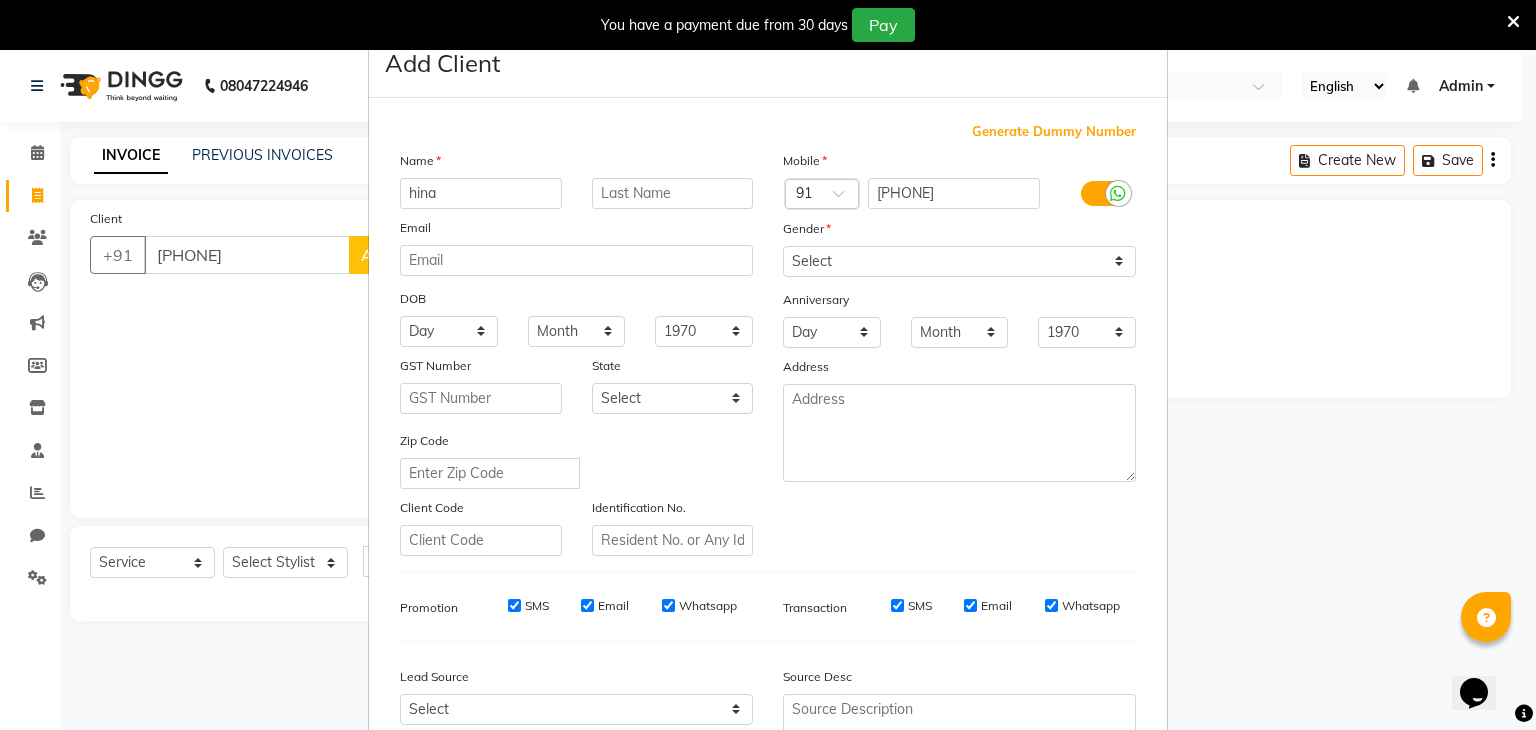 type on "hina" 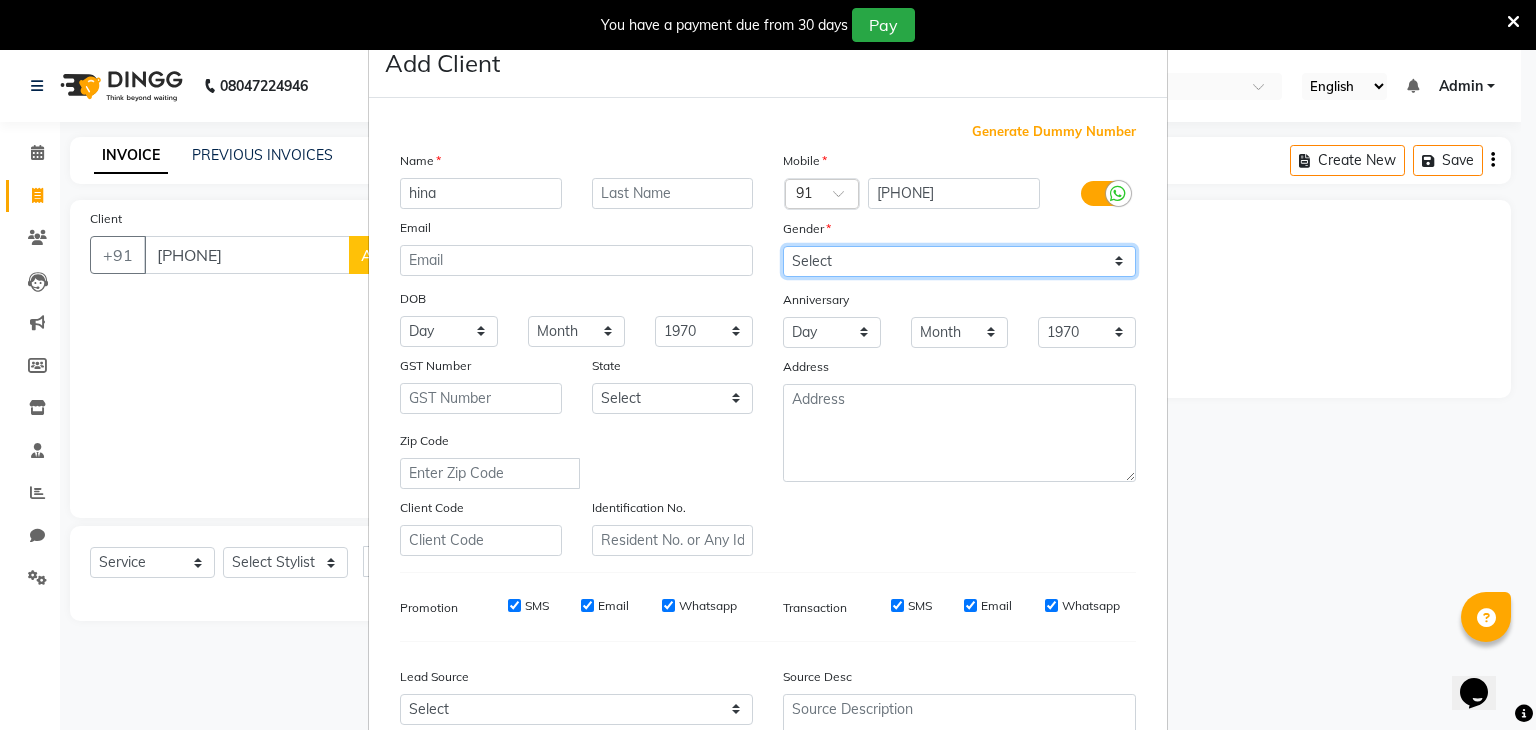 click on "Select Male Female Other Prefer Not To Say" at bounding box center (959, 261) 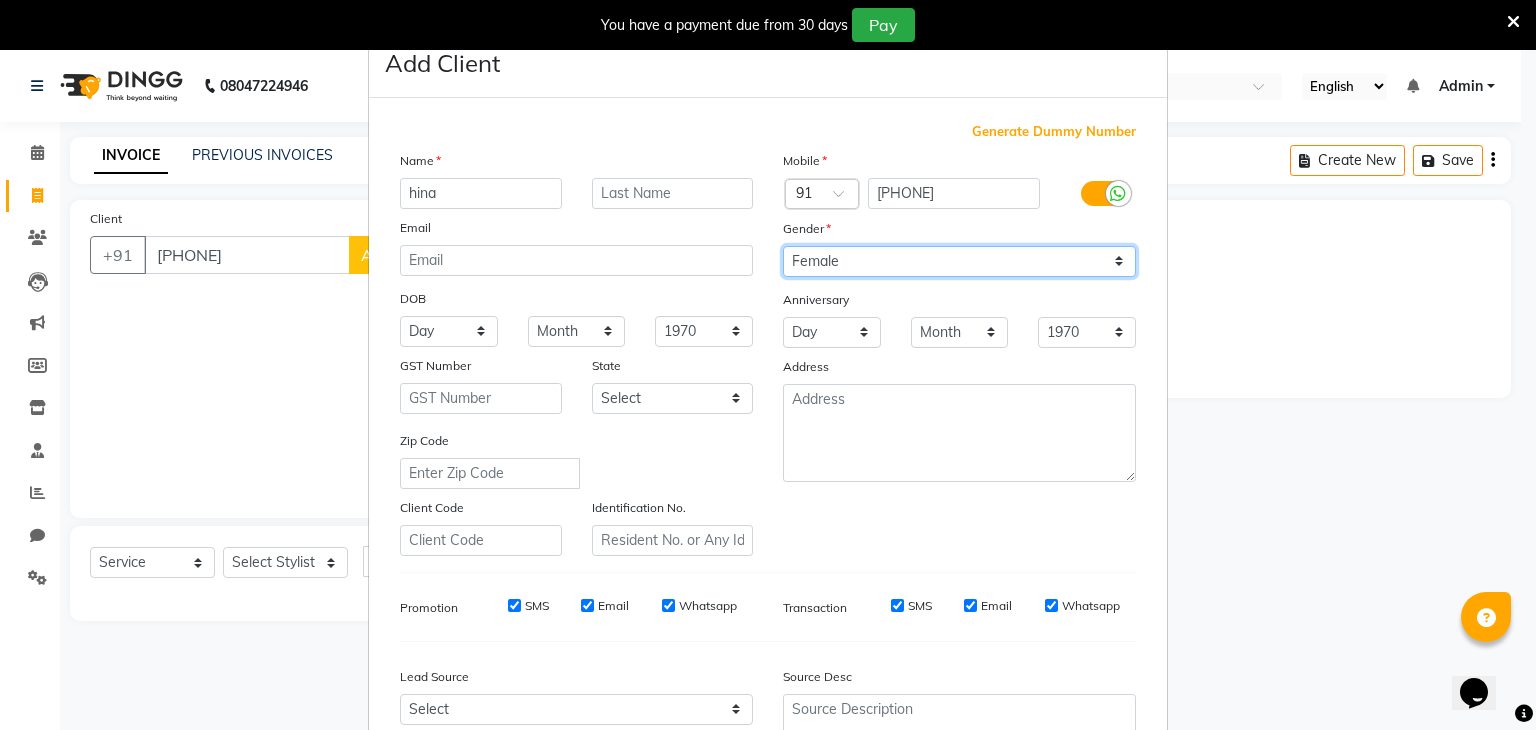 click on "Select Male Female Other Prefer Not To Say" at bounding box center (959, 261) 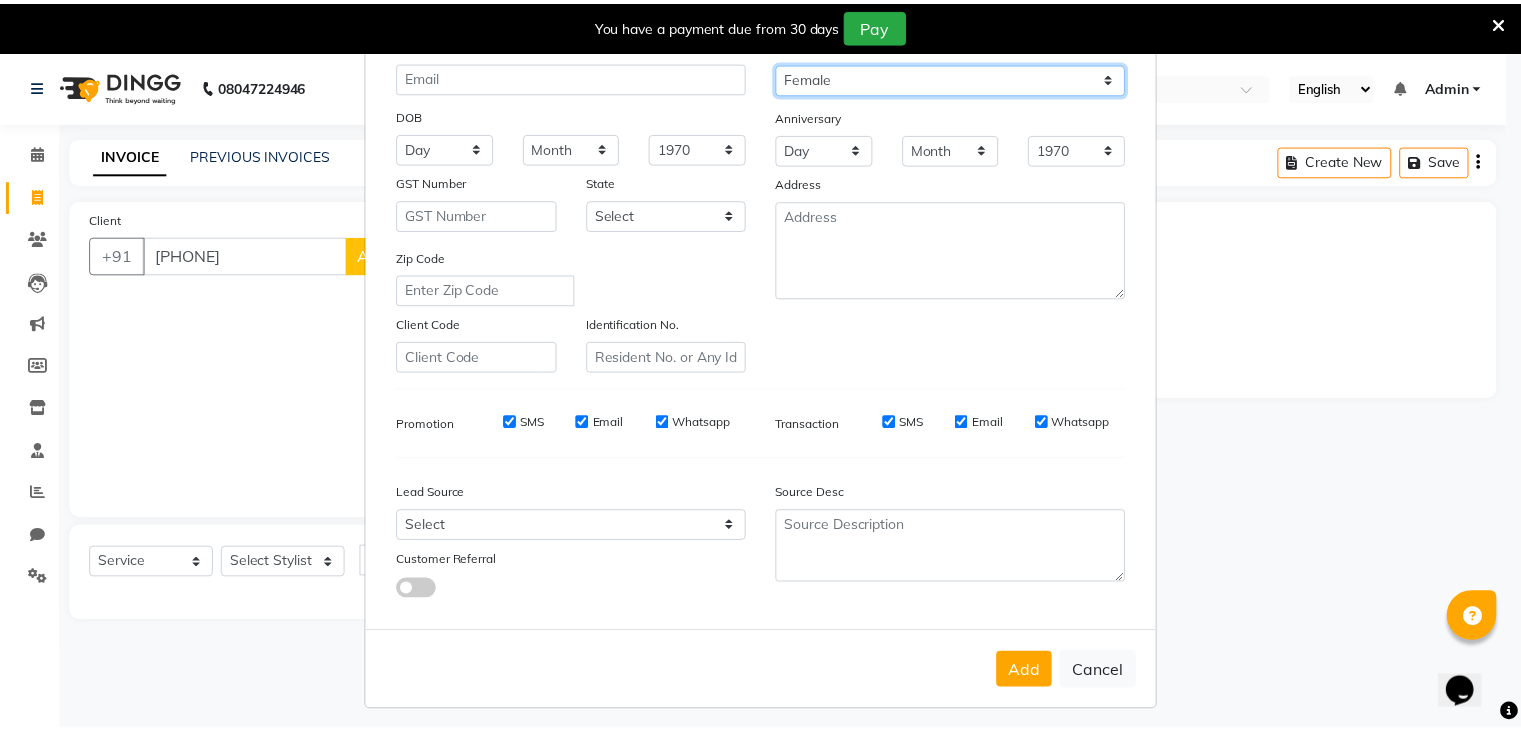 scroll, scrollTop: 203, scrollLeft: 0, axis: vertical 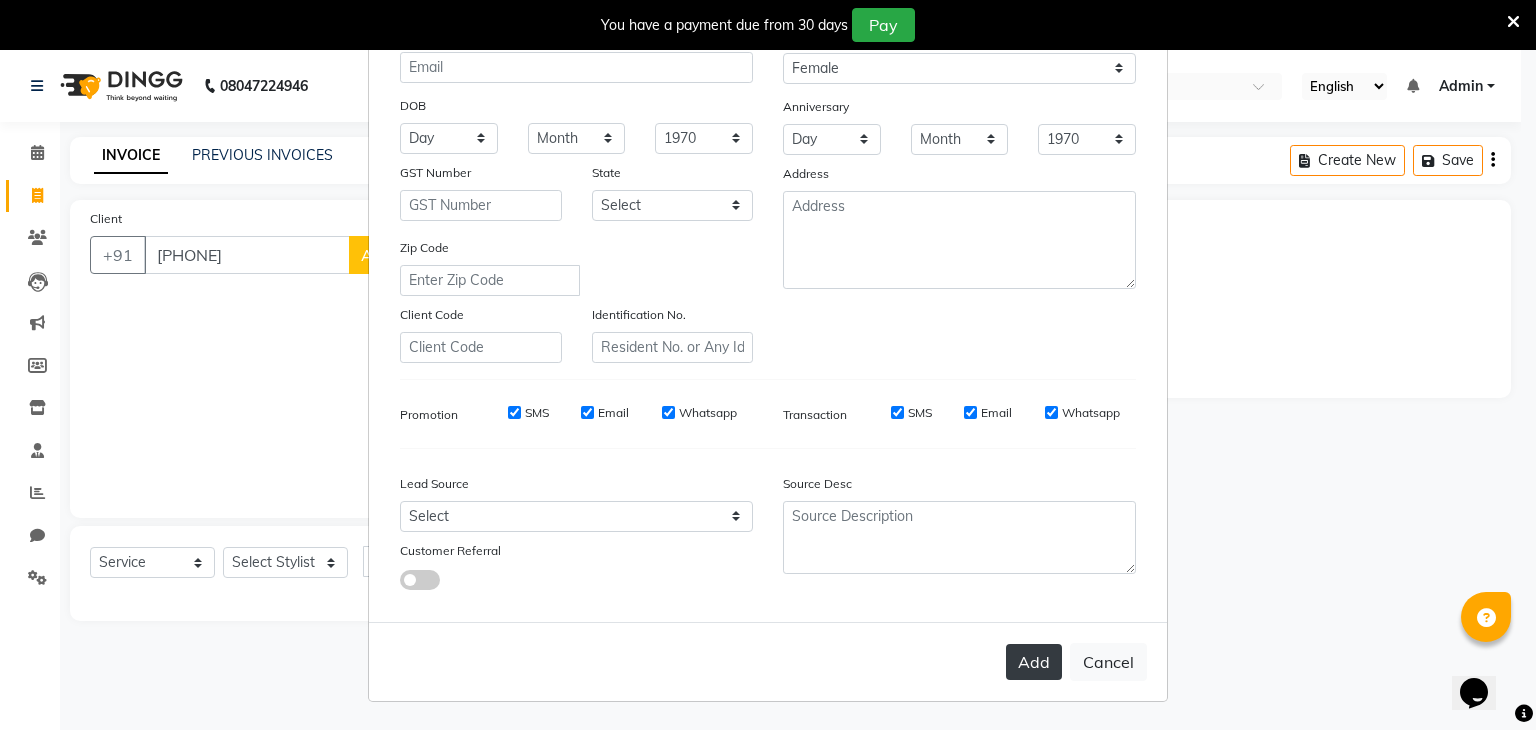 click on "Add" at bounding box center [1034, 662] 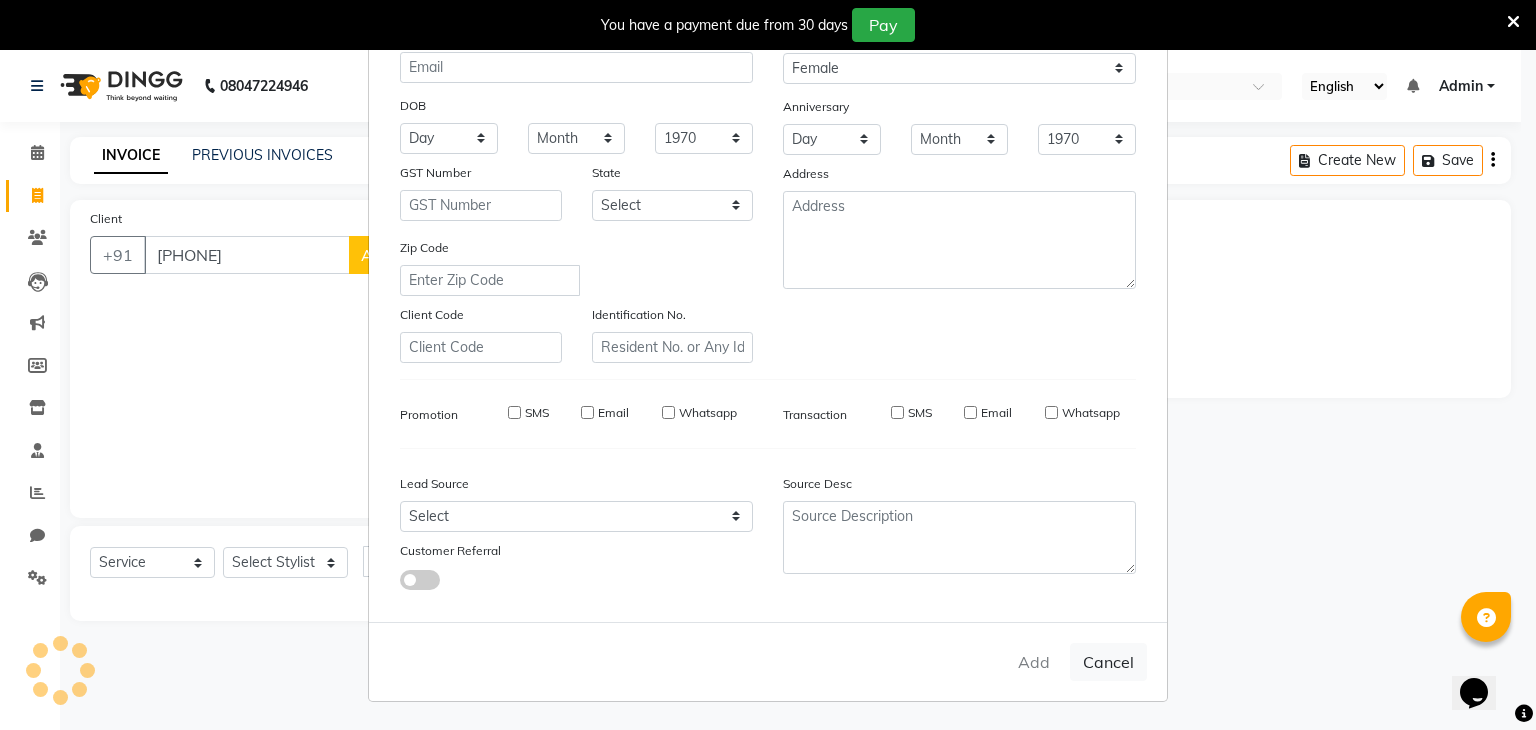type 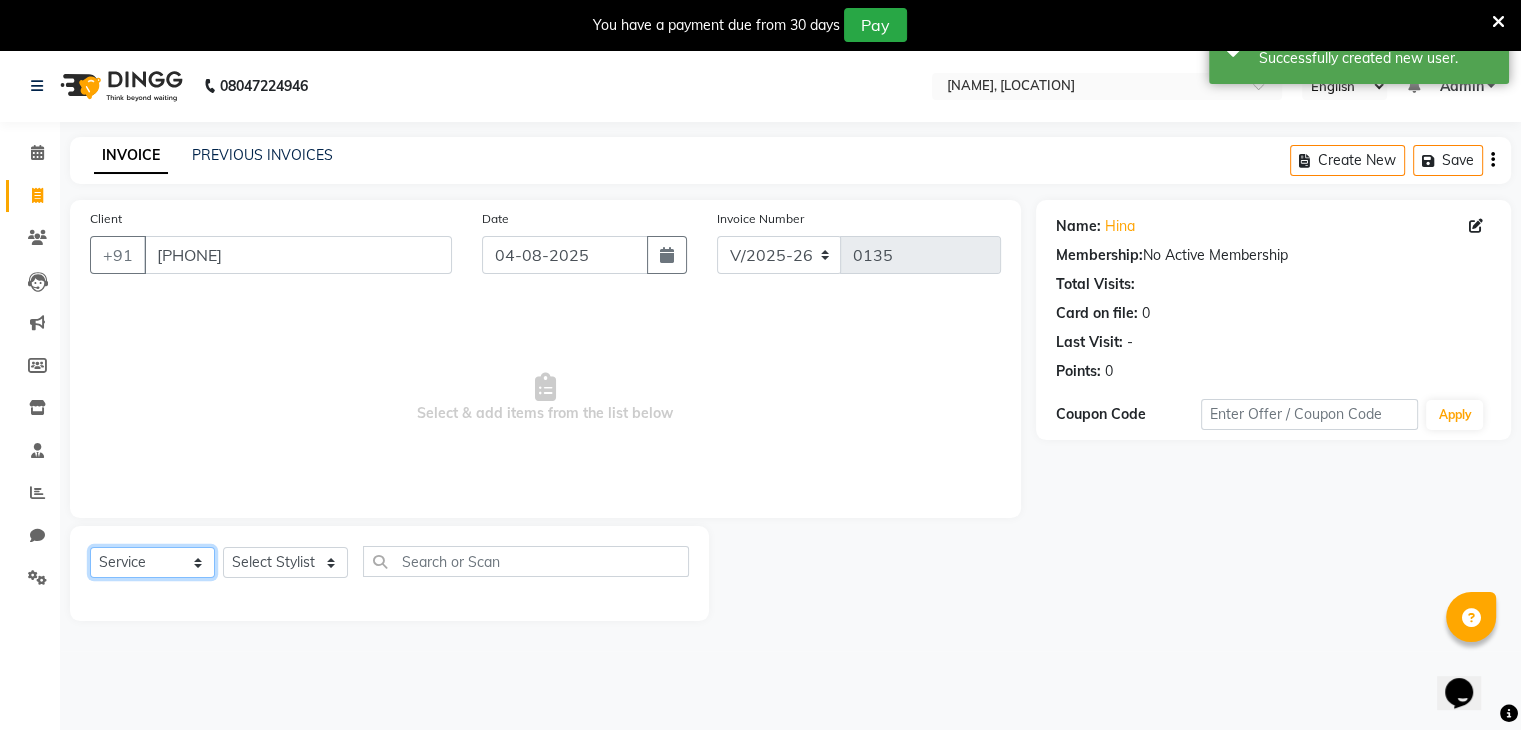 click on "Select  Service  Product  Membership  Package Voucher Prepaid Gift Card" 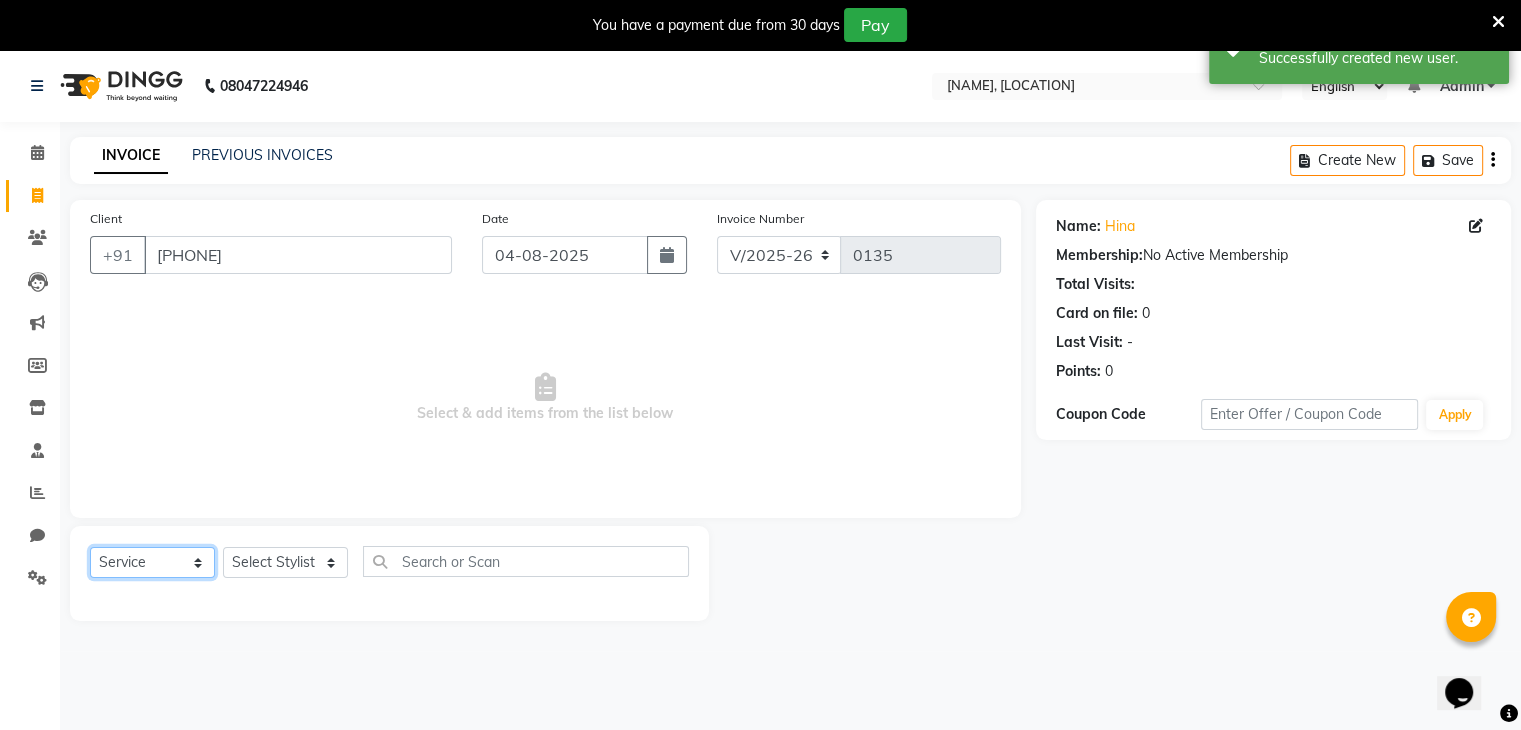 click on "Select  Service  Product  Membership  Package Voucher Prepaid Gift Card" 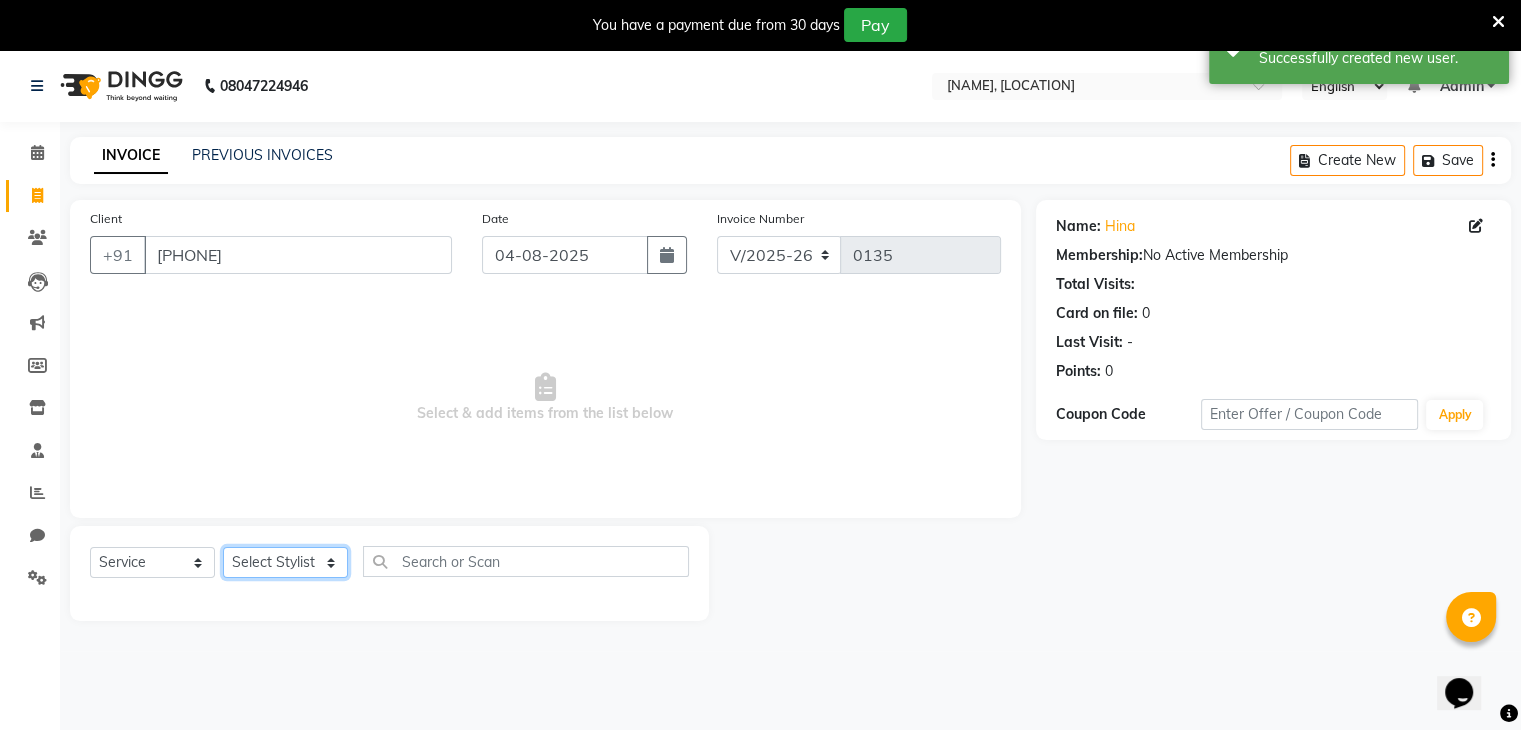 click on "Select Stylist deepa Lucky nadeem Riya Sameer Shivam Tas bina Uzair Vinita" 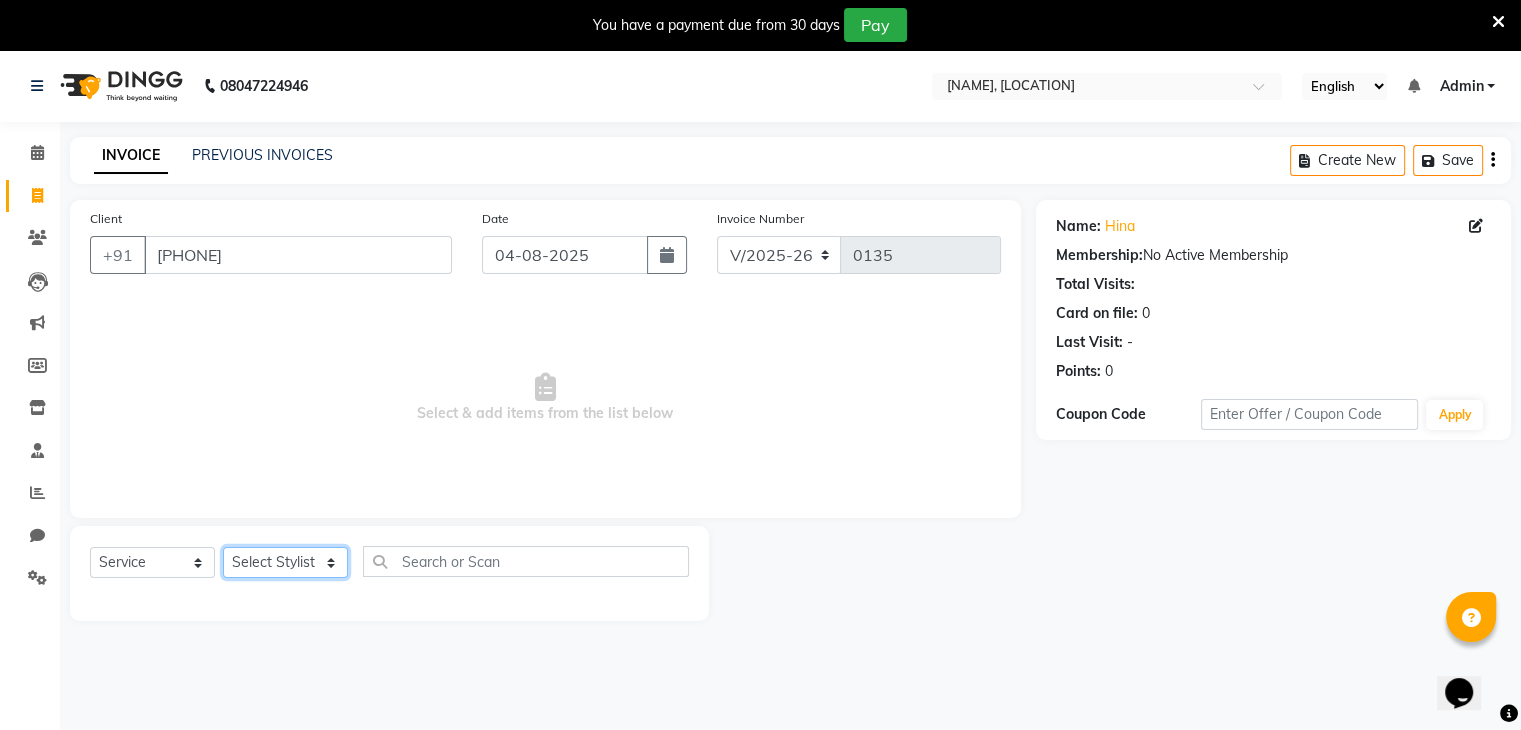 select on "81971" 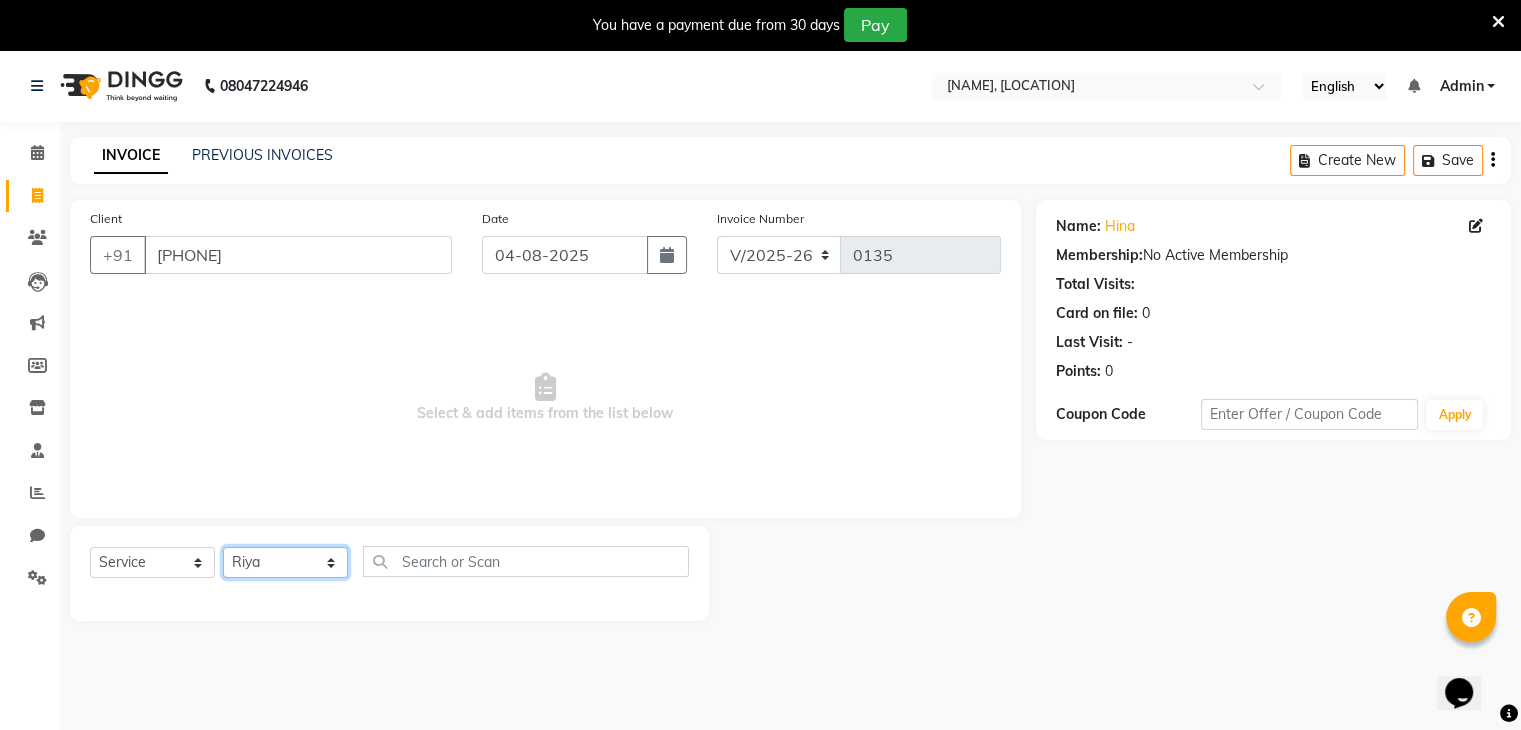 click on "Select Stylist deepa Lucky nadeem Riya Sameer Shivam Tas bina Uzair Vinita" 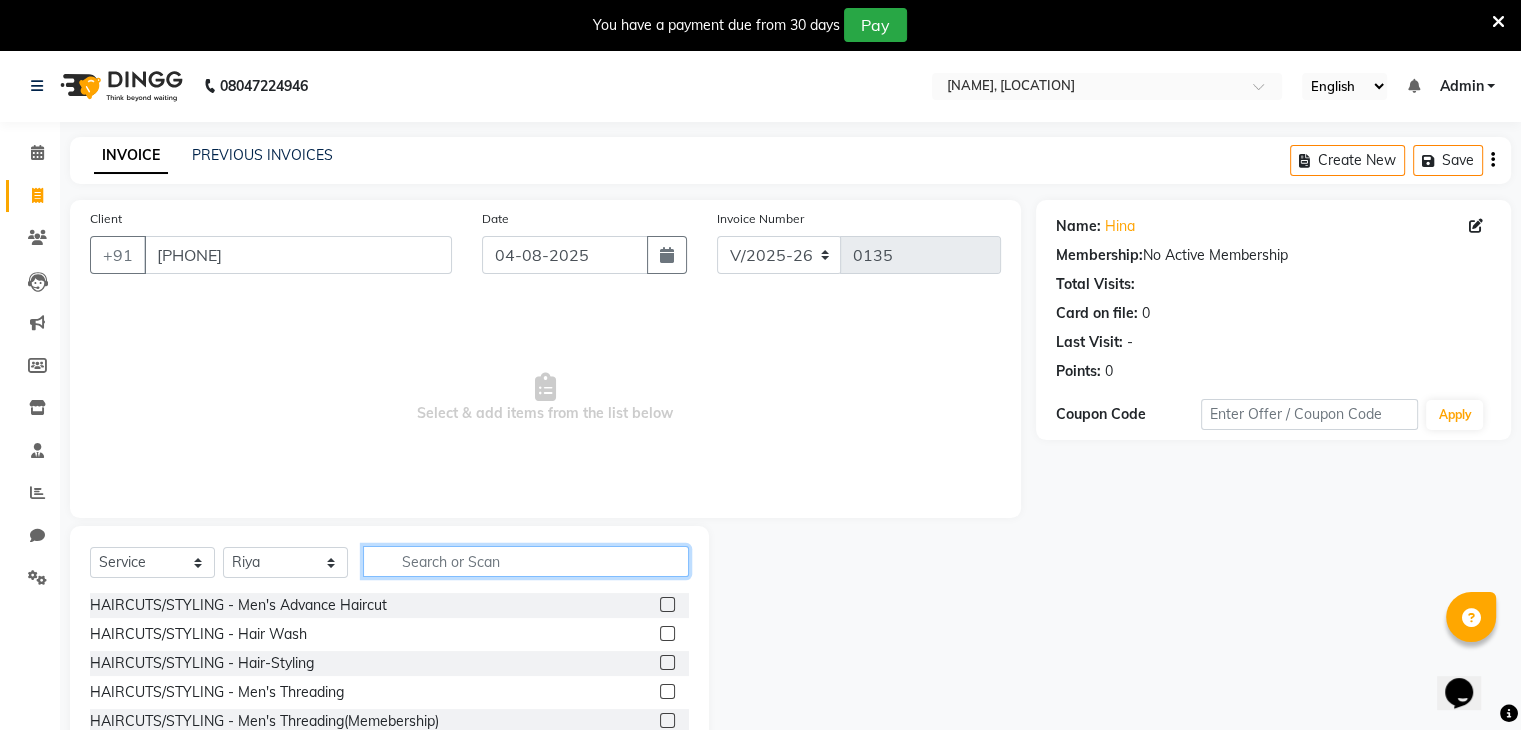 click 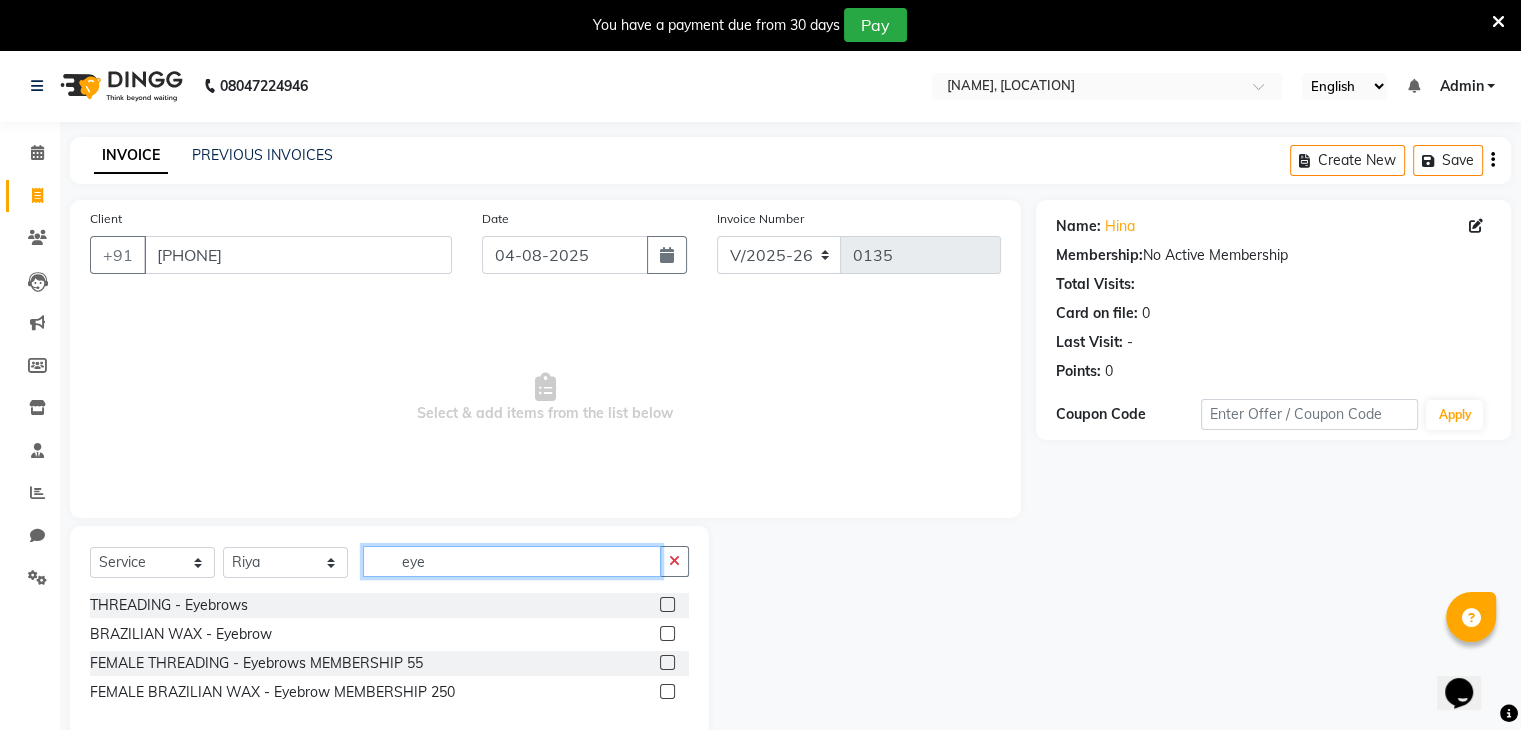 type on "eye" 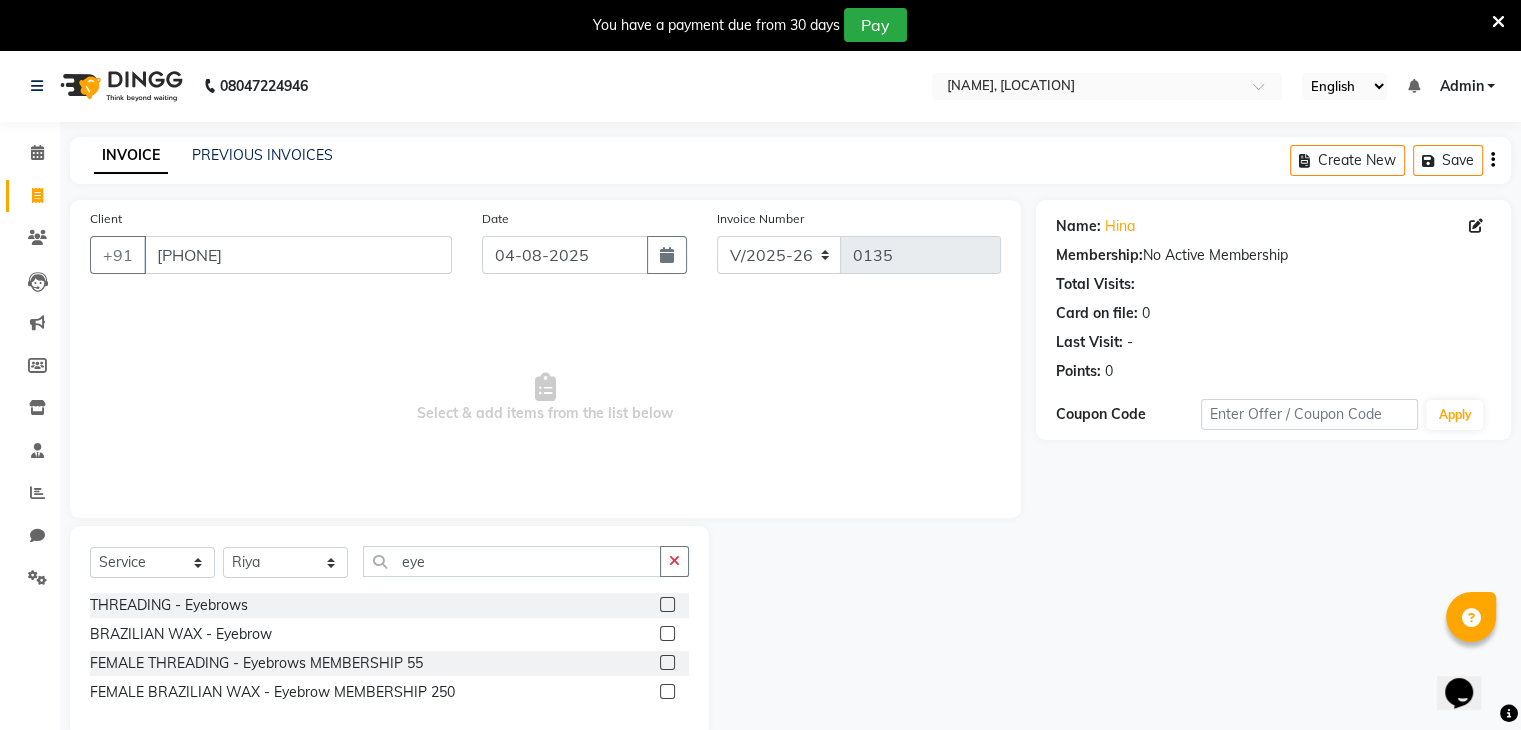 click 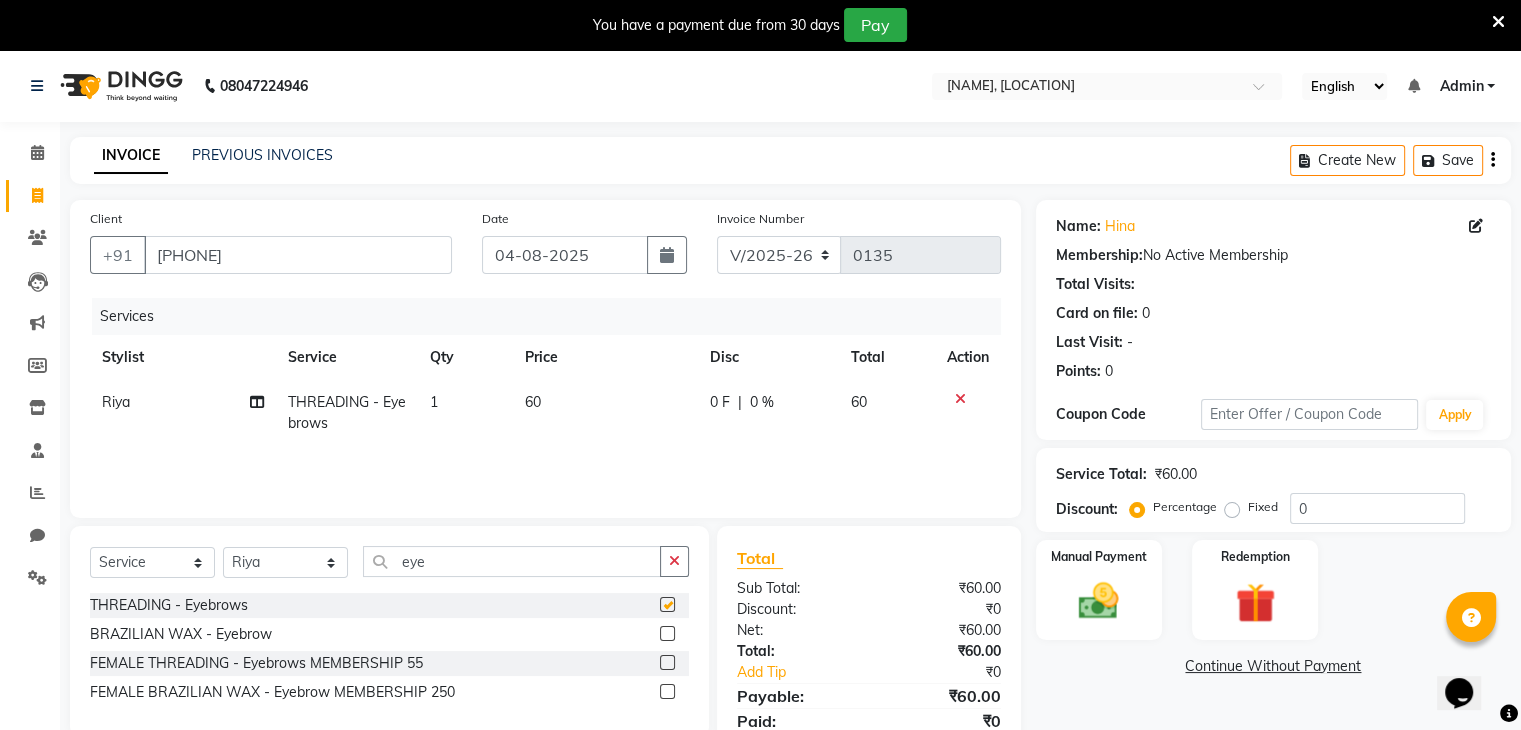 checkbox on "false" 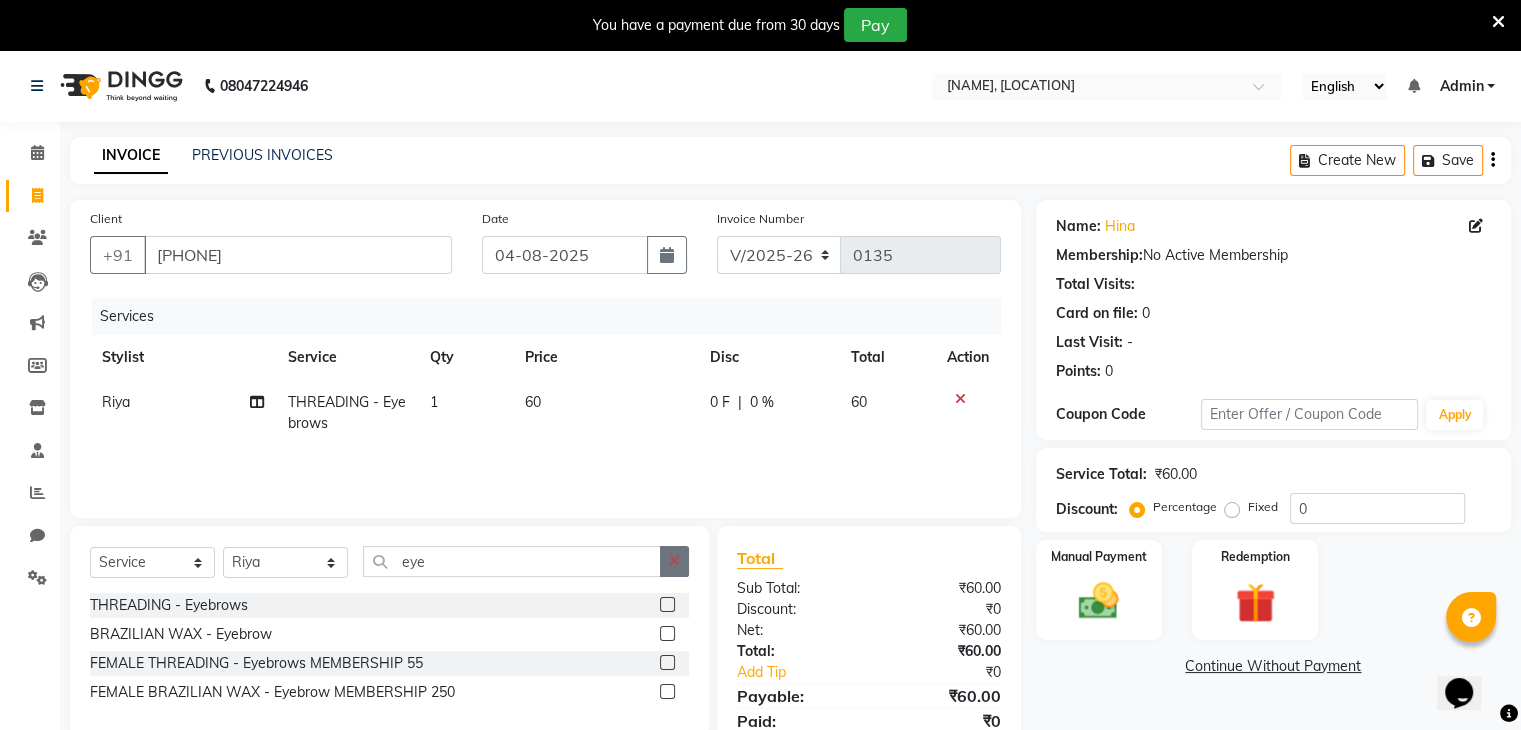 click 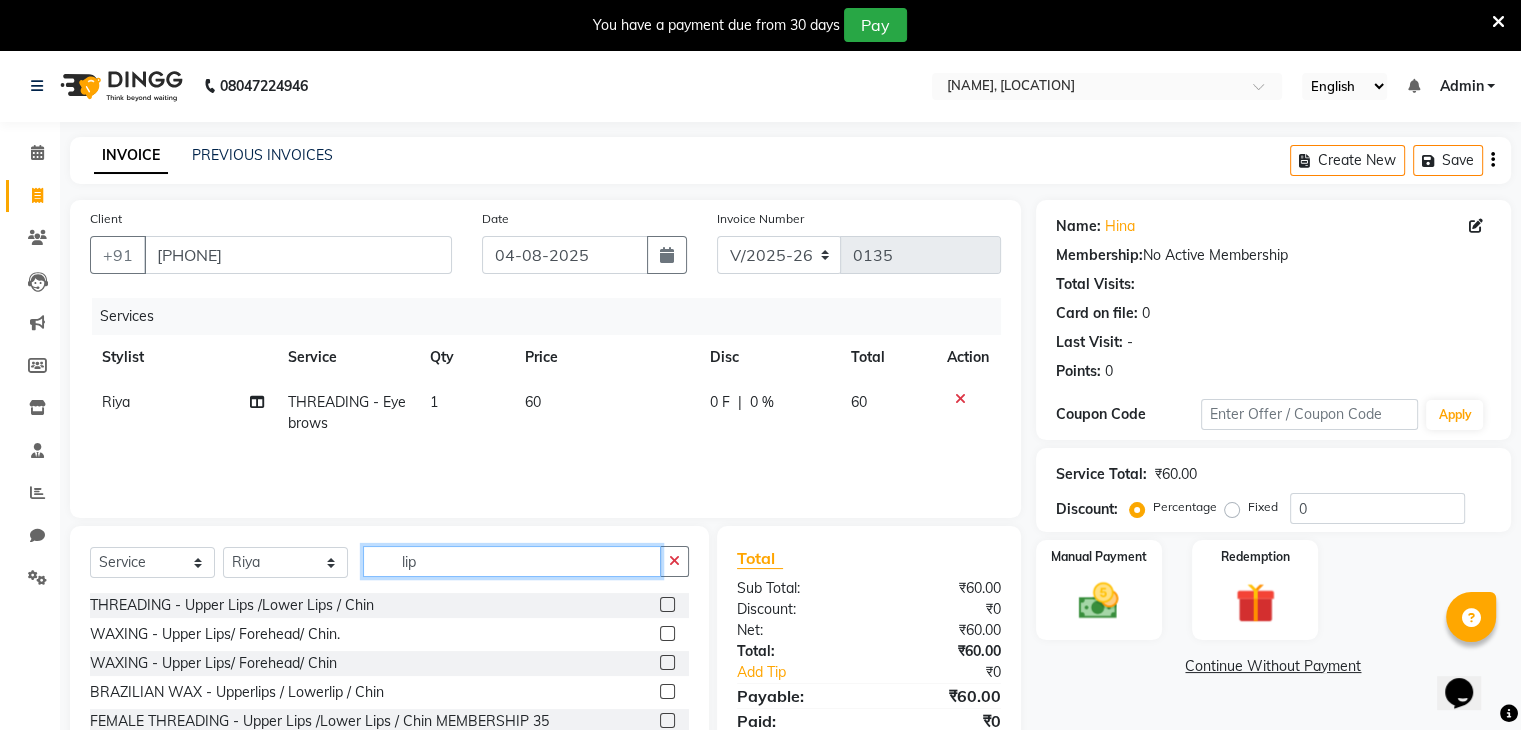 scroll, scrollTop: 32, scrollLeft: 0, axis: vertical 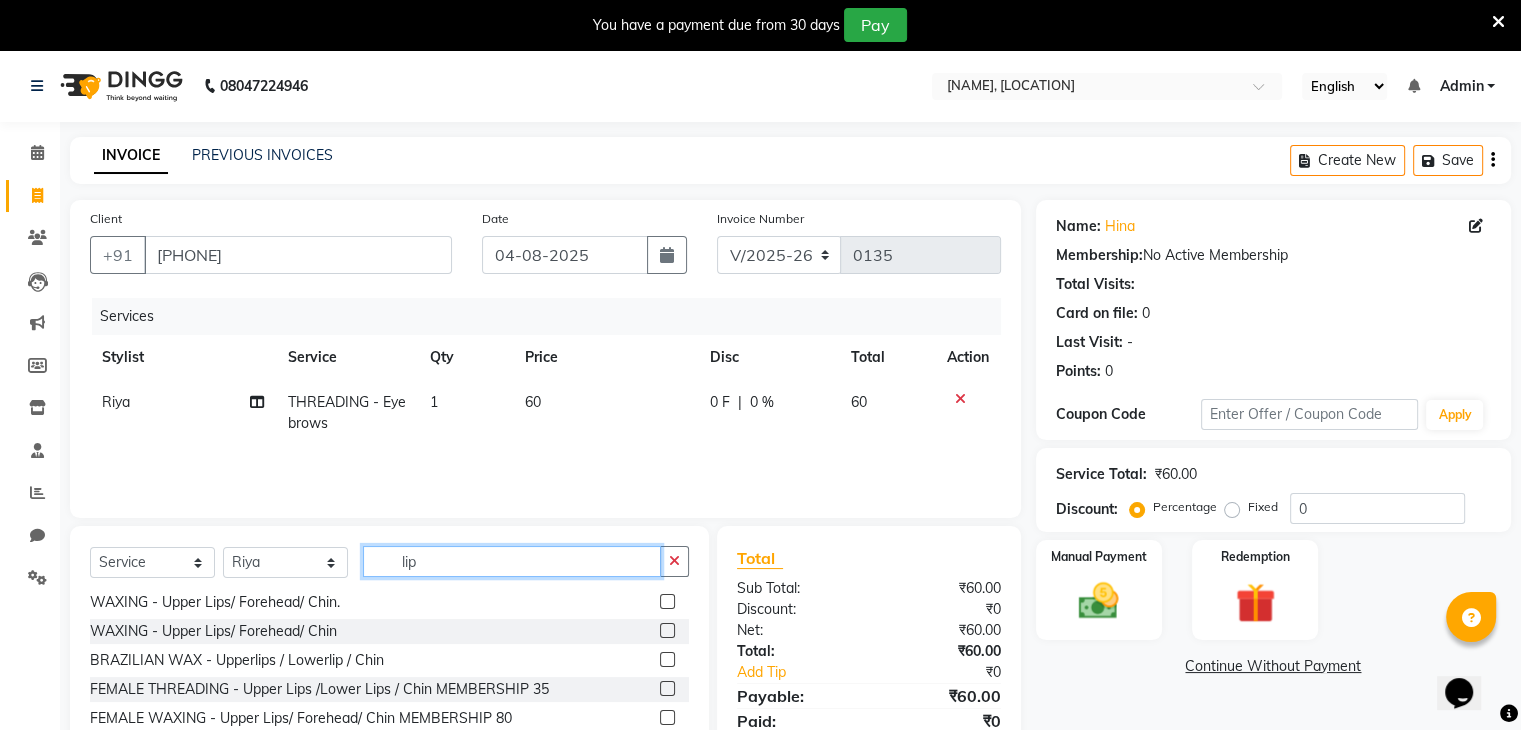 type on "lip" 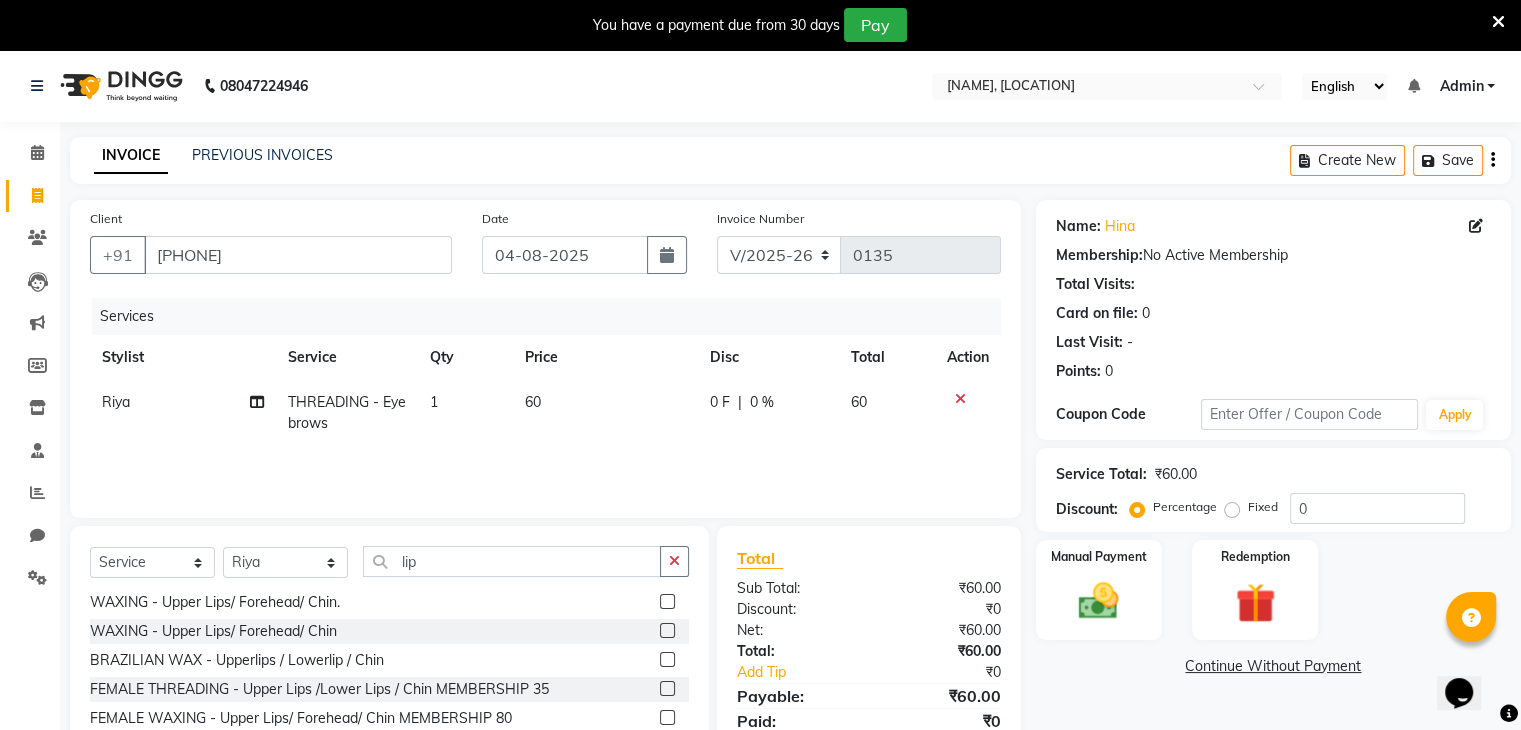 click 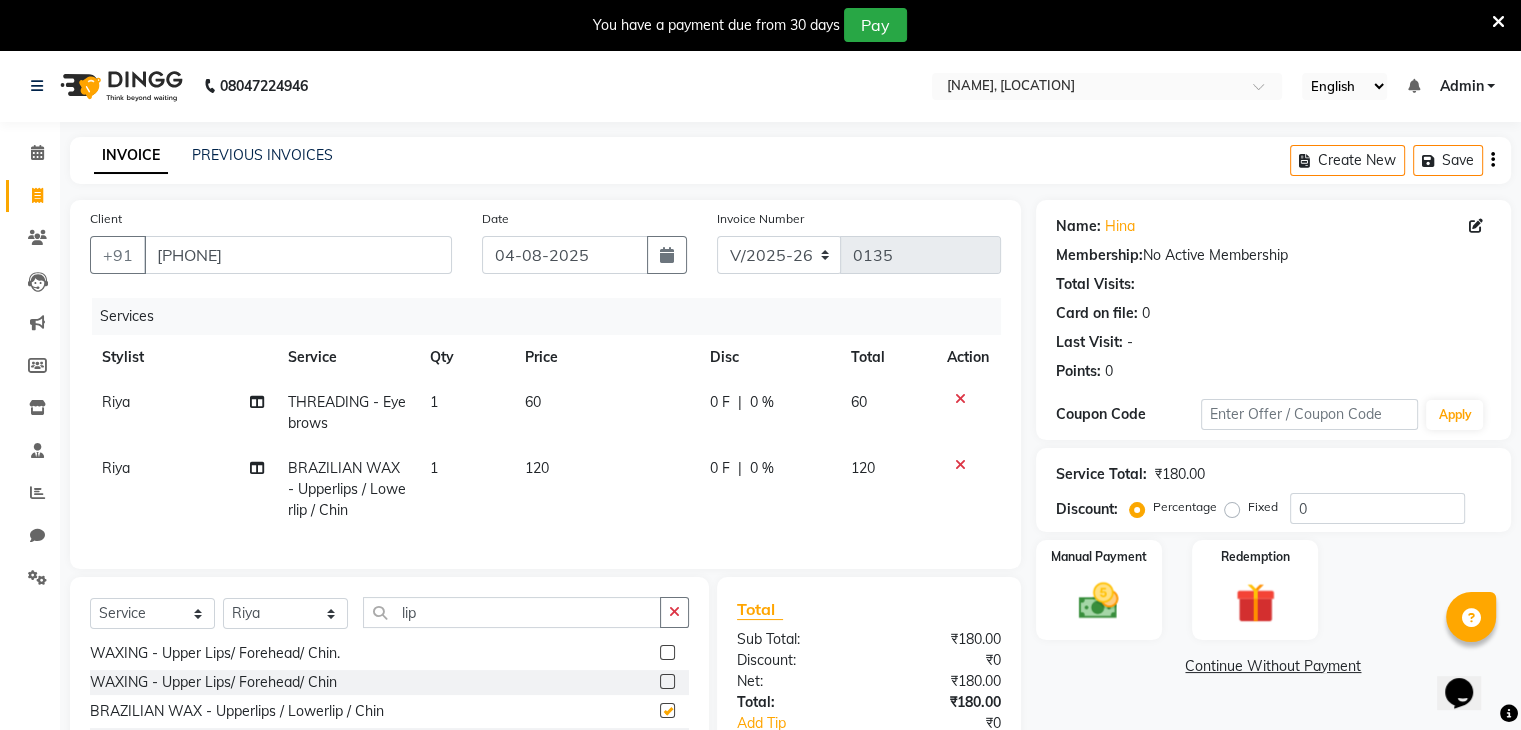 checkbox on "false" 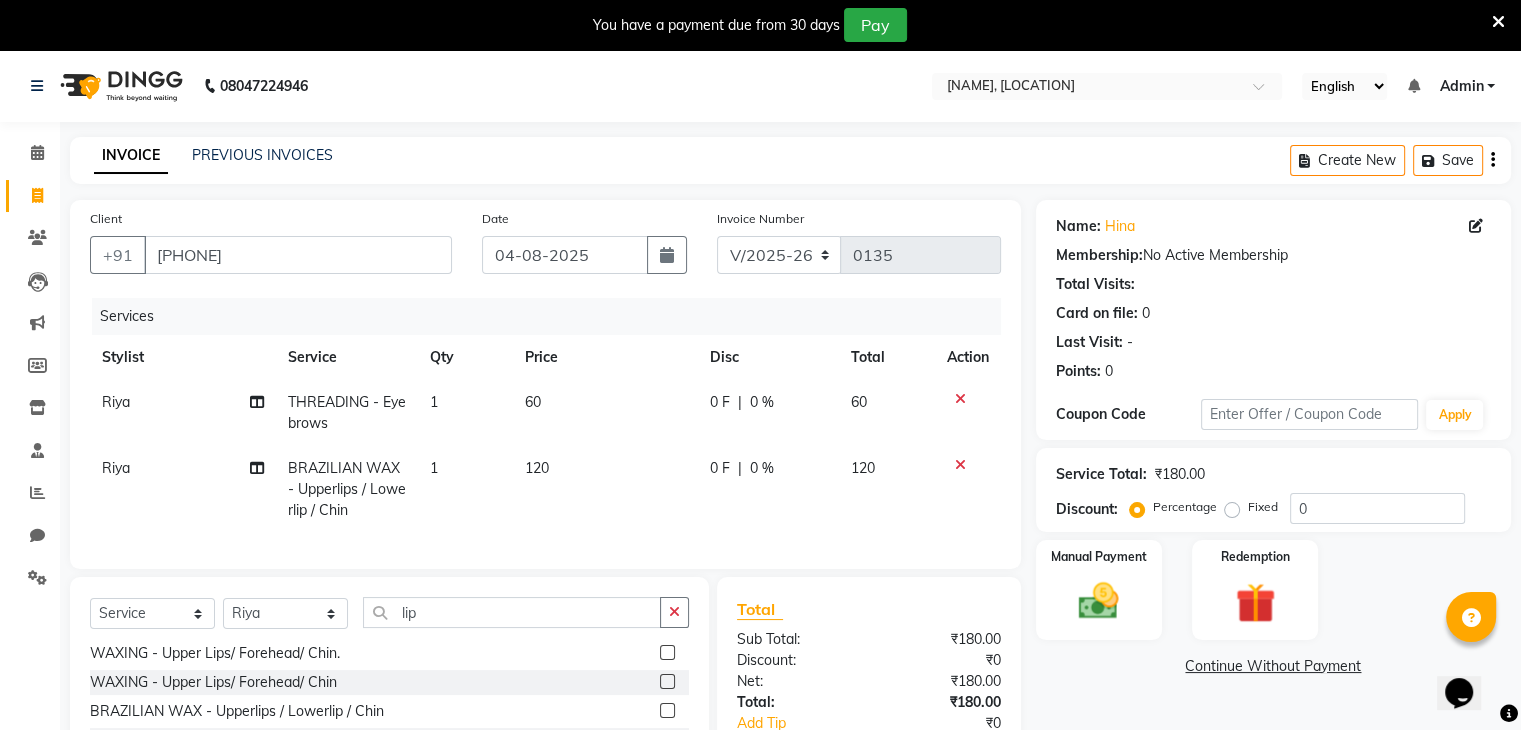 click on "0 F" 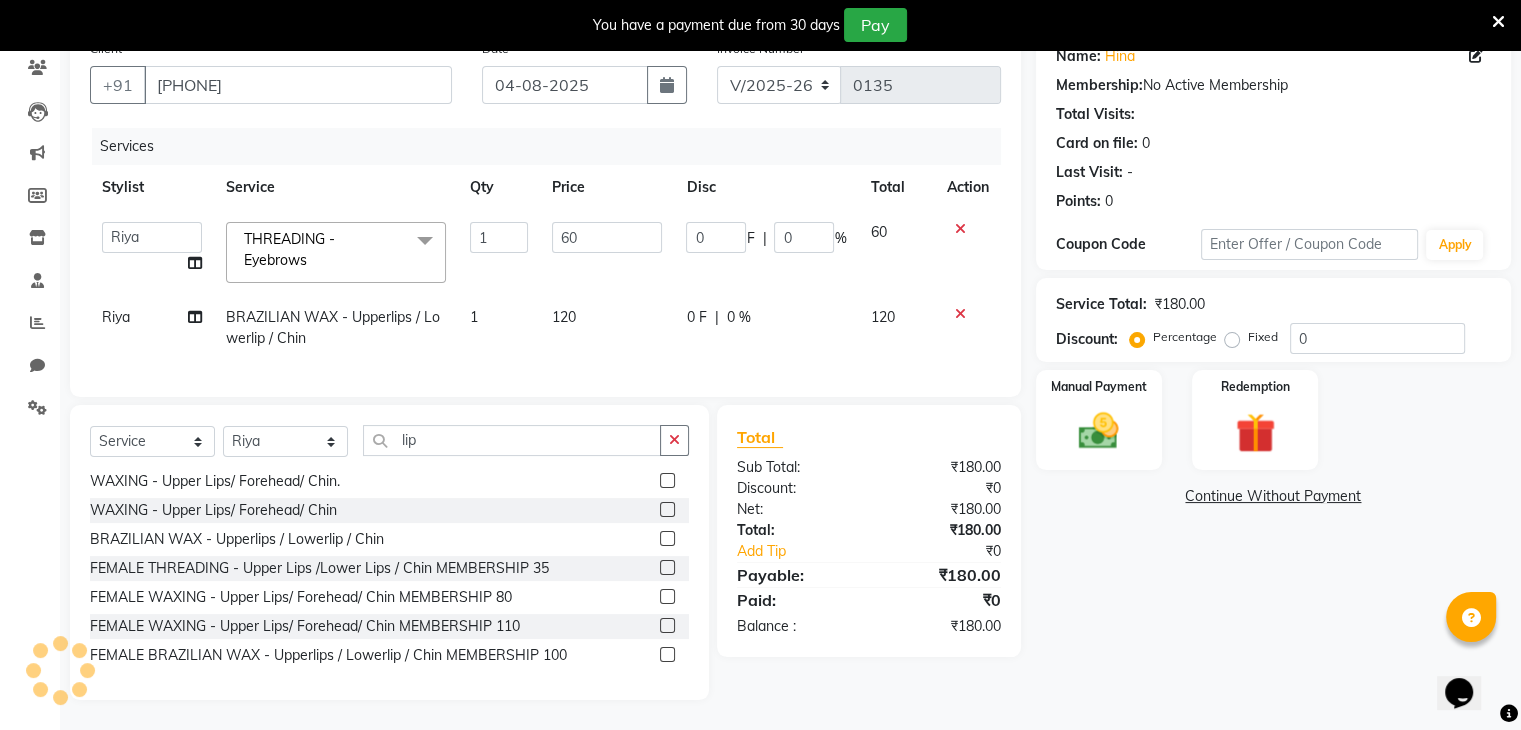 scroll, scrollTop: 185, scrollLeft: 0, axis: vertical 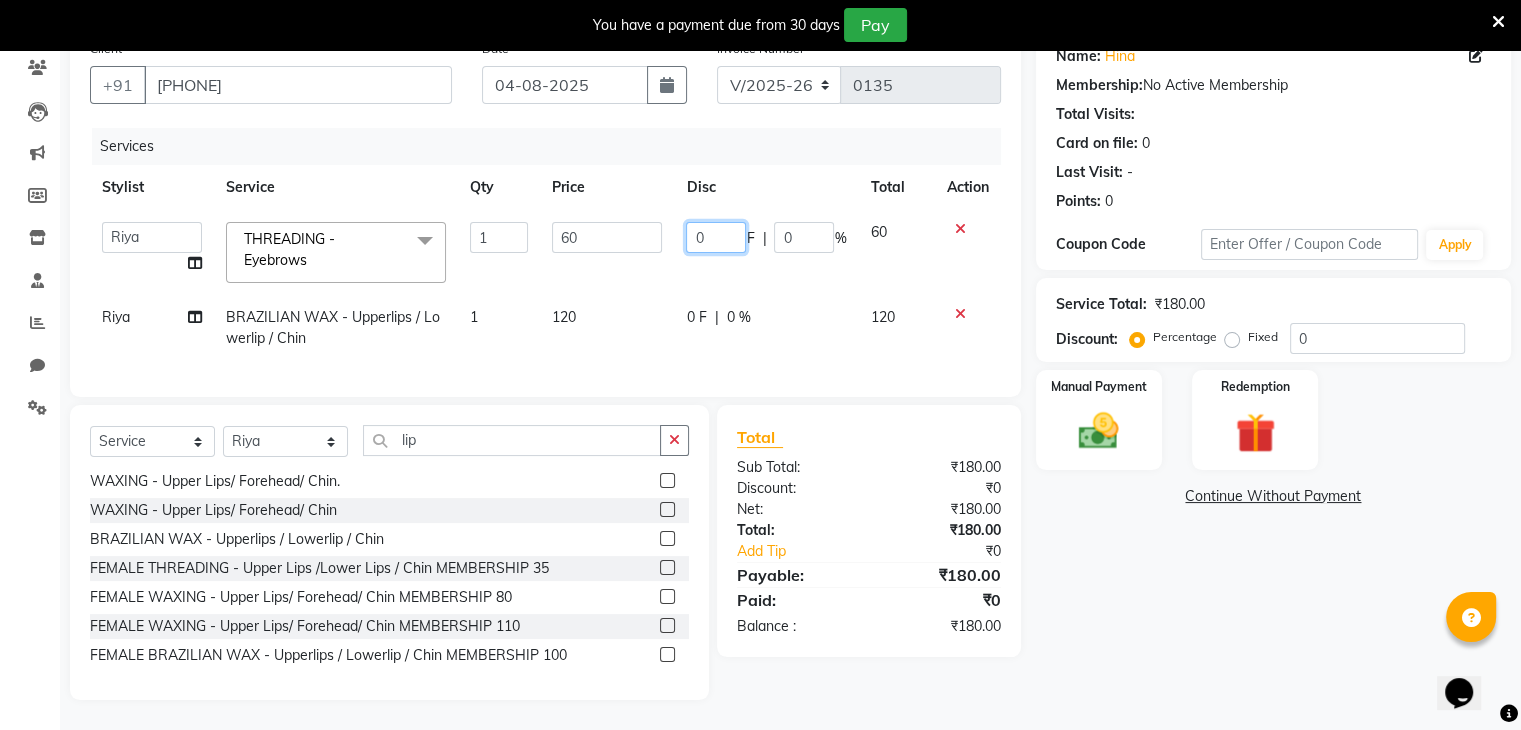 click on "0" 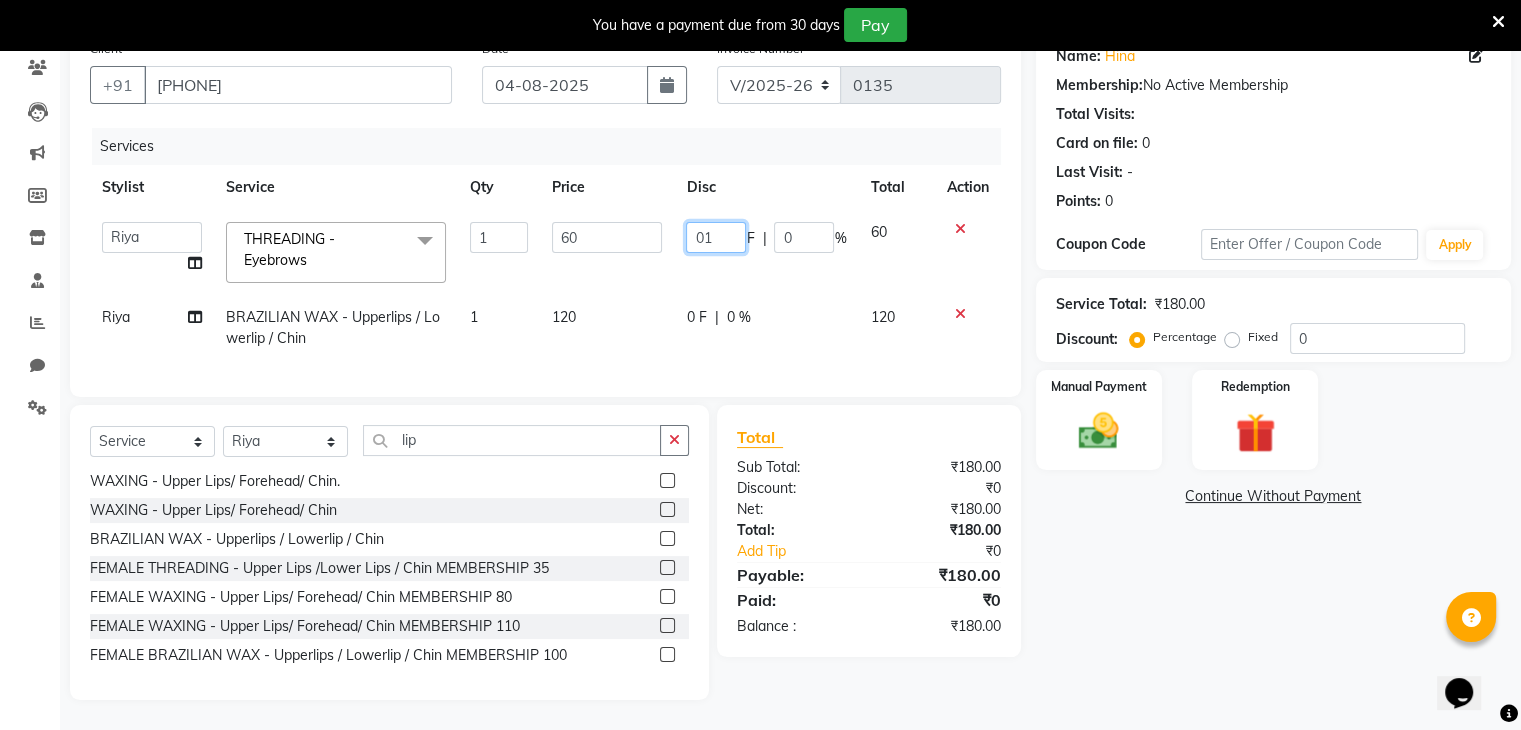 type on "0" 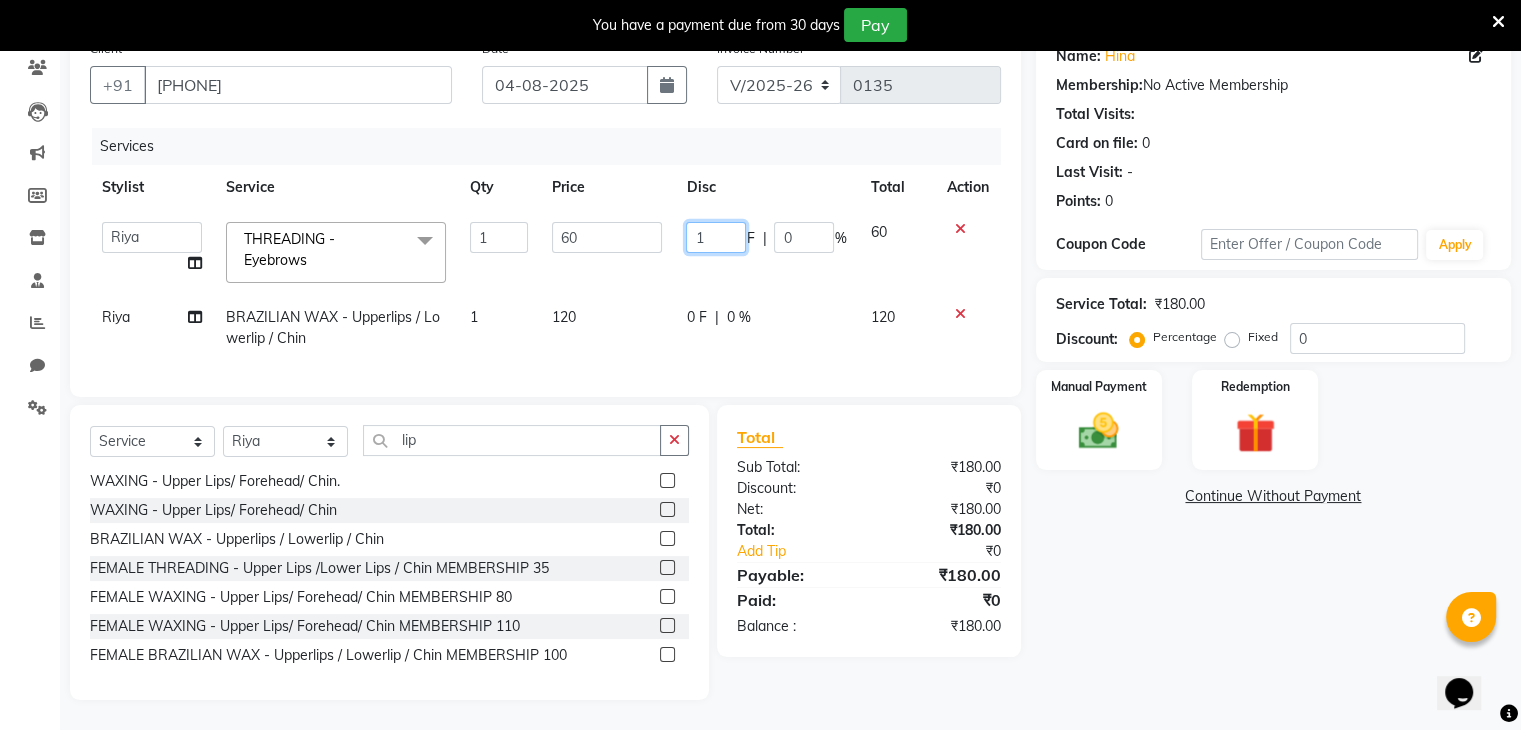 type on "10" 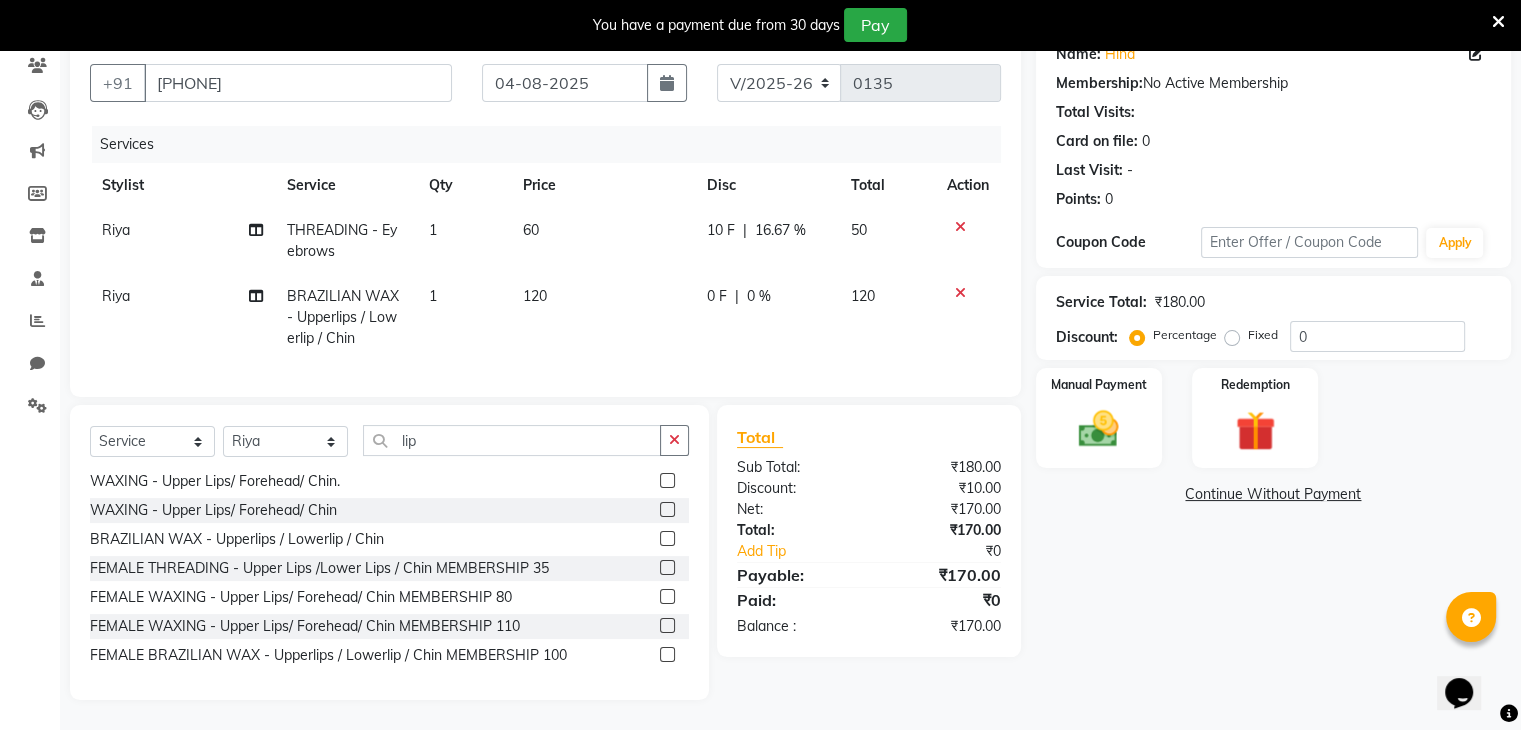click on "0 F | 0 %" 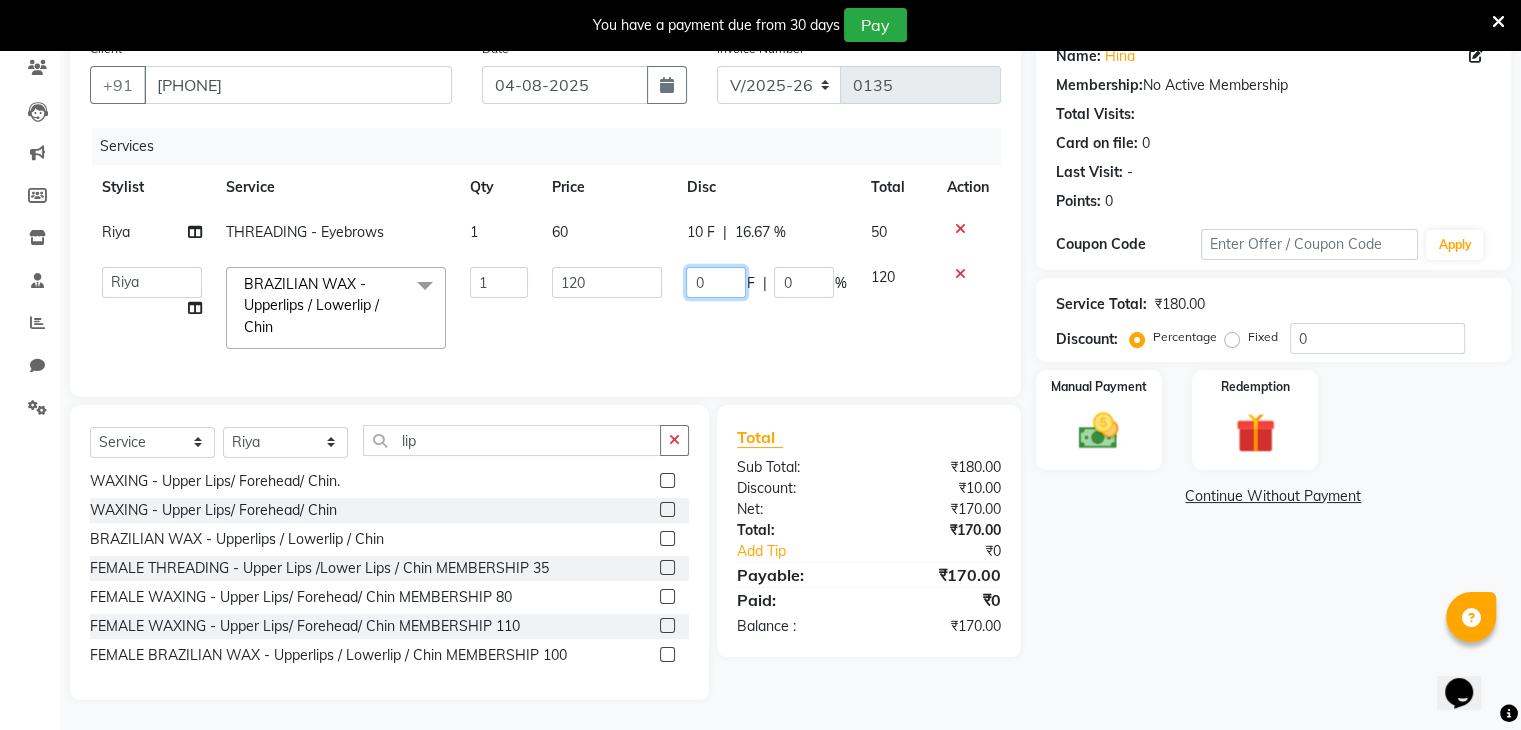 click on "0" 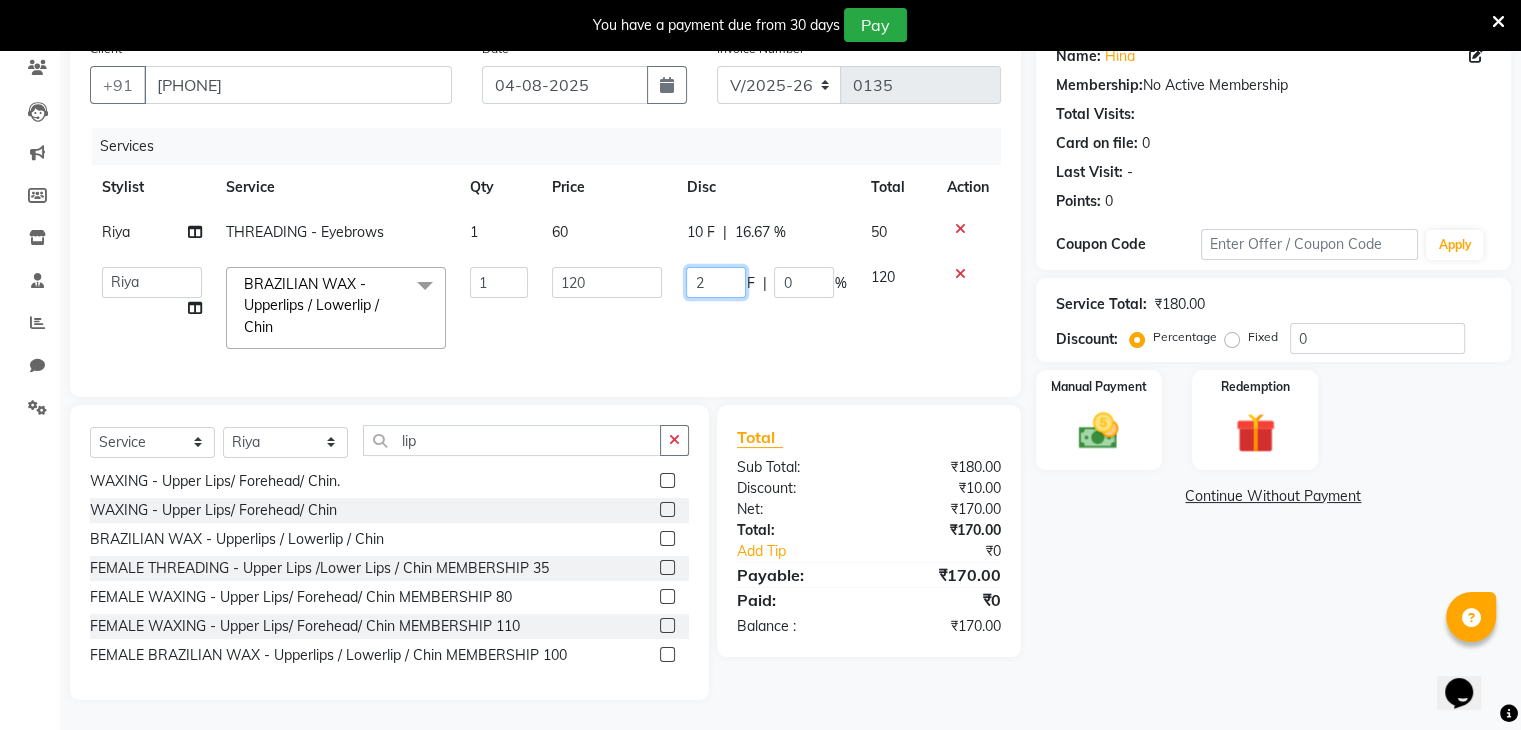 type on "20" 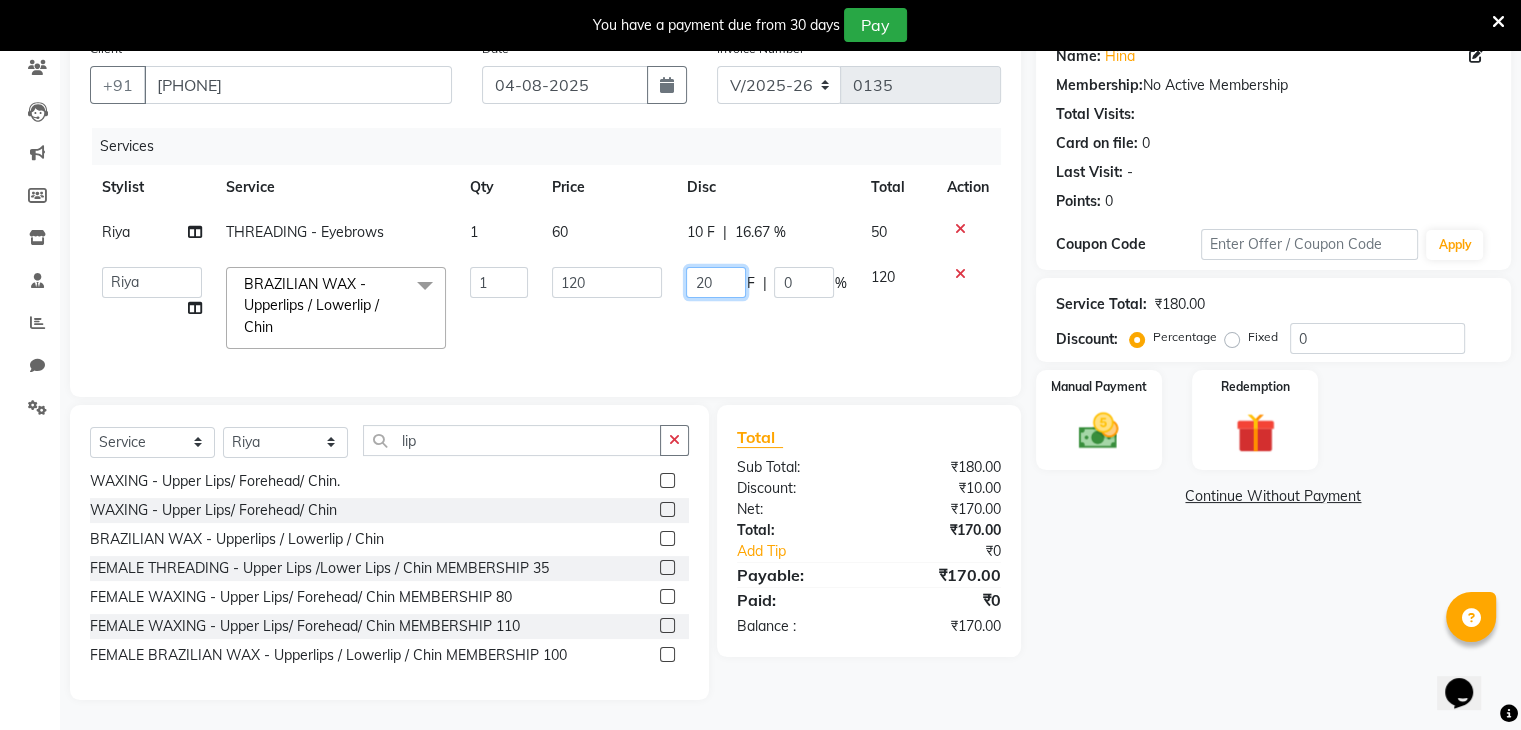 scroll, scrollTop: 186, scrollLeft: 0, axis: vertical 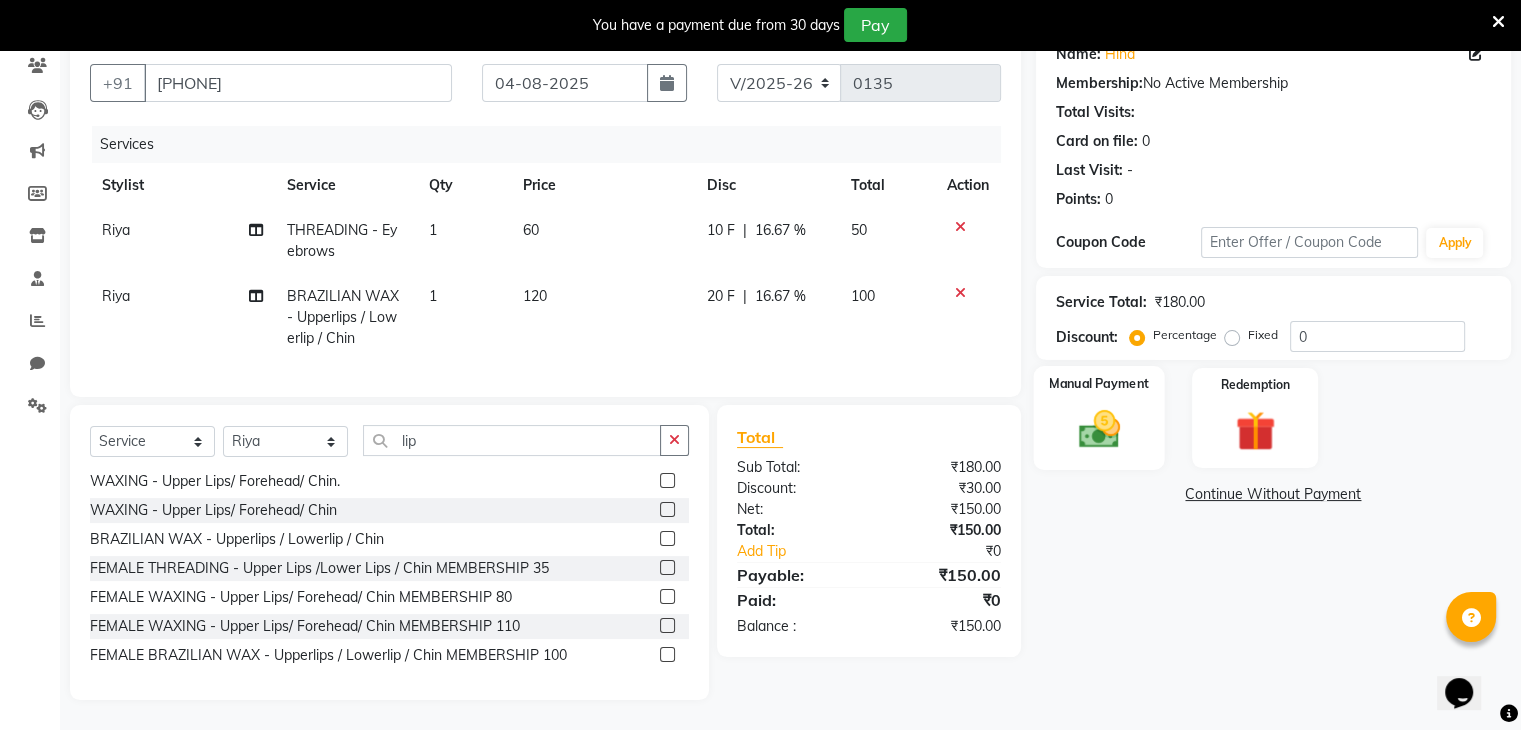 click 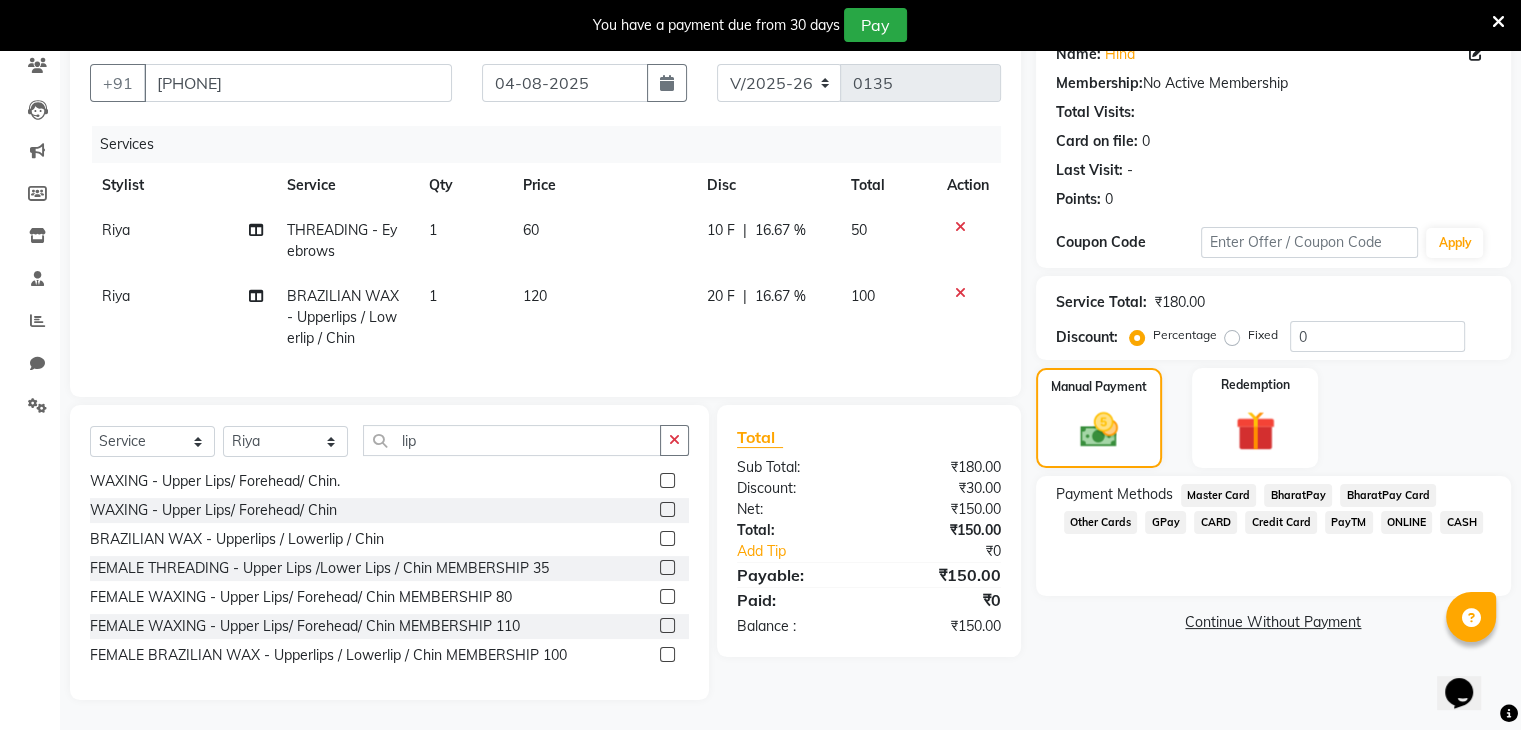 click on "CASH" 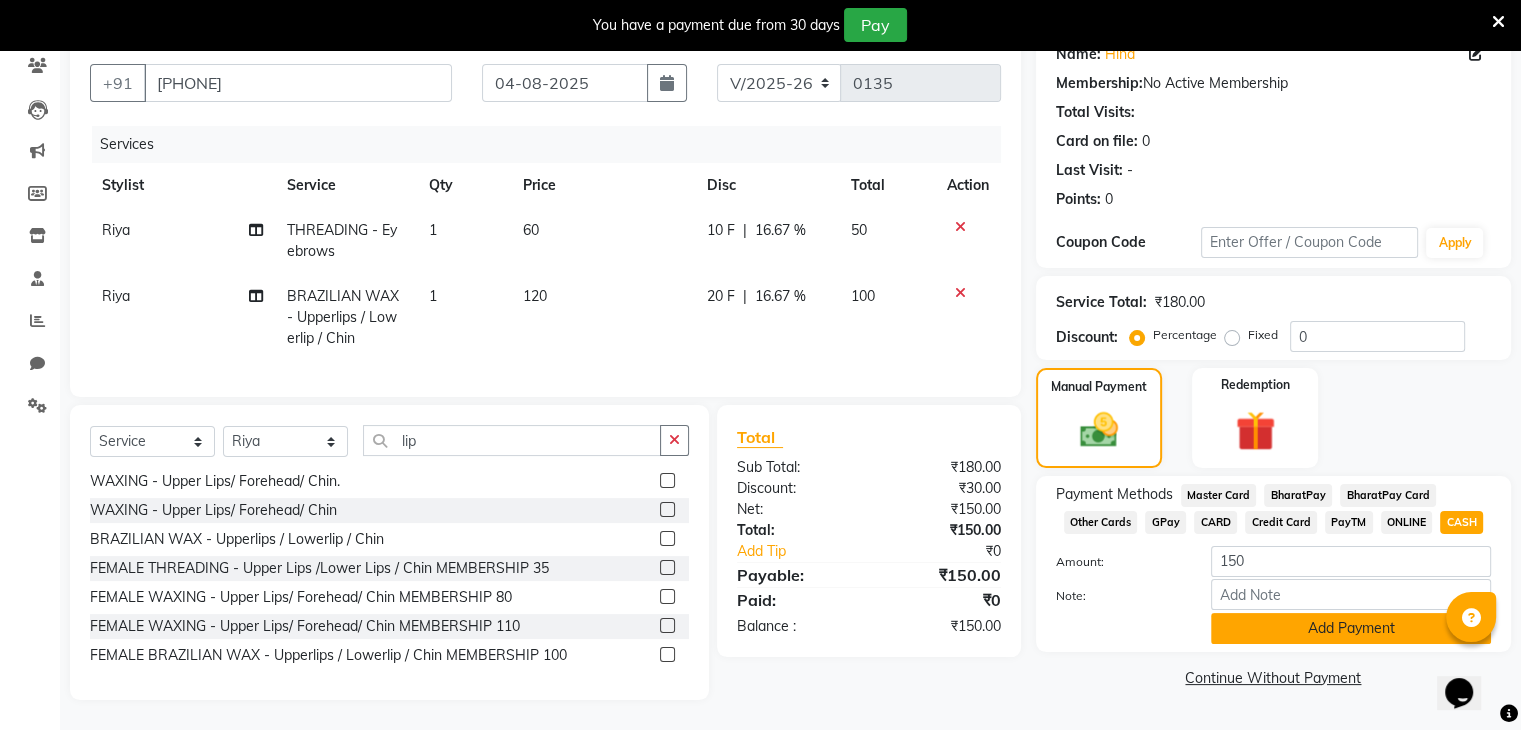 click on "Add Payment" 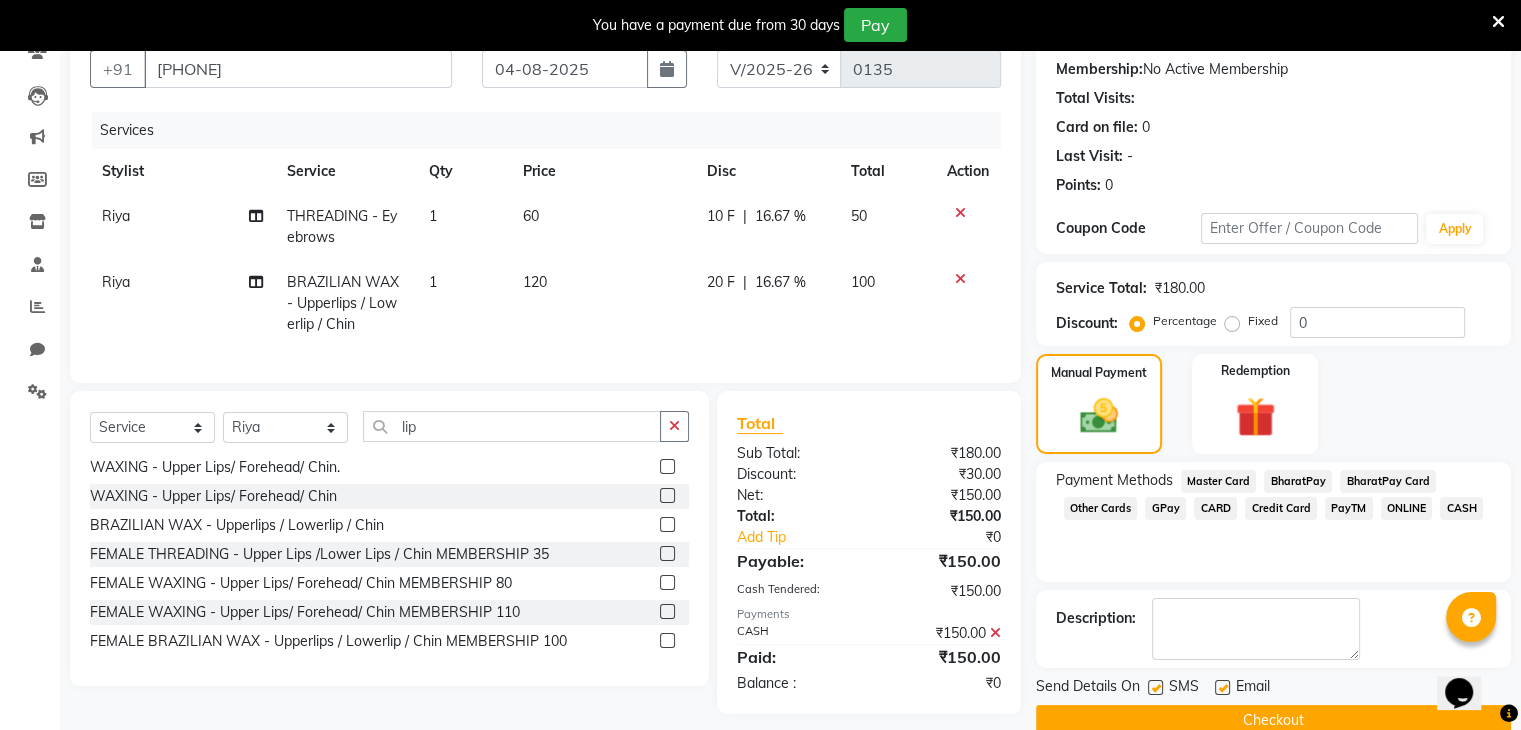 scroll, scrollTop: 220, scrollLeft: 0, axis: vertical 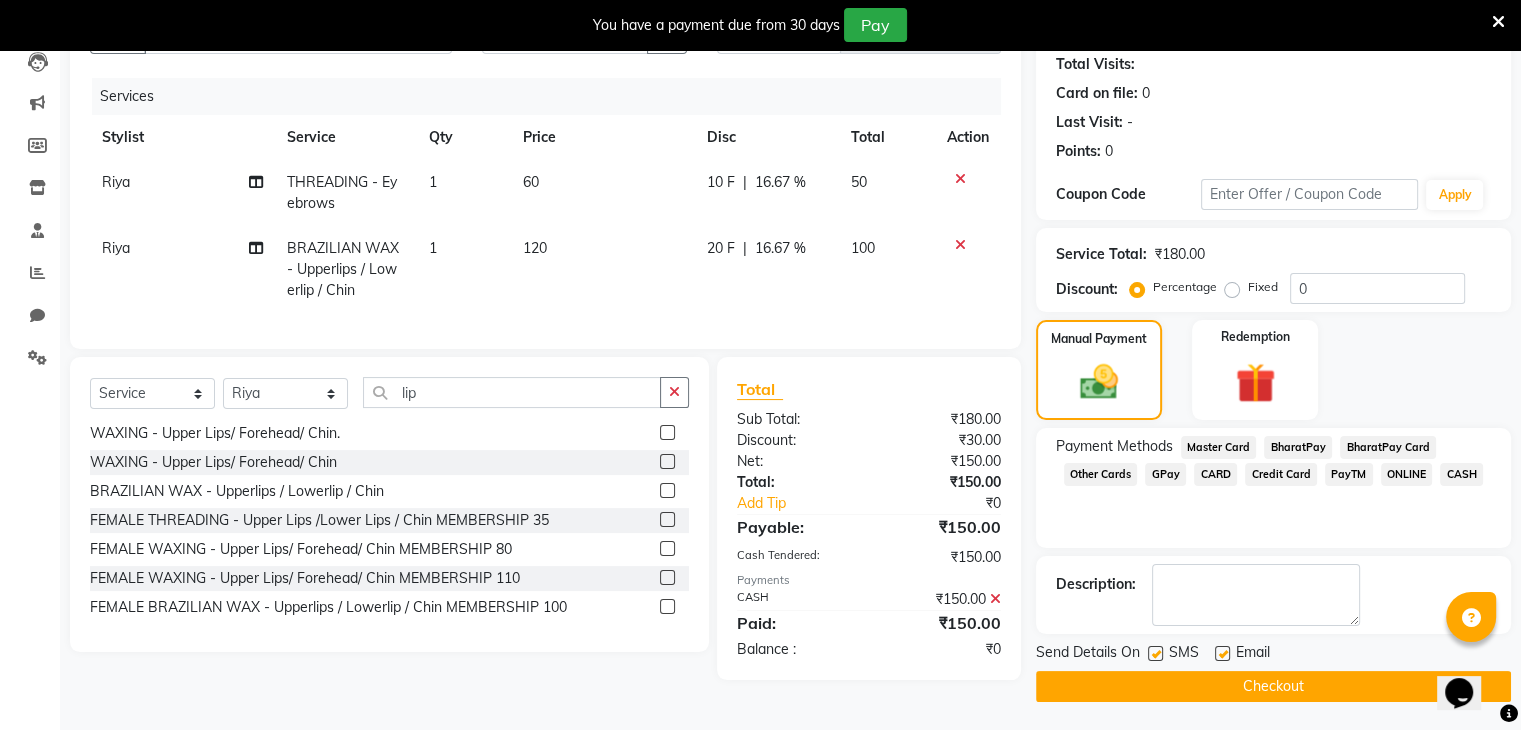 click on "Checkout" 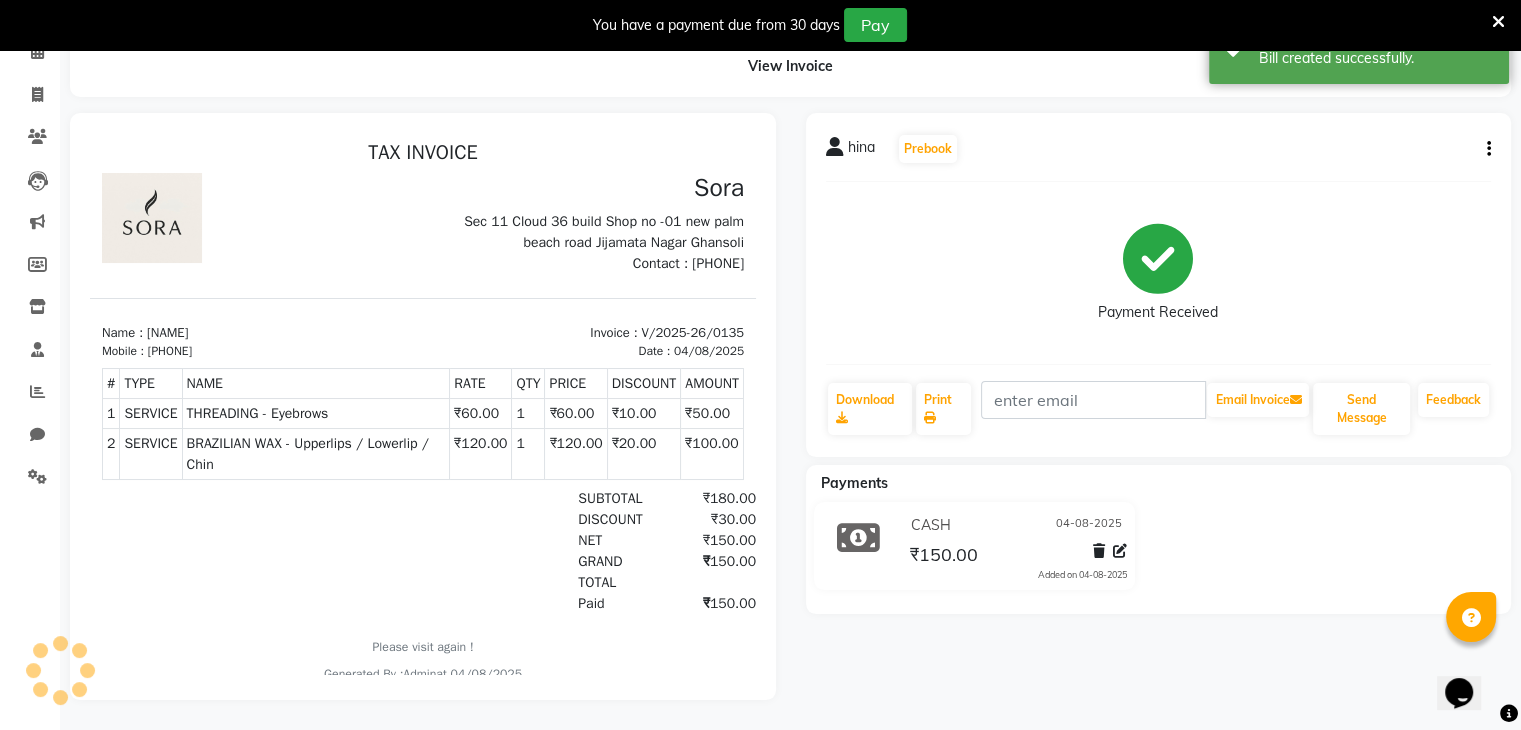 scroll, scrollTop: 0, scrollLeft: 0, axis: both 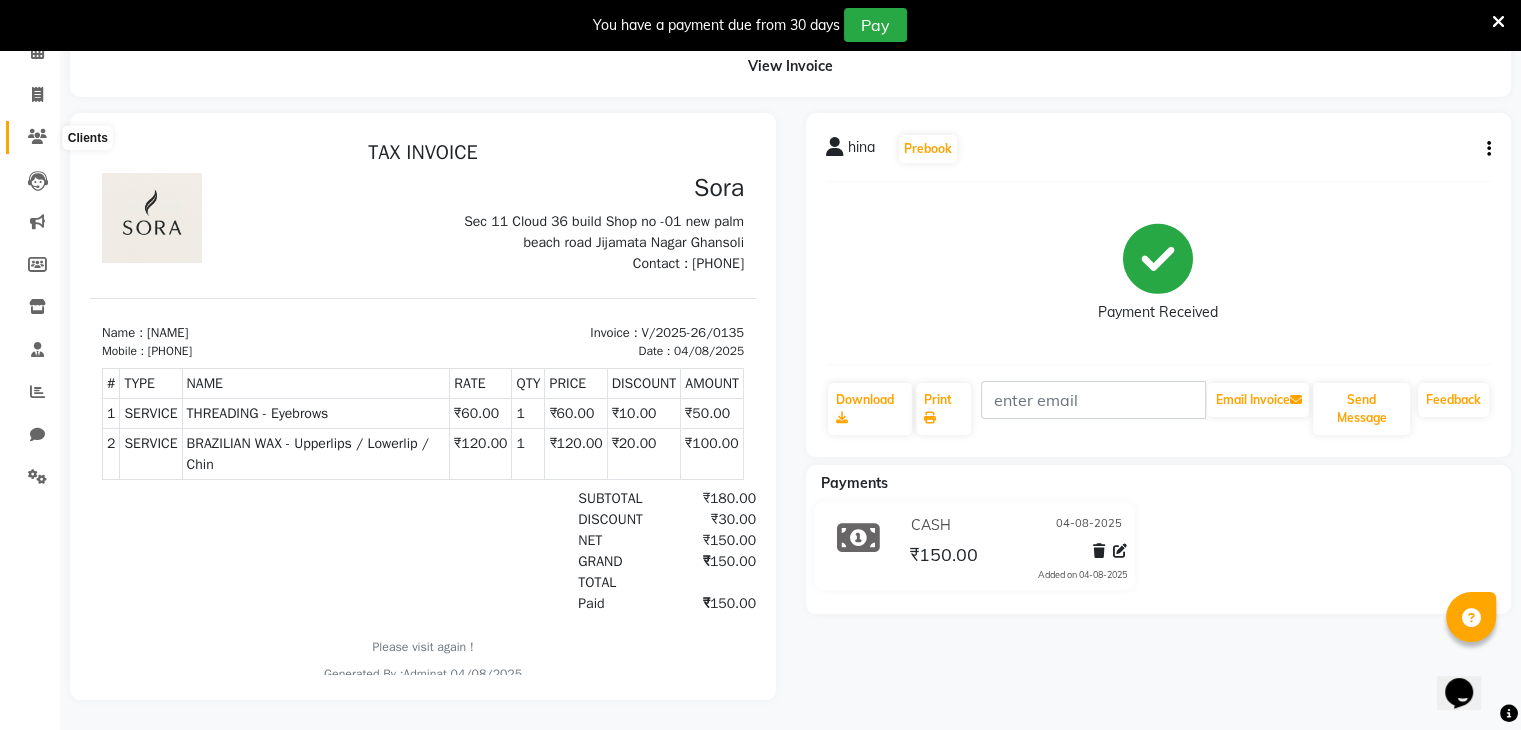 click 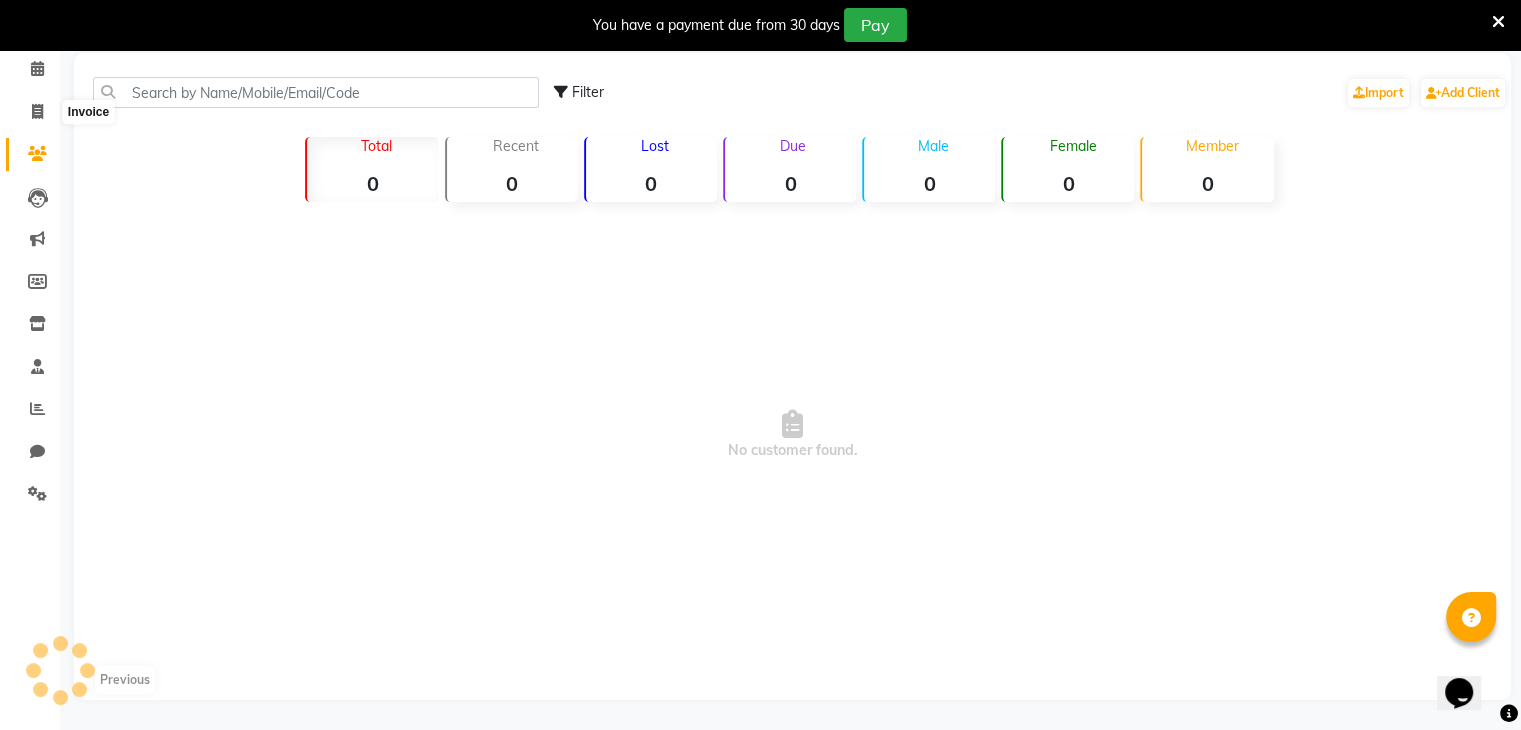 scroll, scrollTop: 116, scrollLeft: 0, axis: vertical 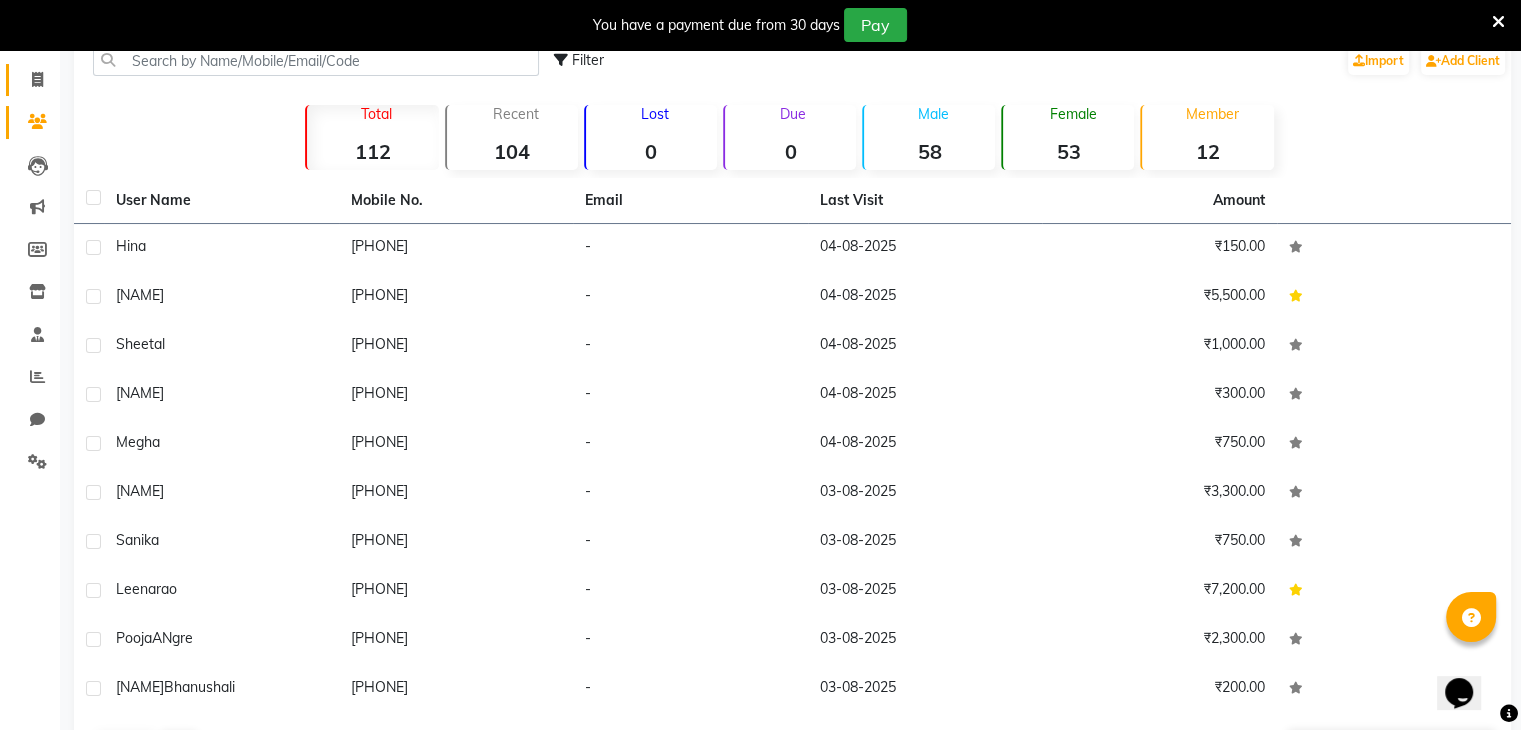 click 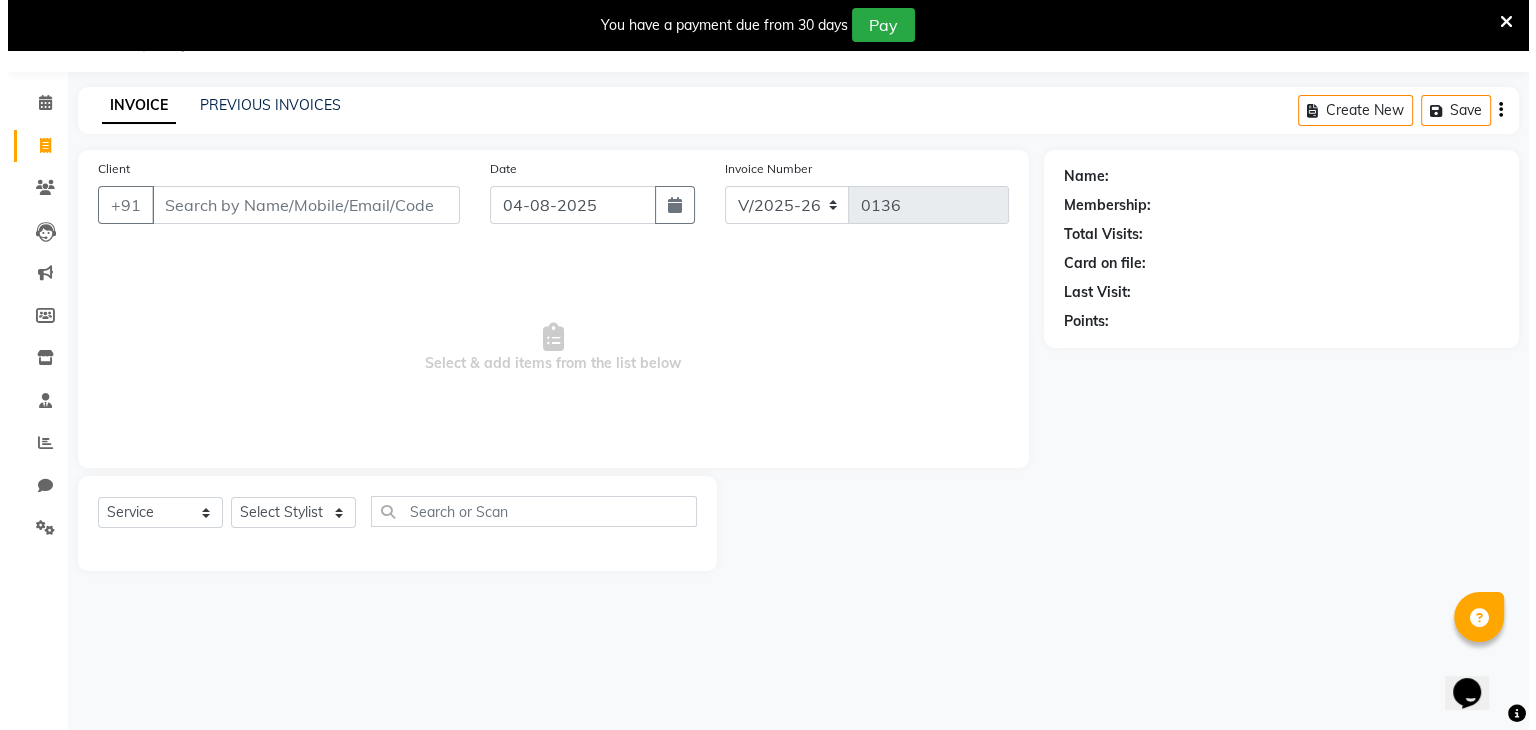 scroll, scrollTop: 50, scrollLeft: 0, axis: vertical 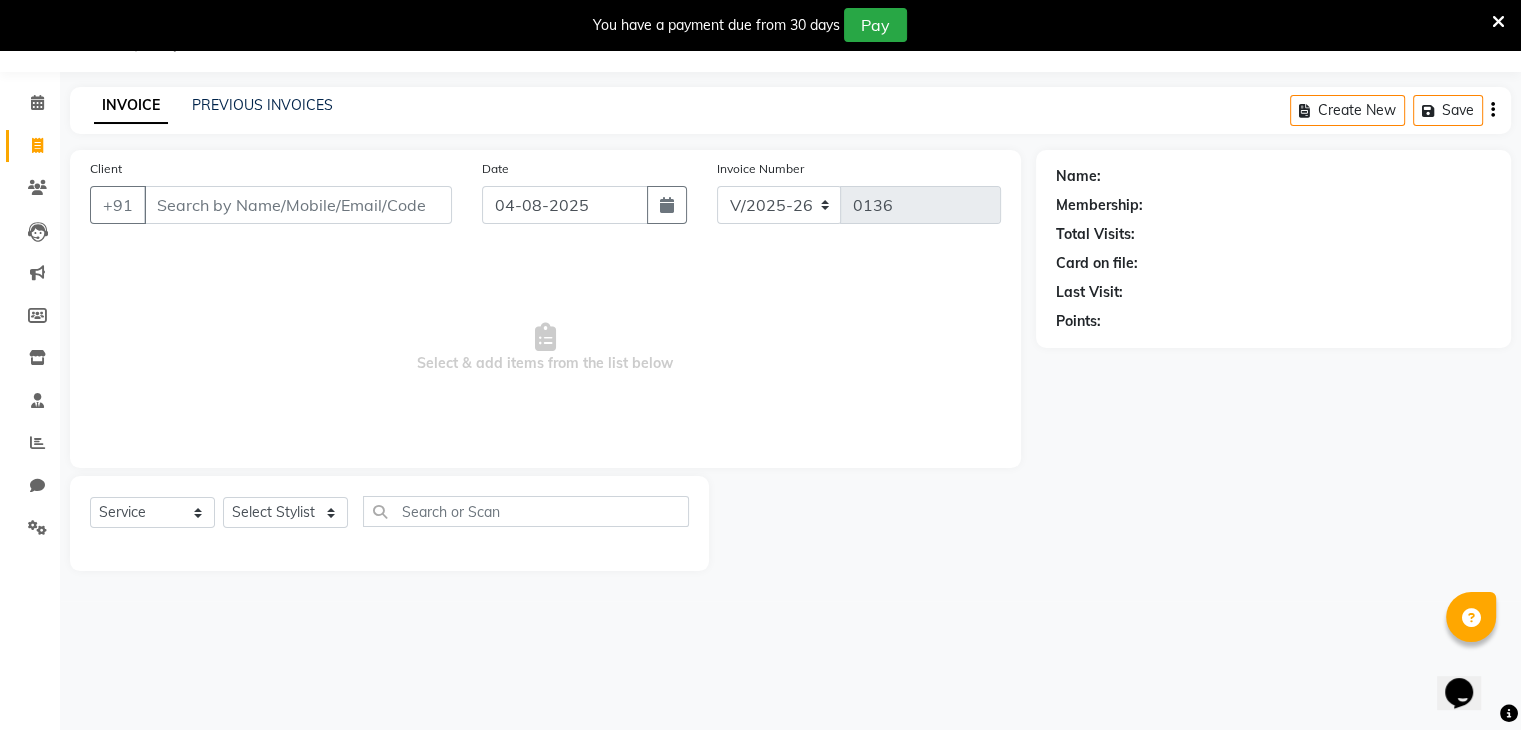 click on "Client" at bounding box center (298, 205) 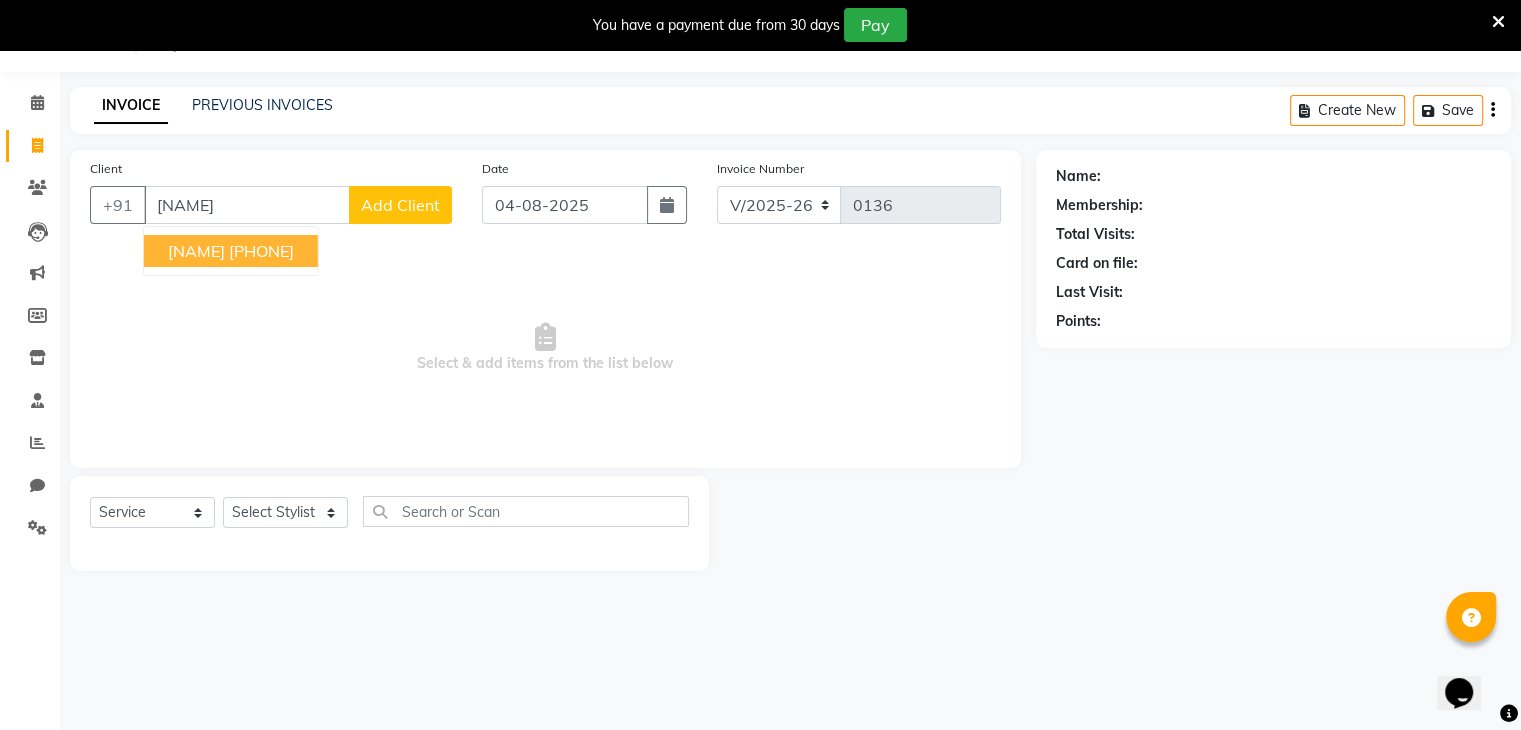click on "[NAME]" at bounding box center [247, 205] 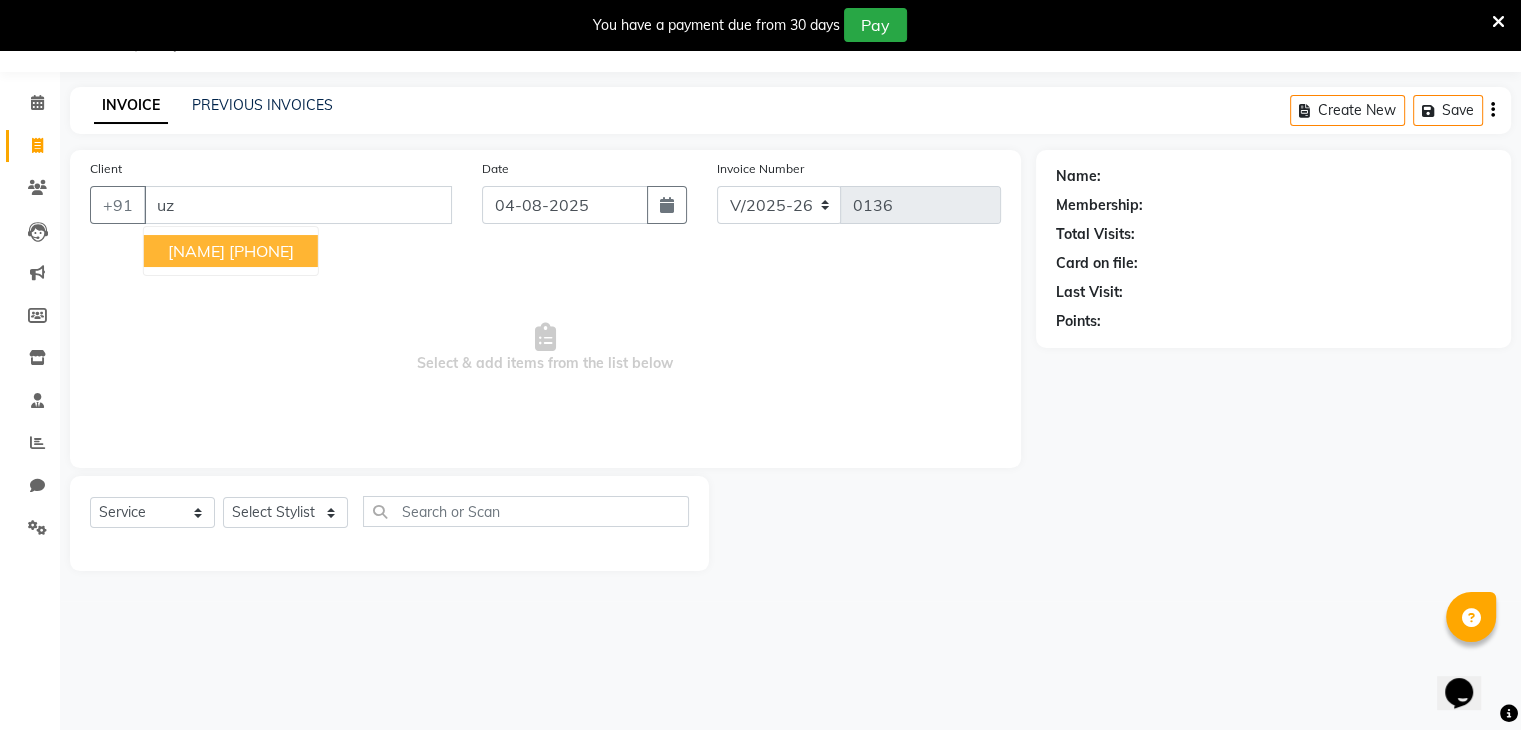 type on "u" 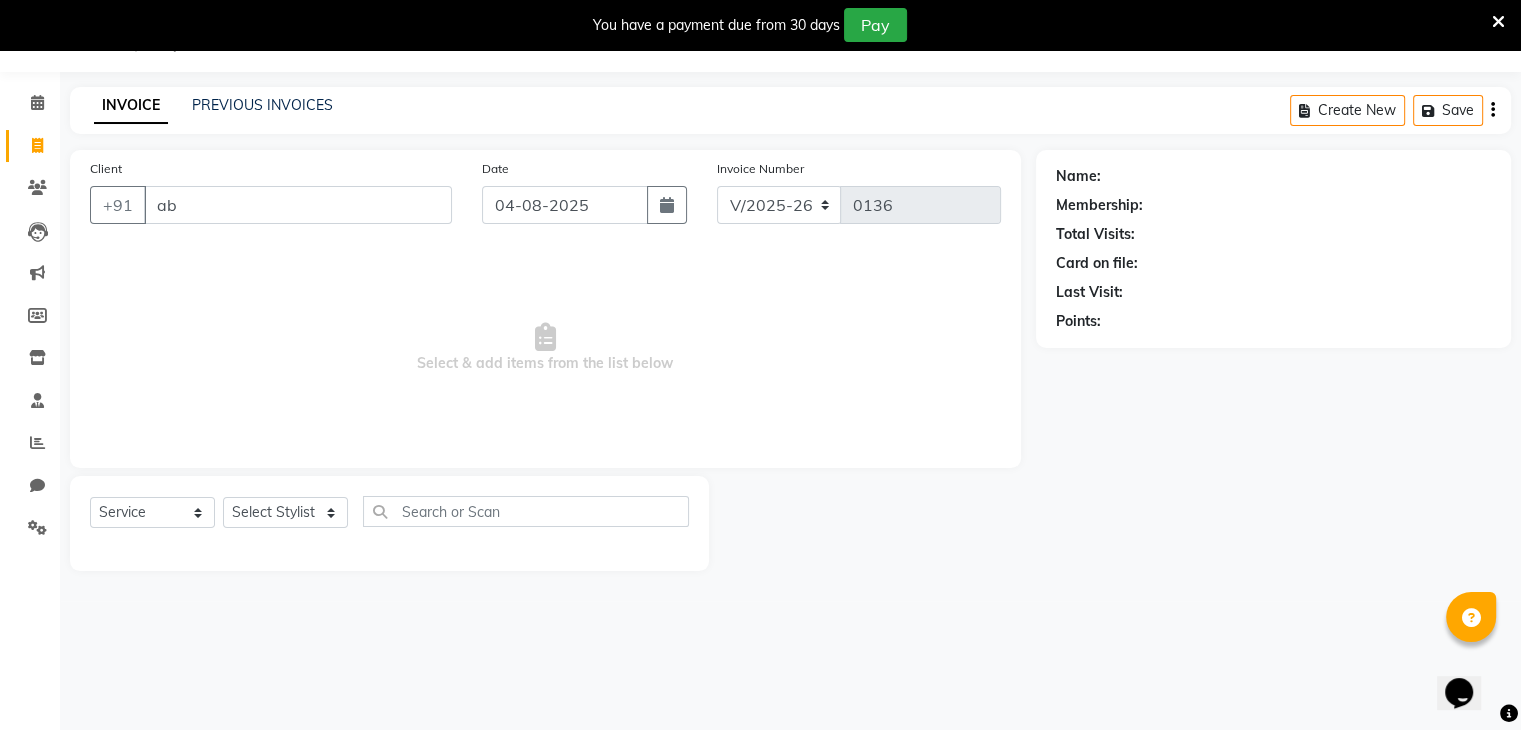 type on "a" 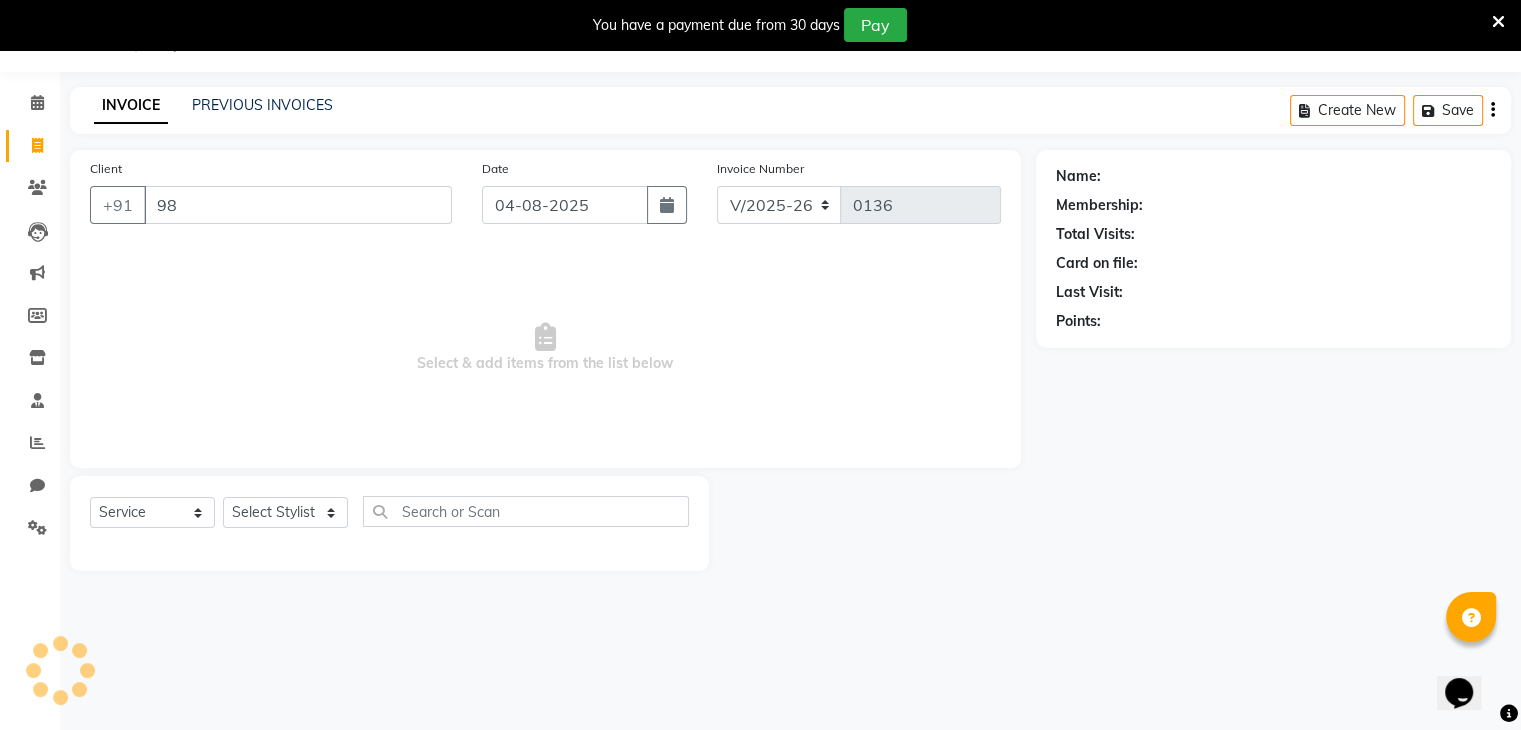 type on "9" 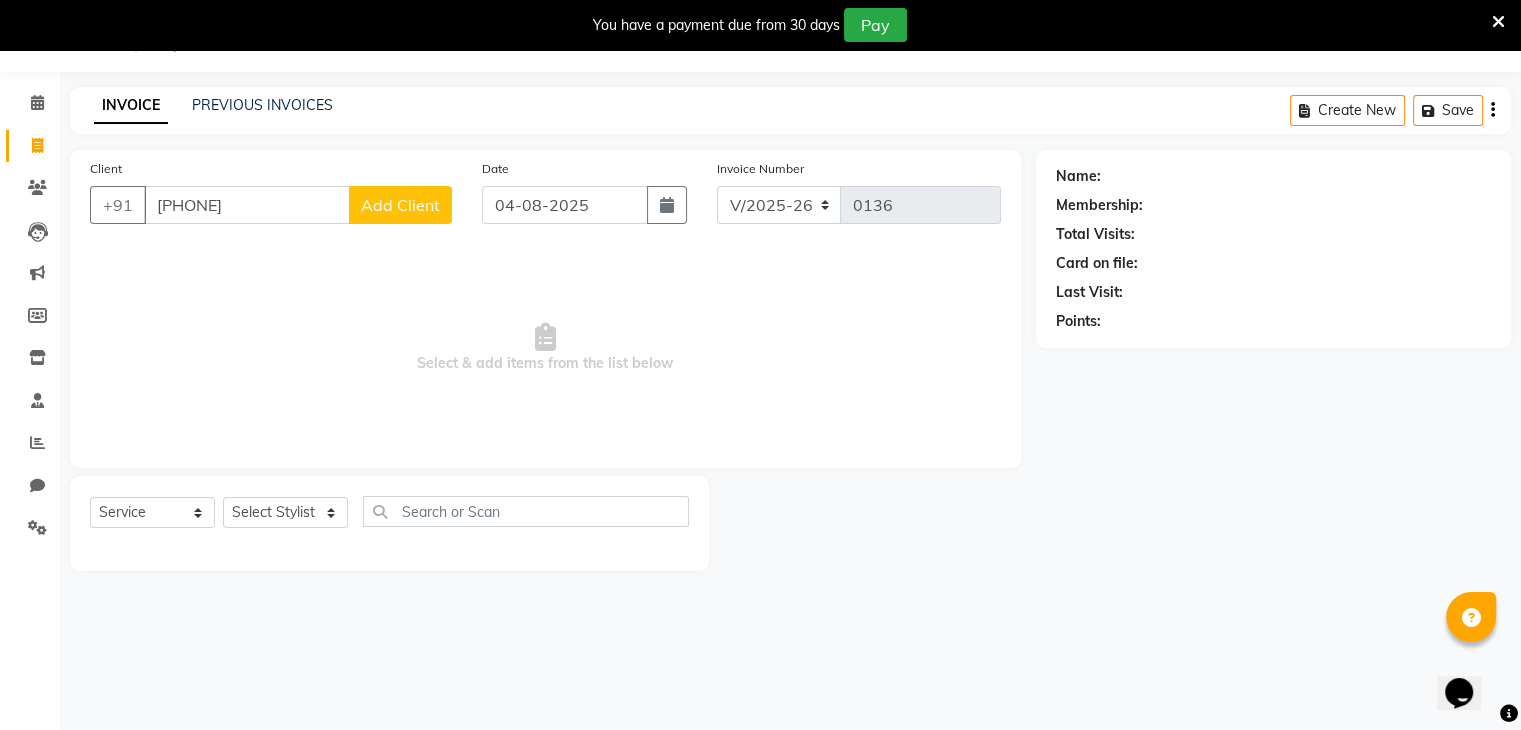type on "[PHONE]" 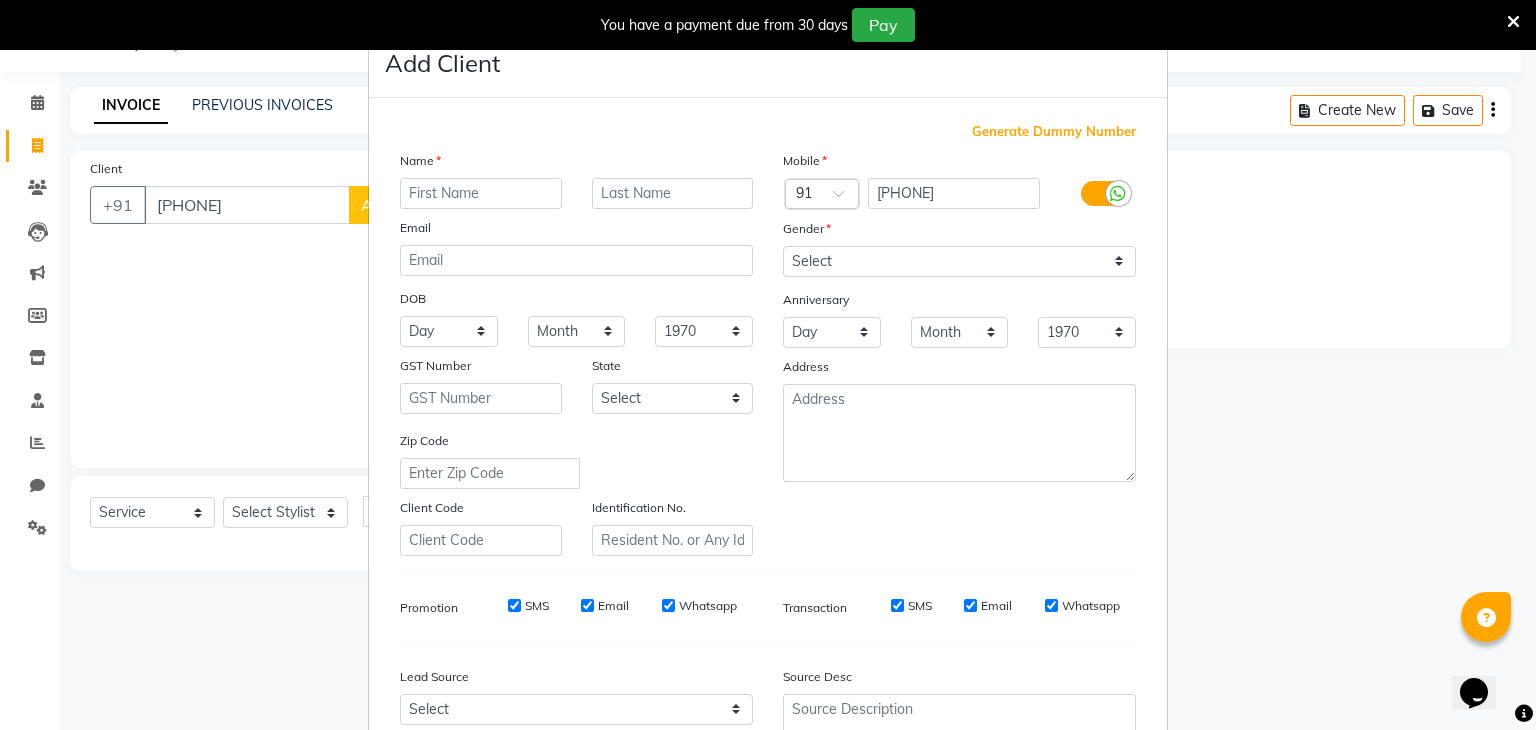 click at bounding box center [481, 193] 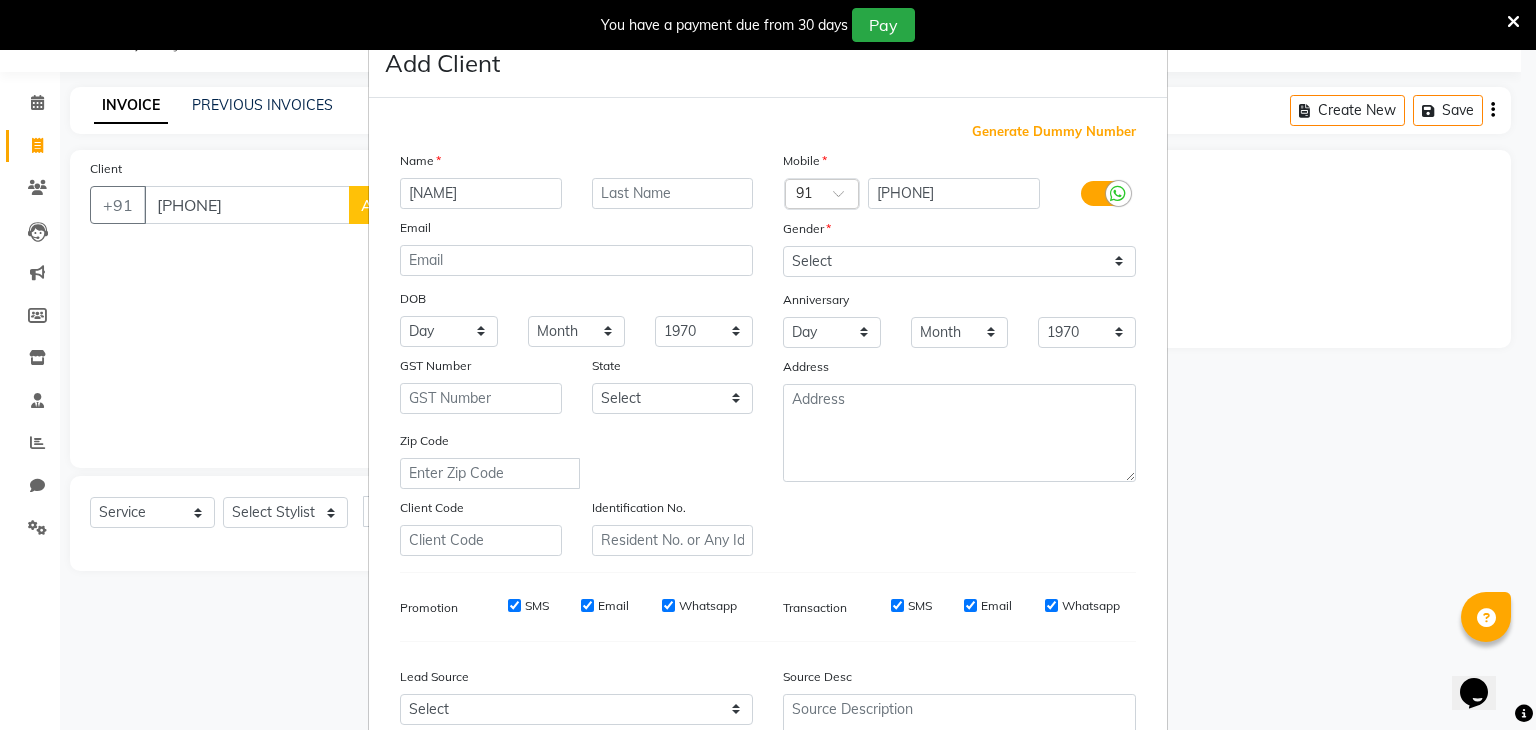 type on "[NAME]" 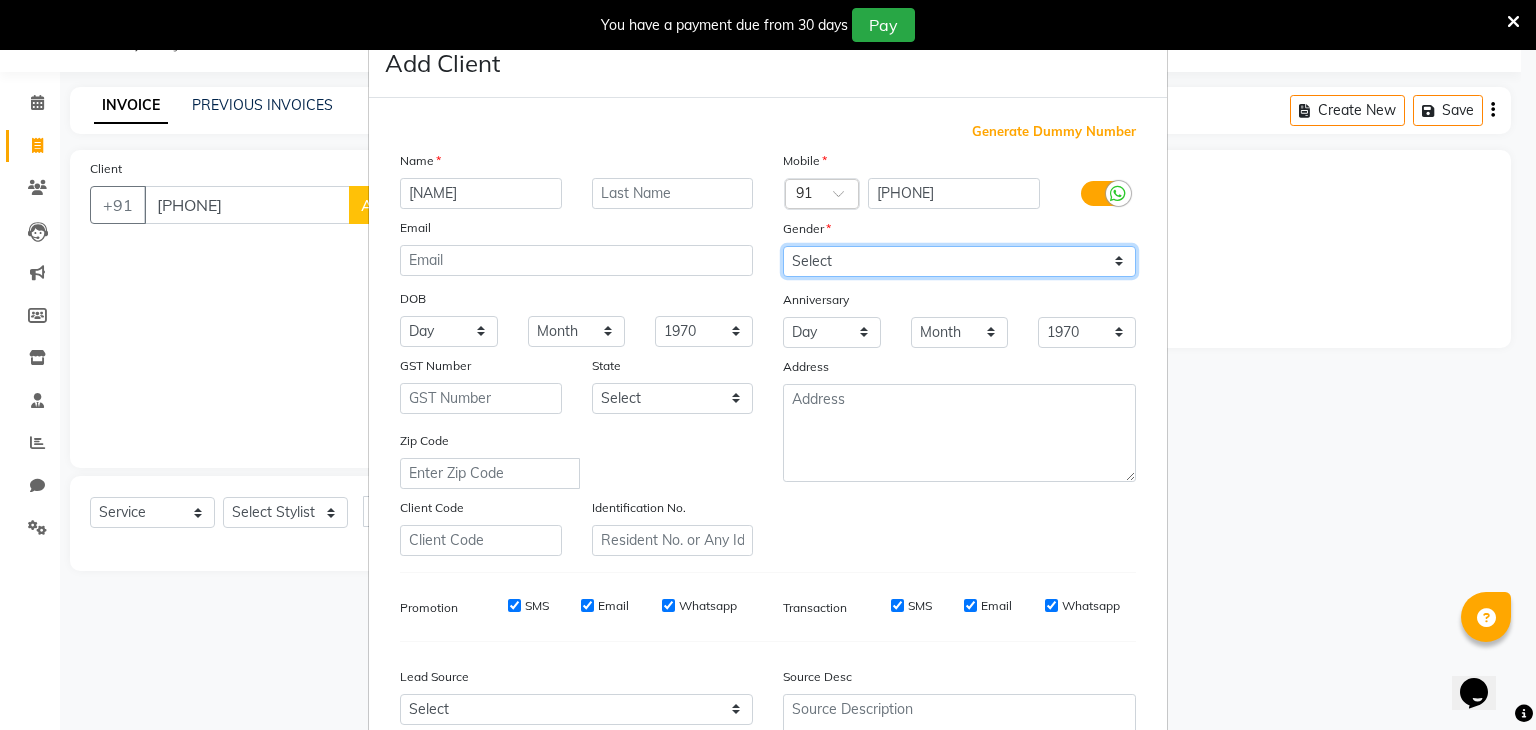 click on "Select Male Female Other Prefer Not To Say" at bounding box center (959, 261) 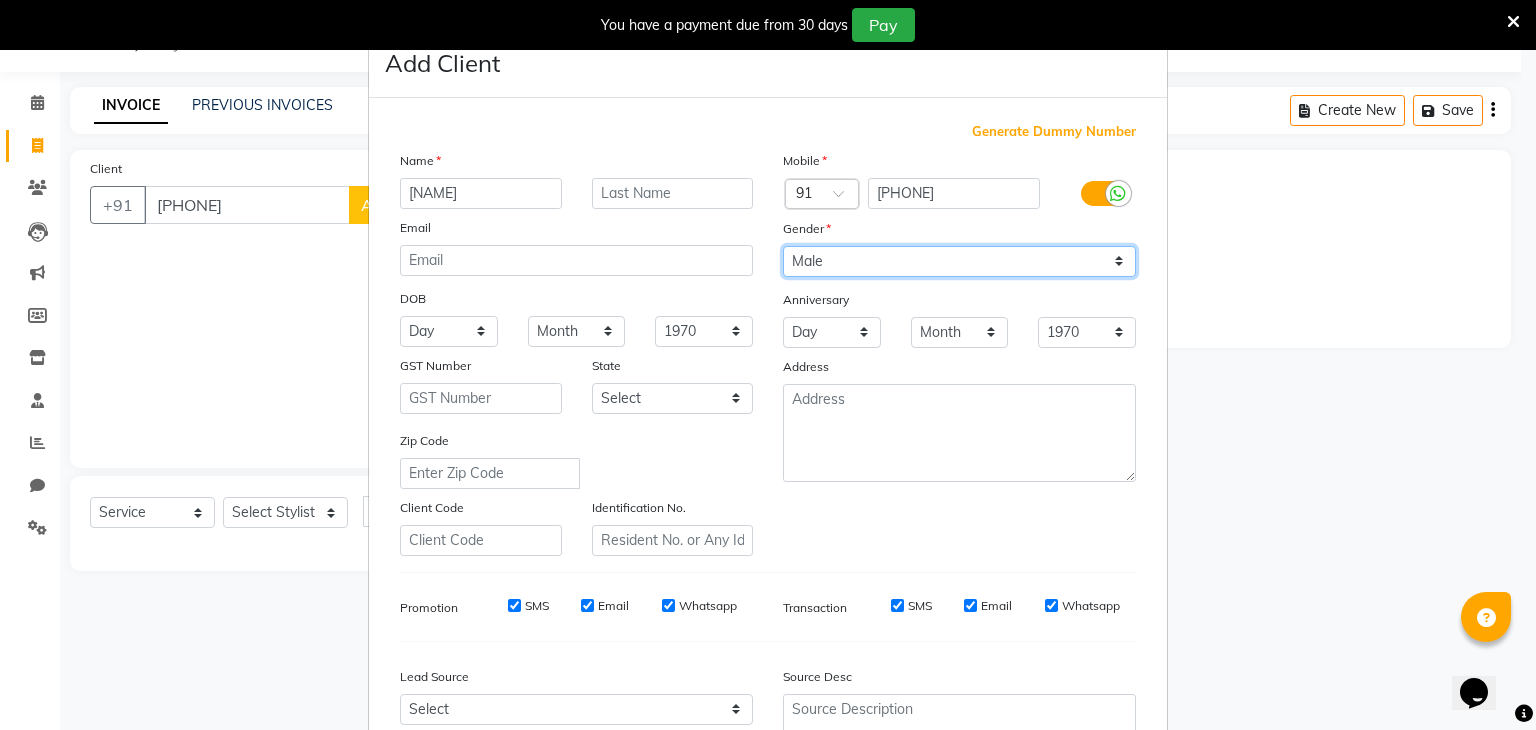 click on "Select Male Female Other Prefer Not To Say" at bounding box center [959, 261] 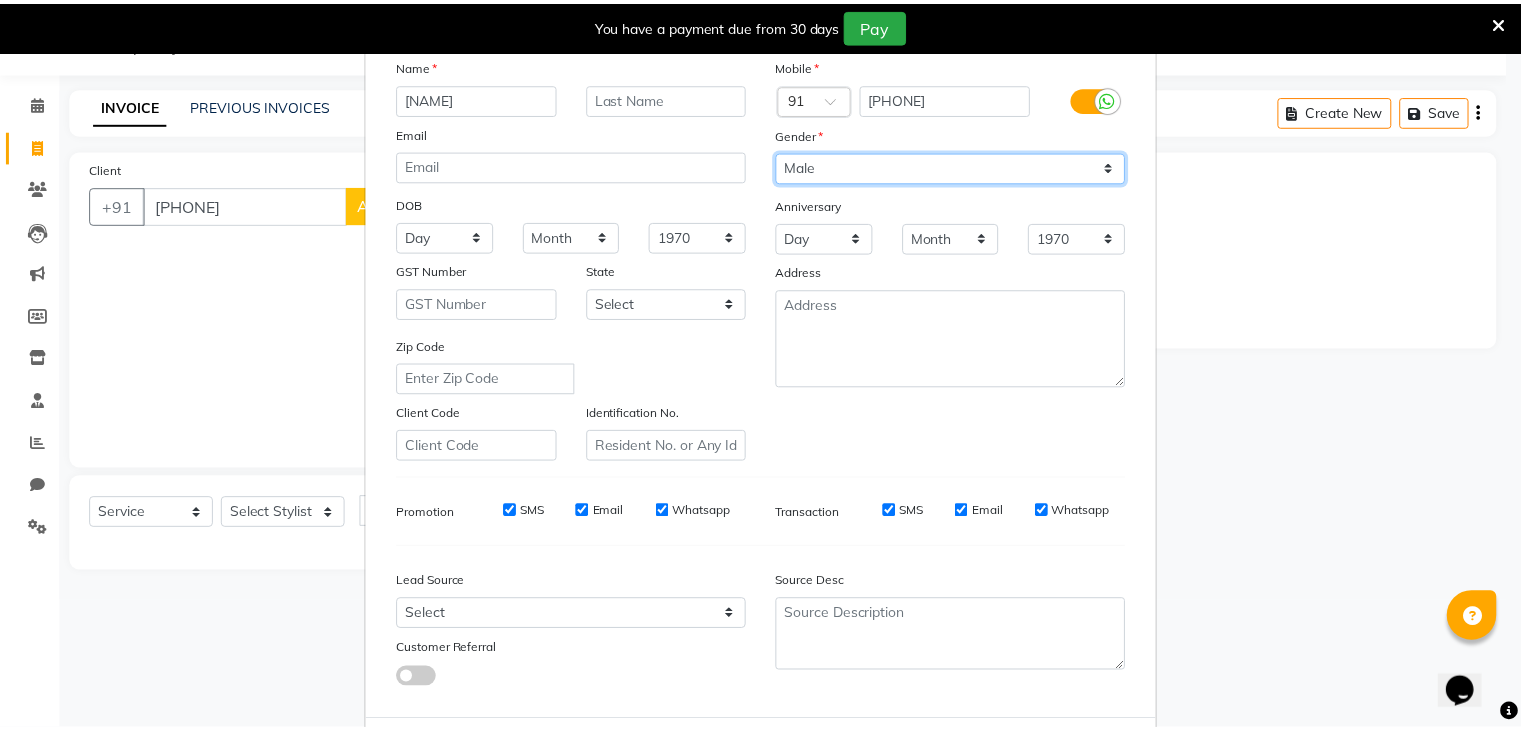 scroll, scrollTop: 203, scrollLeft: 0, axis: vertical 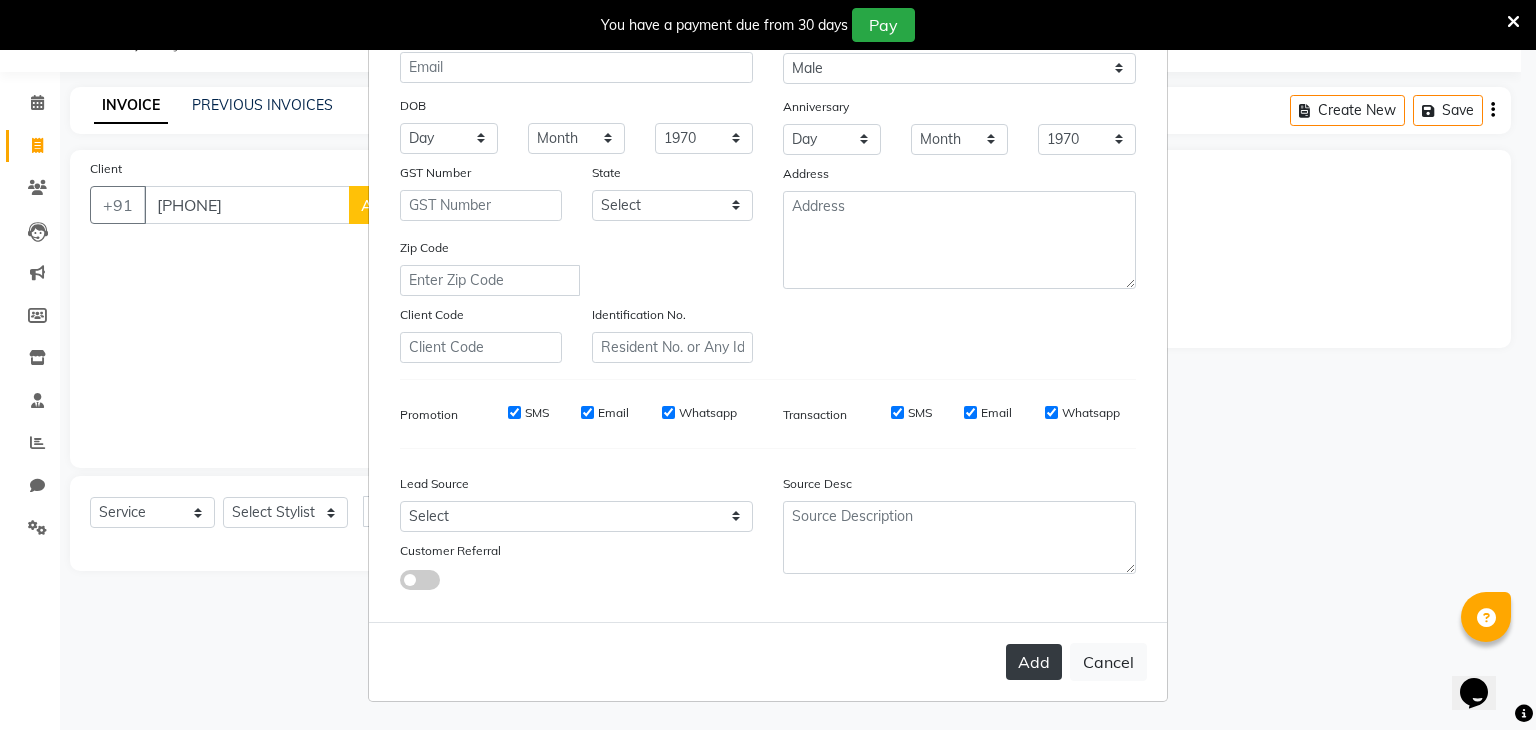click on "Add" at bounding box center [1034, 662] 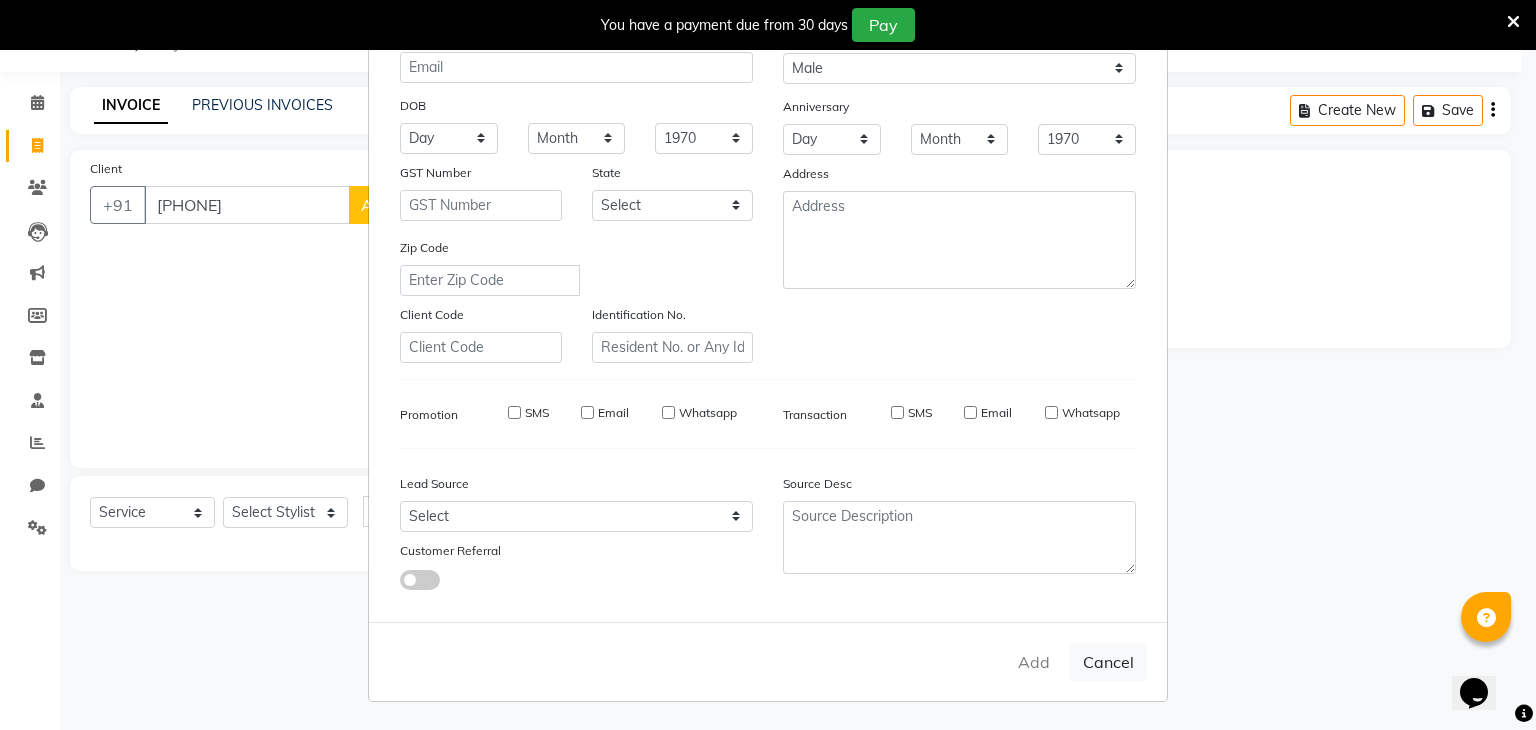 type 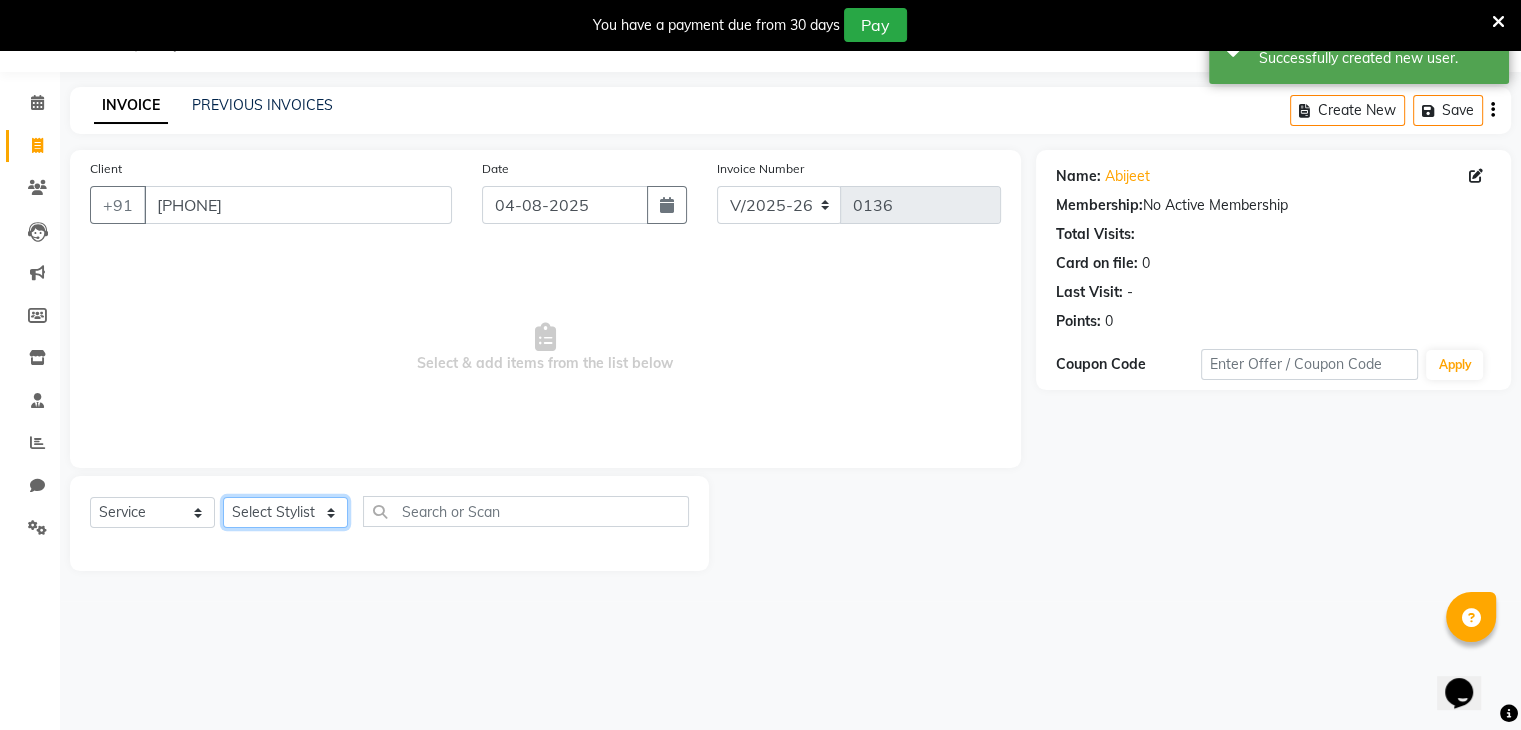 click on "Select Stylist deepa Lucky nadeem Riya Sameer Shivam Tas bina Uzair Vinita" 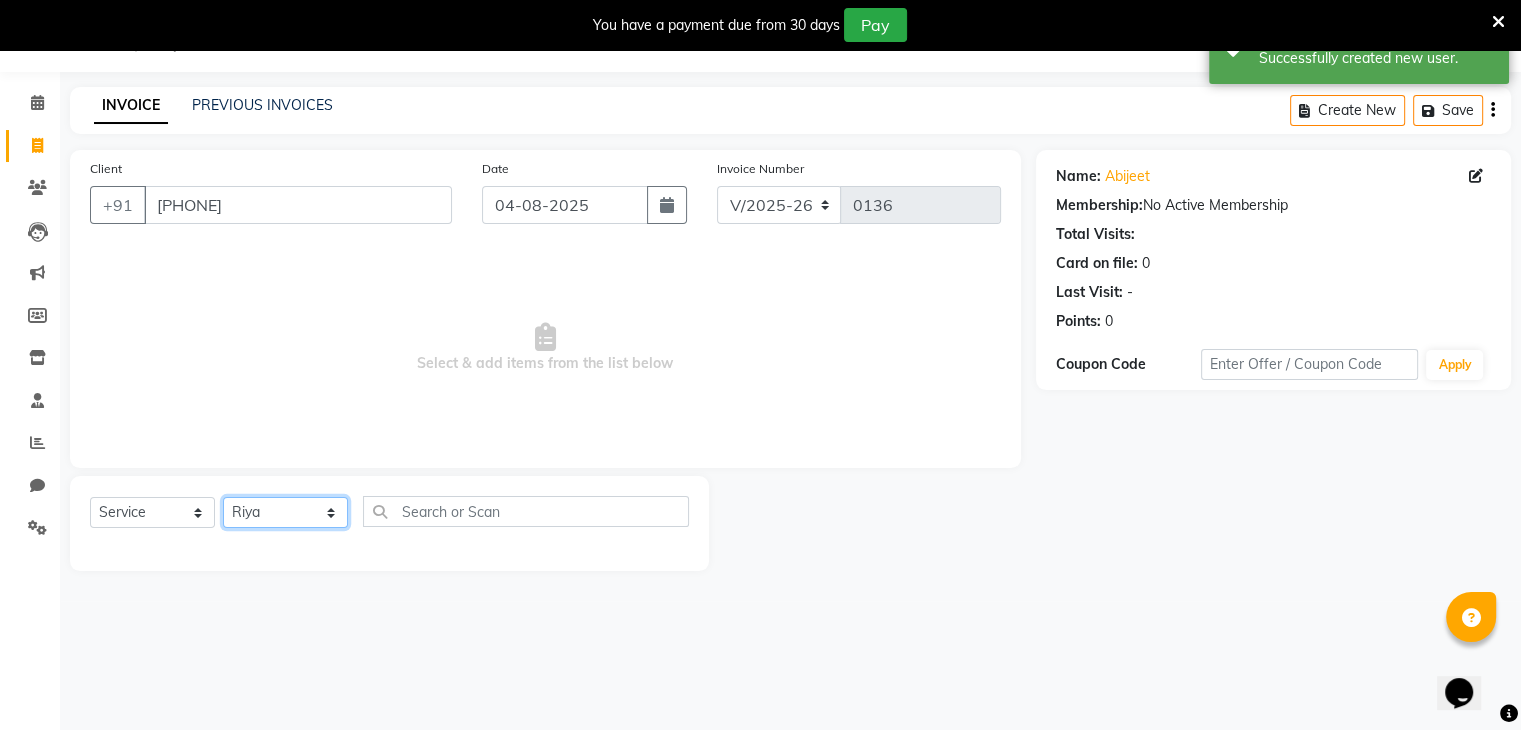click on "Select Stylist deepa Lucky nadeem Riya Sameer Shivam Tas bina Uzair Vinita" 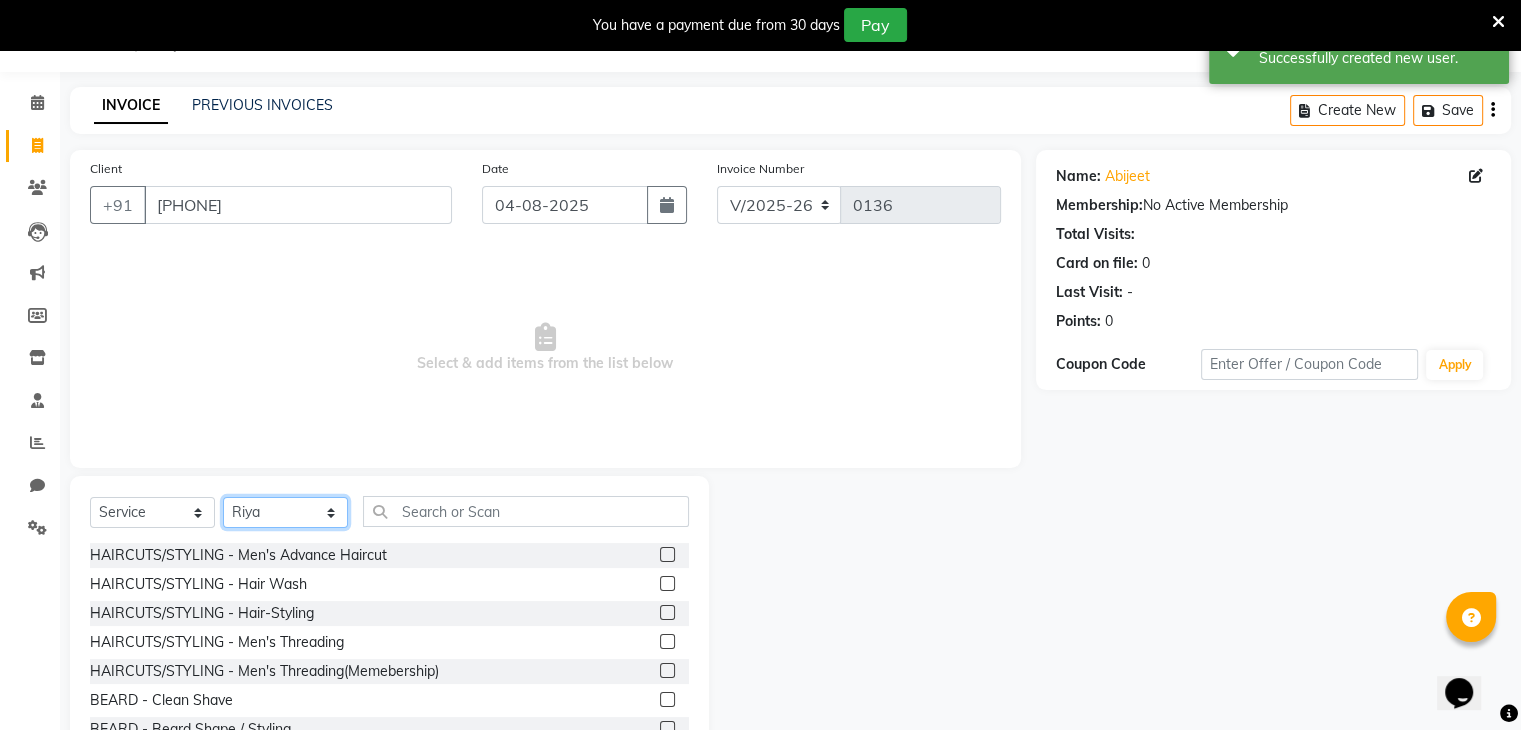 click on "Select Stylist deepa Lucky nadeem Riya Sameer Shivam Tas bina Uzair Vinita" 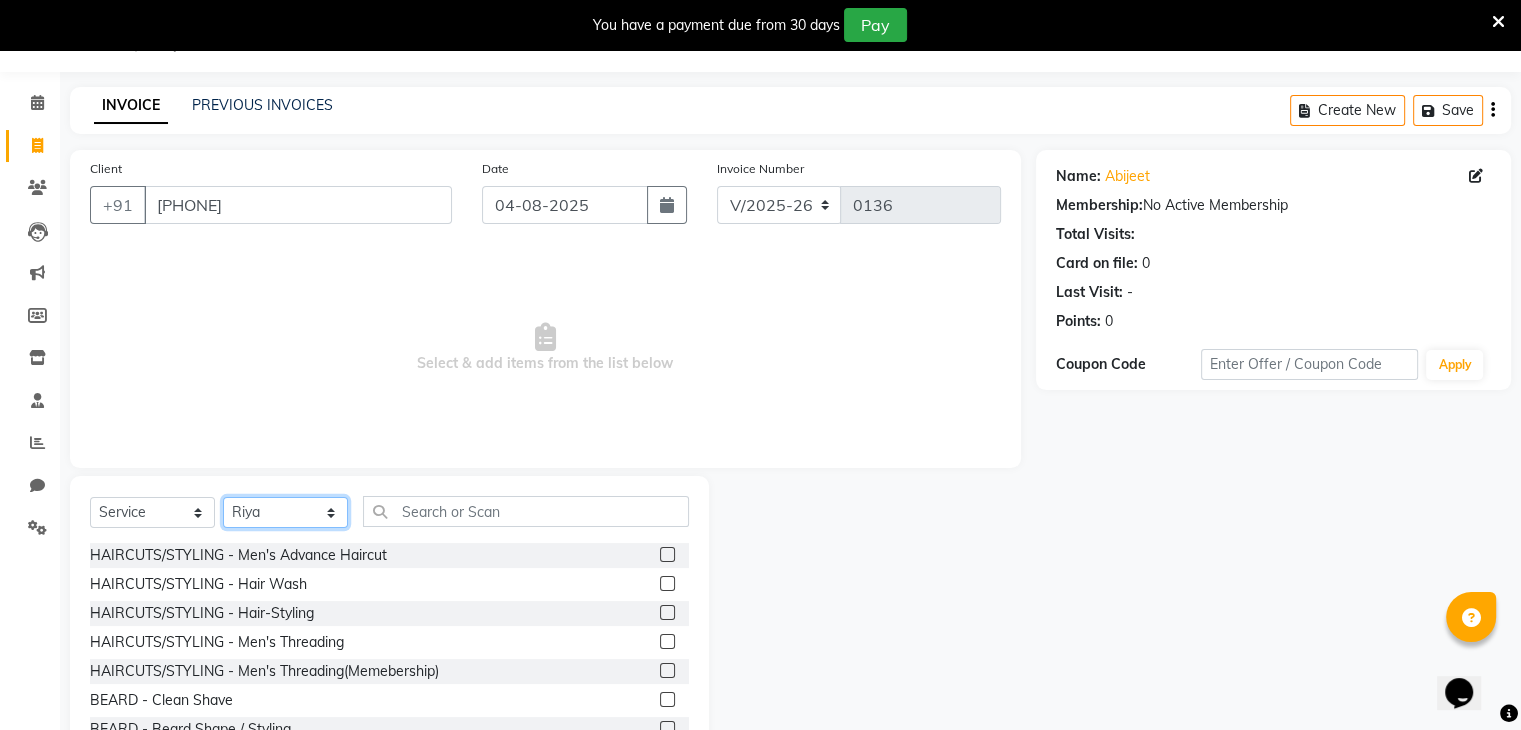 select on "81970" 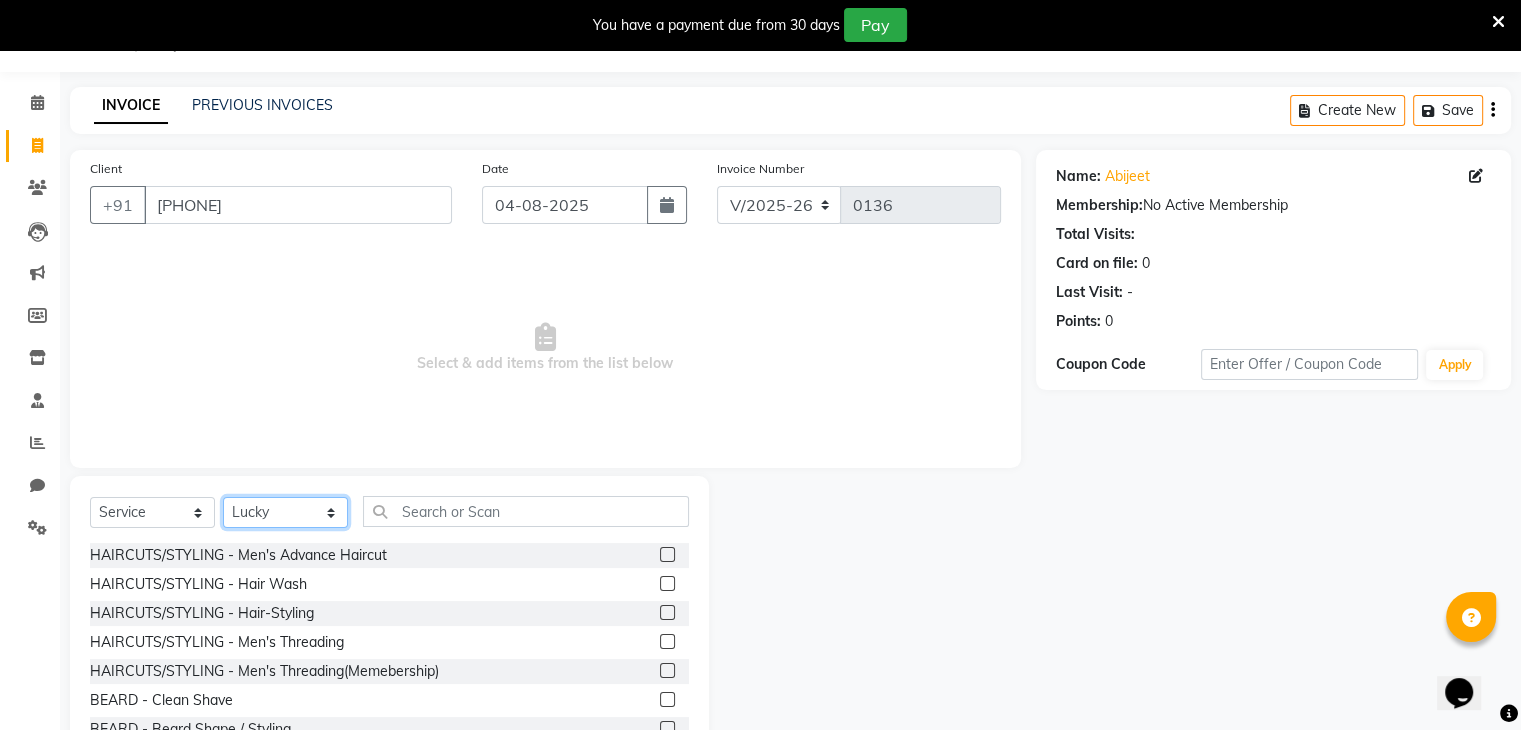 click on "Select Stylist deepa Lucky nadeem Riya Sameer Shivam Tas bina Uzair Vinita" 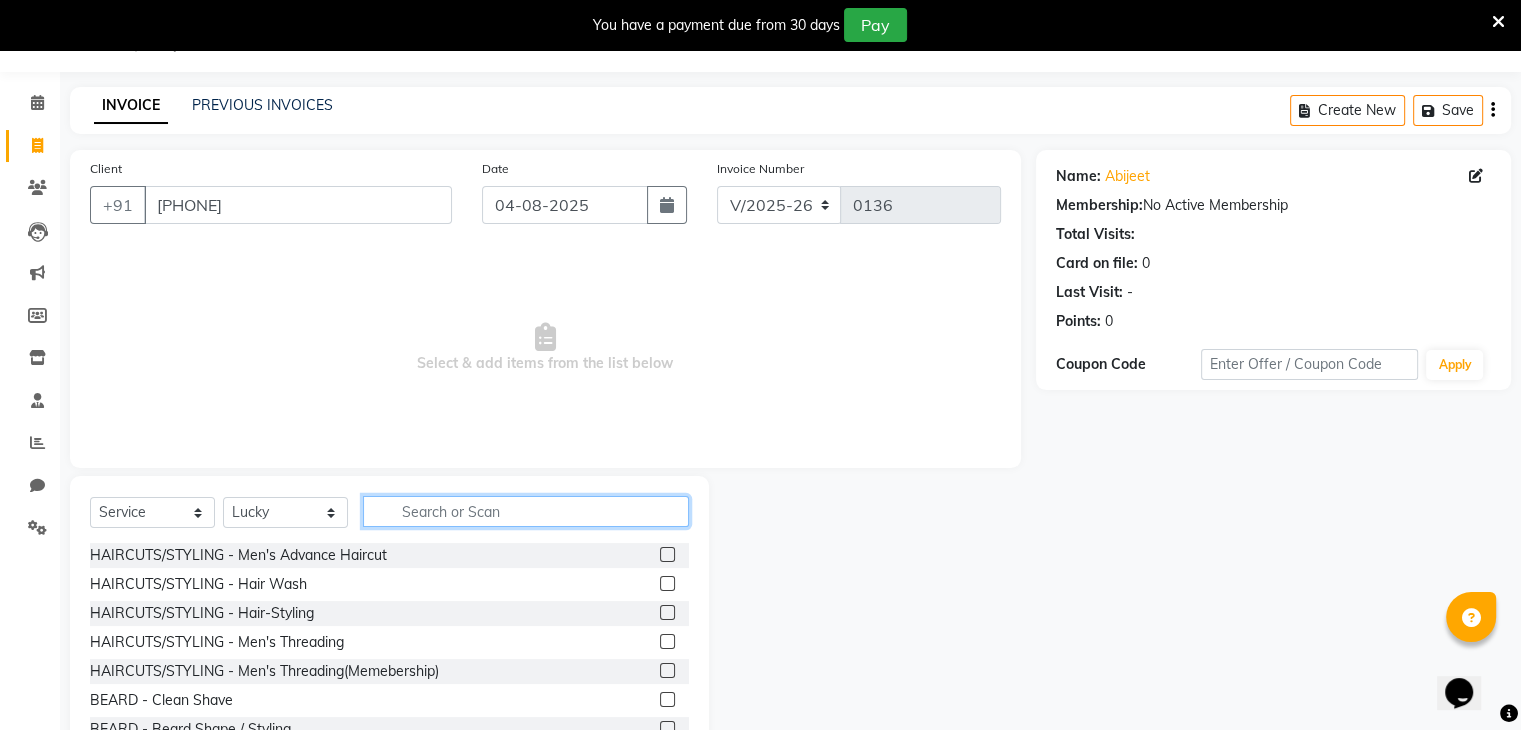 click 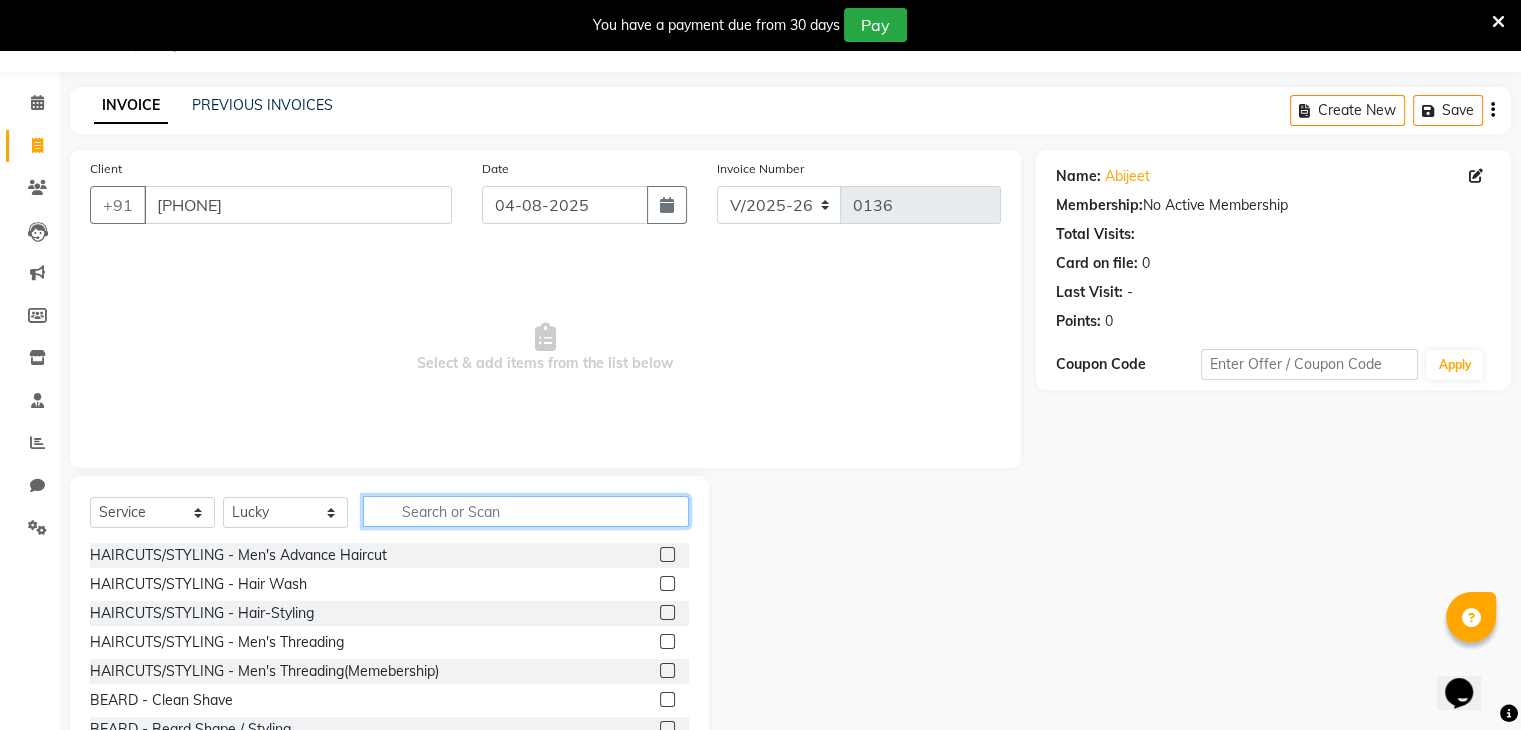 type on "h" 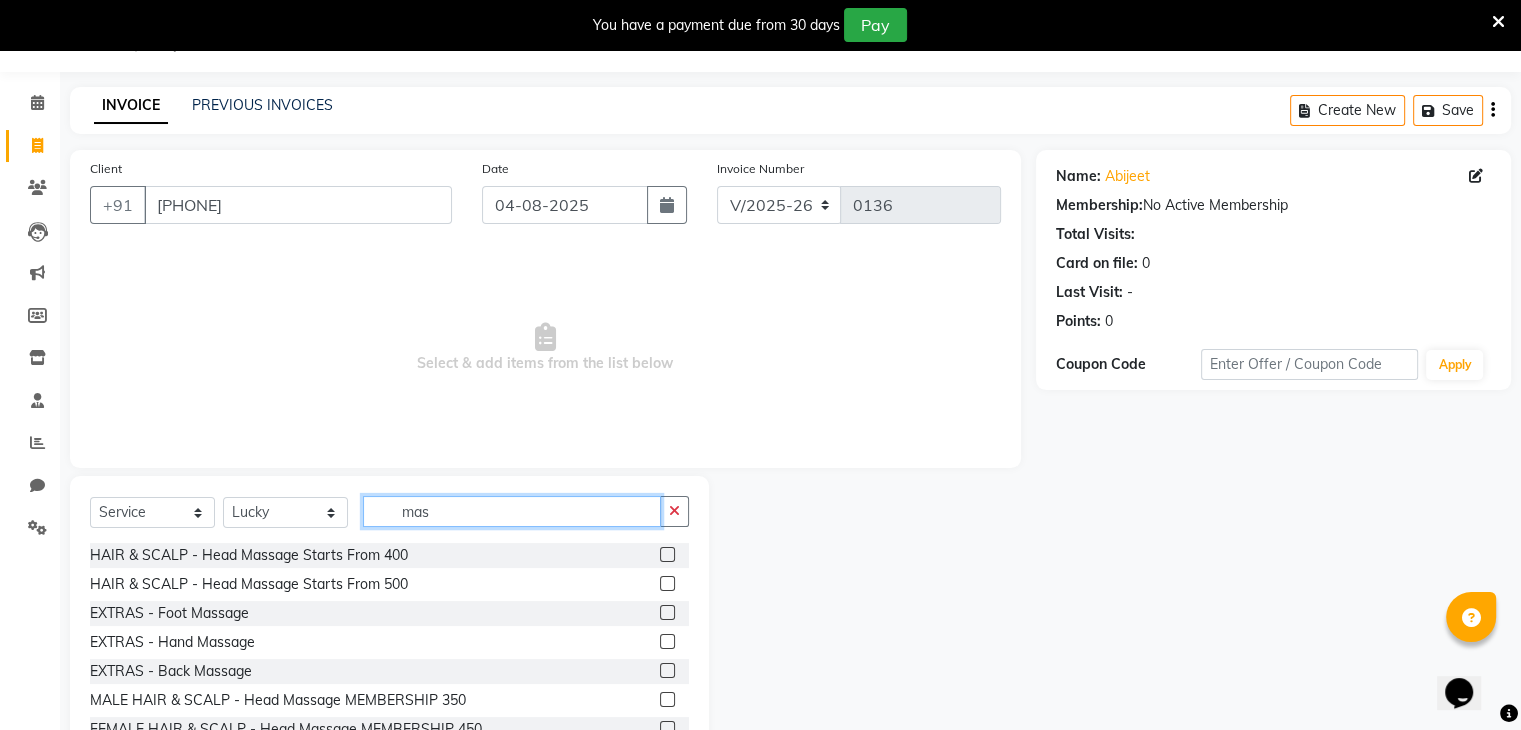 type on "mas" 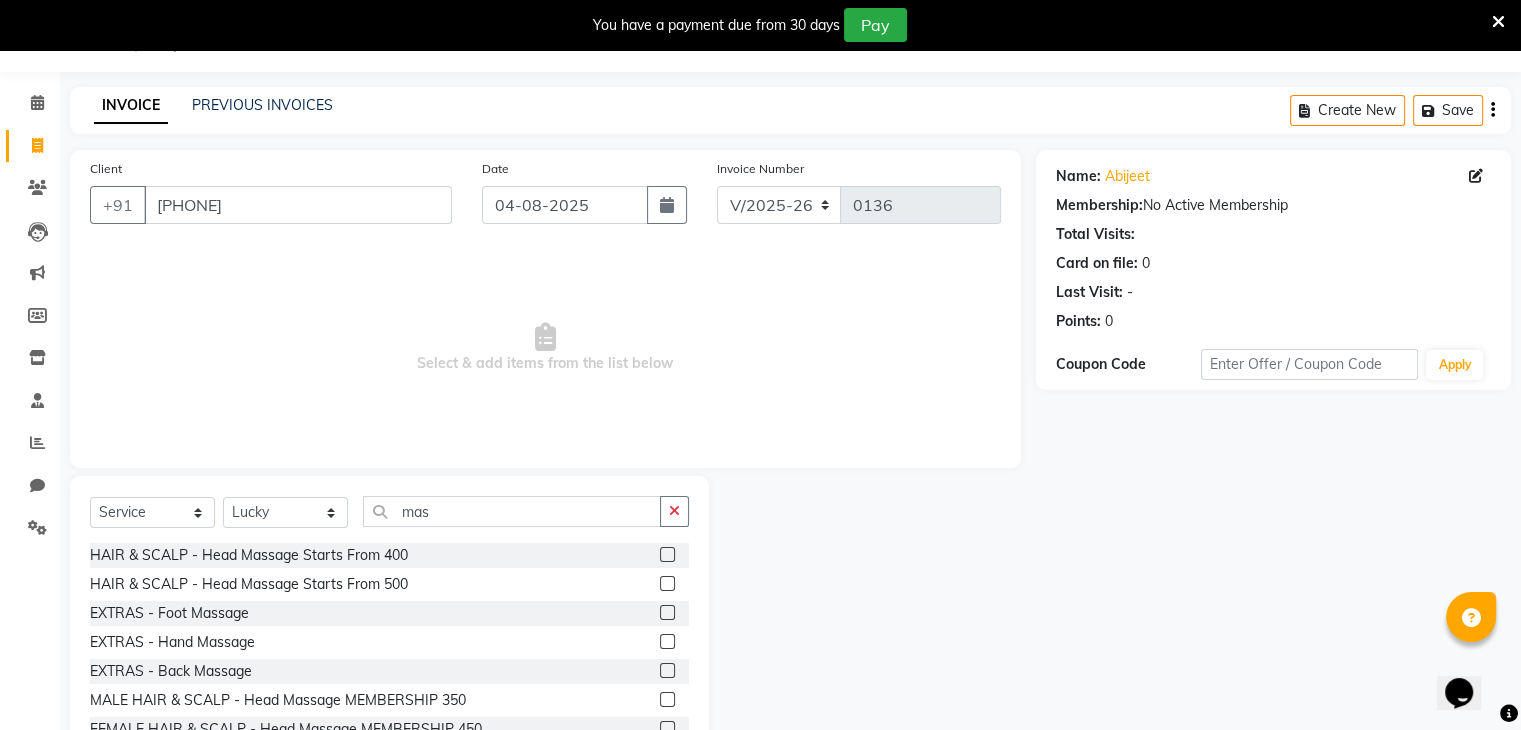 click 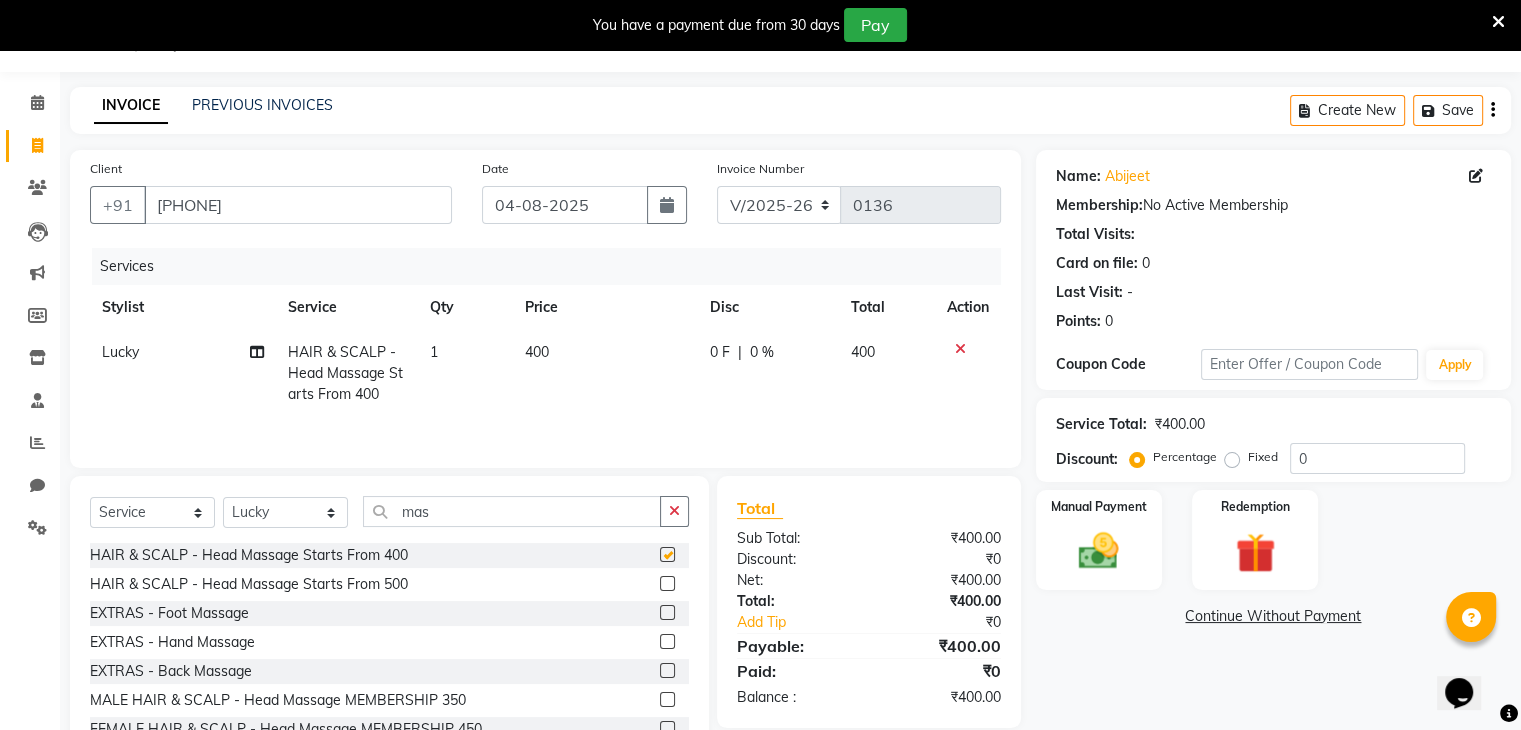 checkbox on "false" 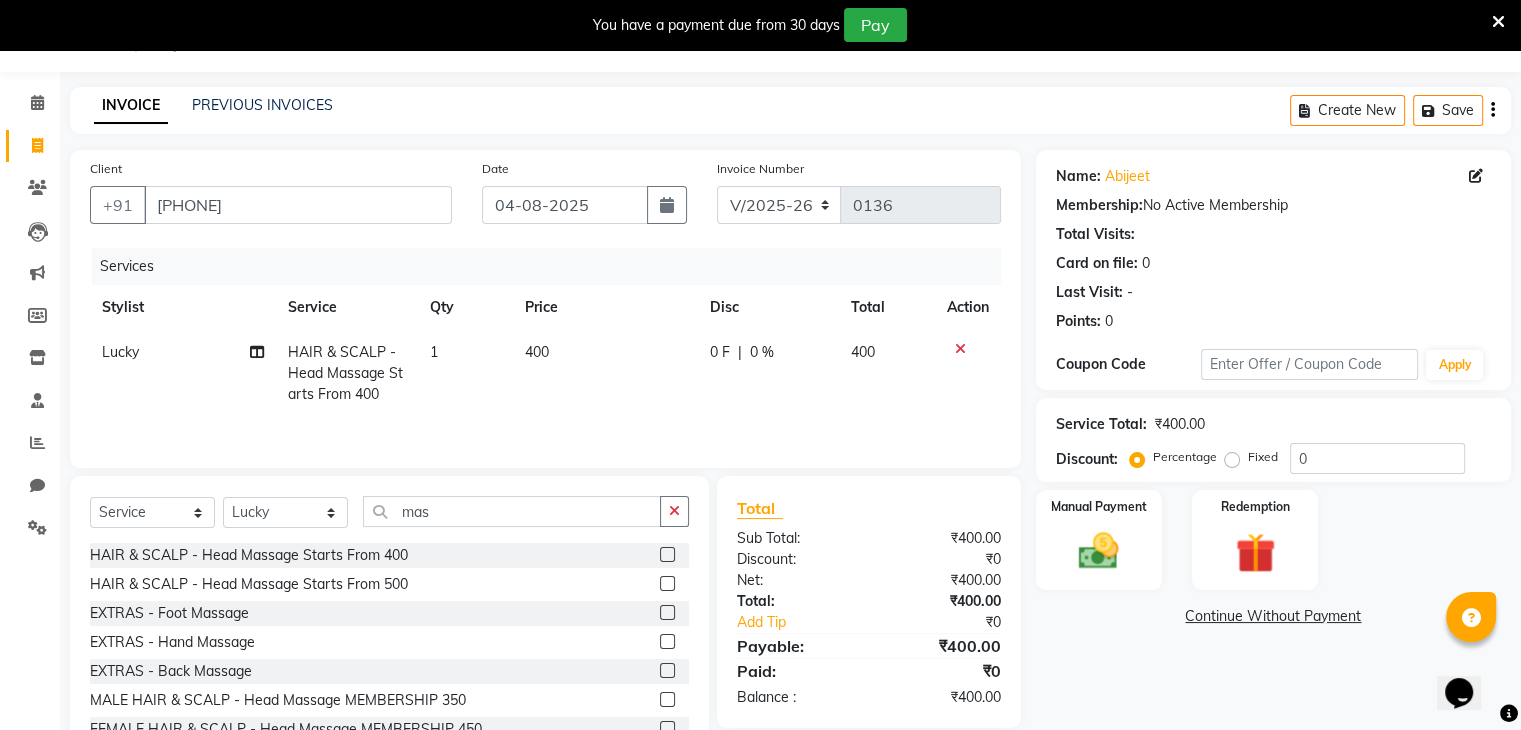 click on "0 F" 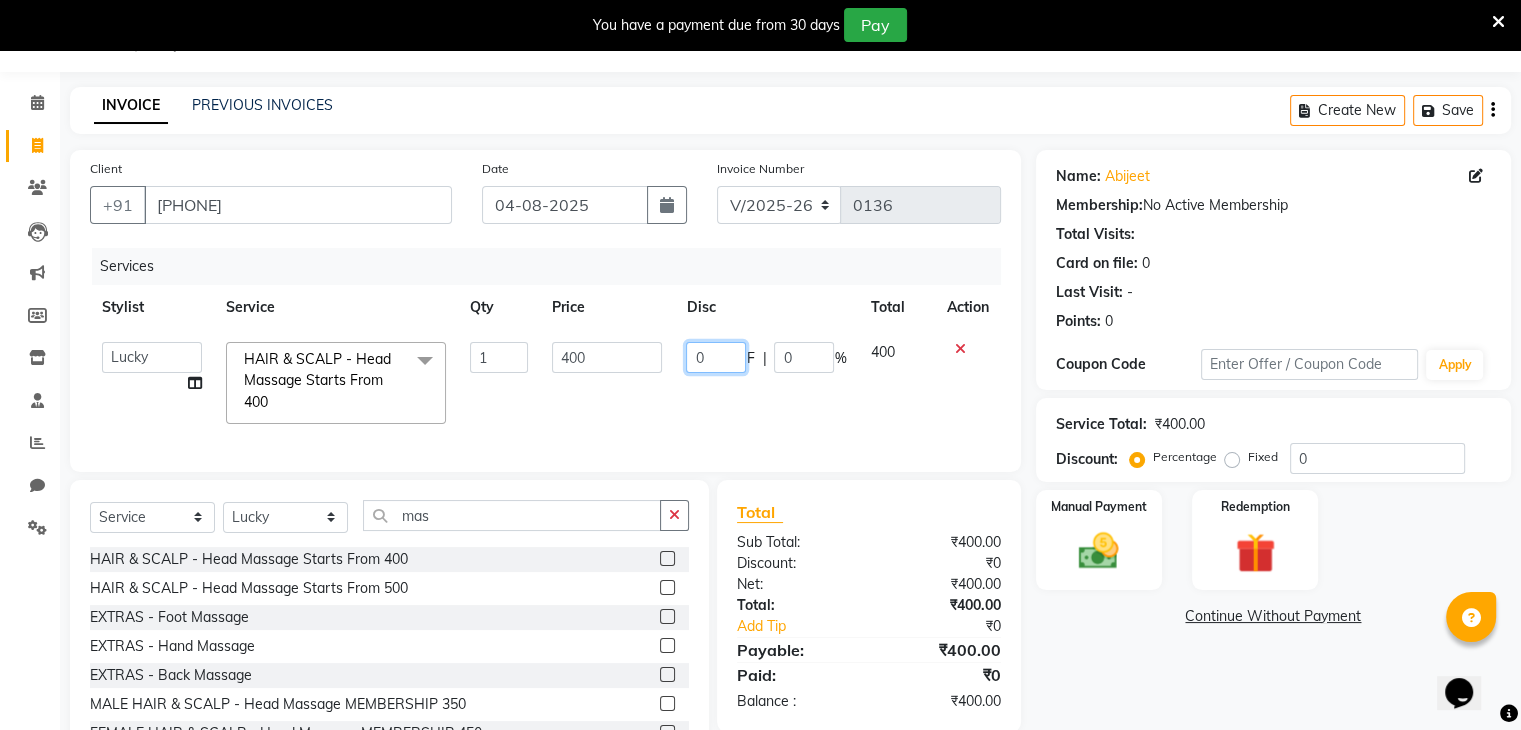 click on "0" 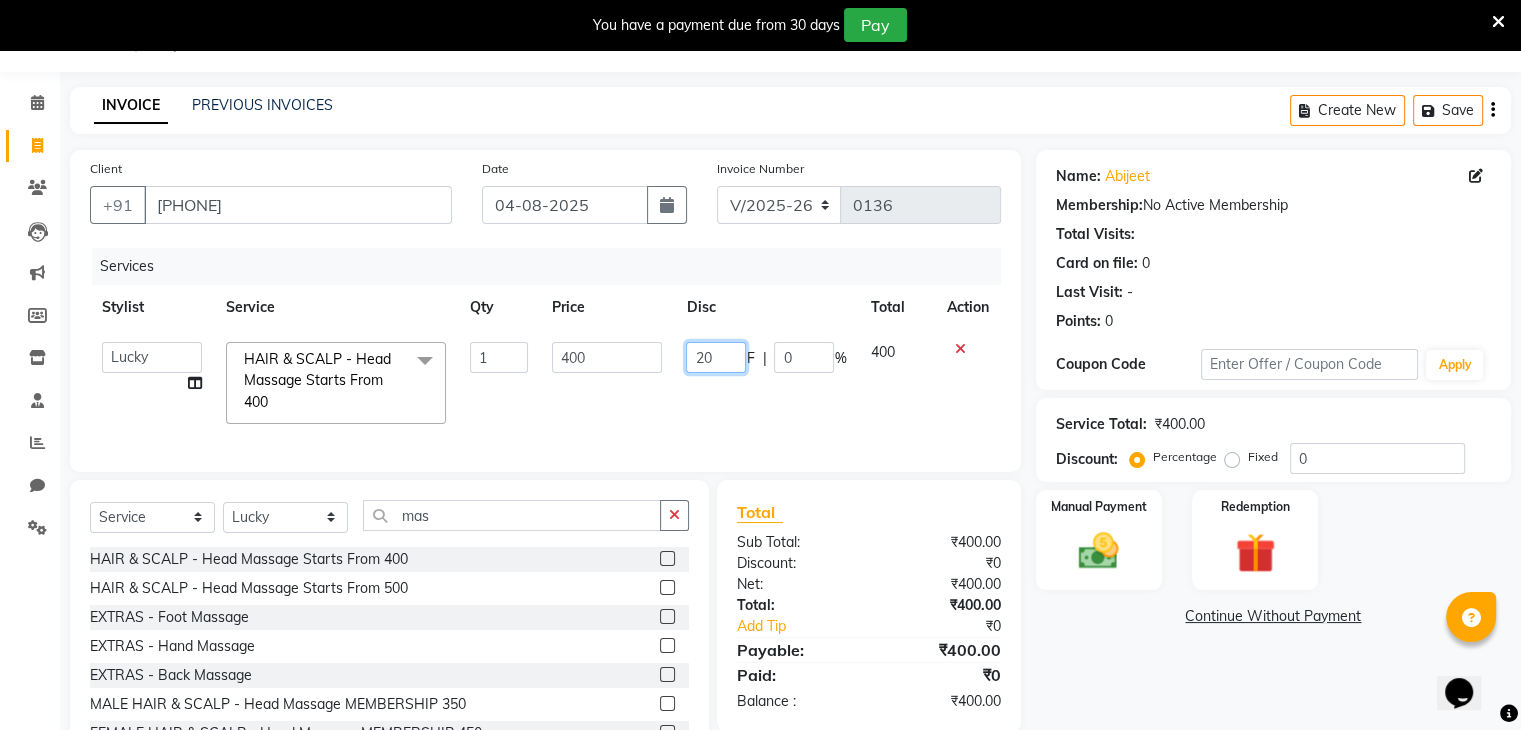 type on "200" 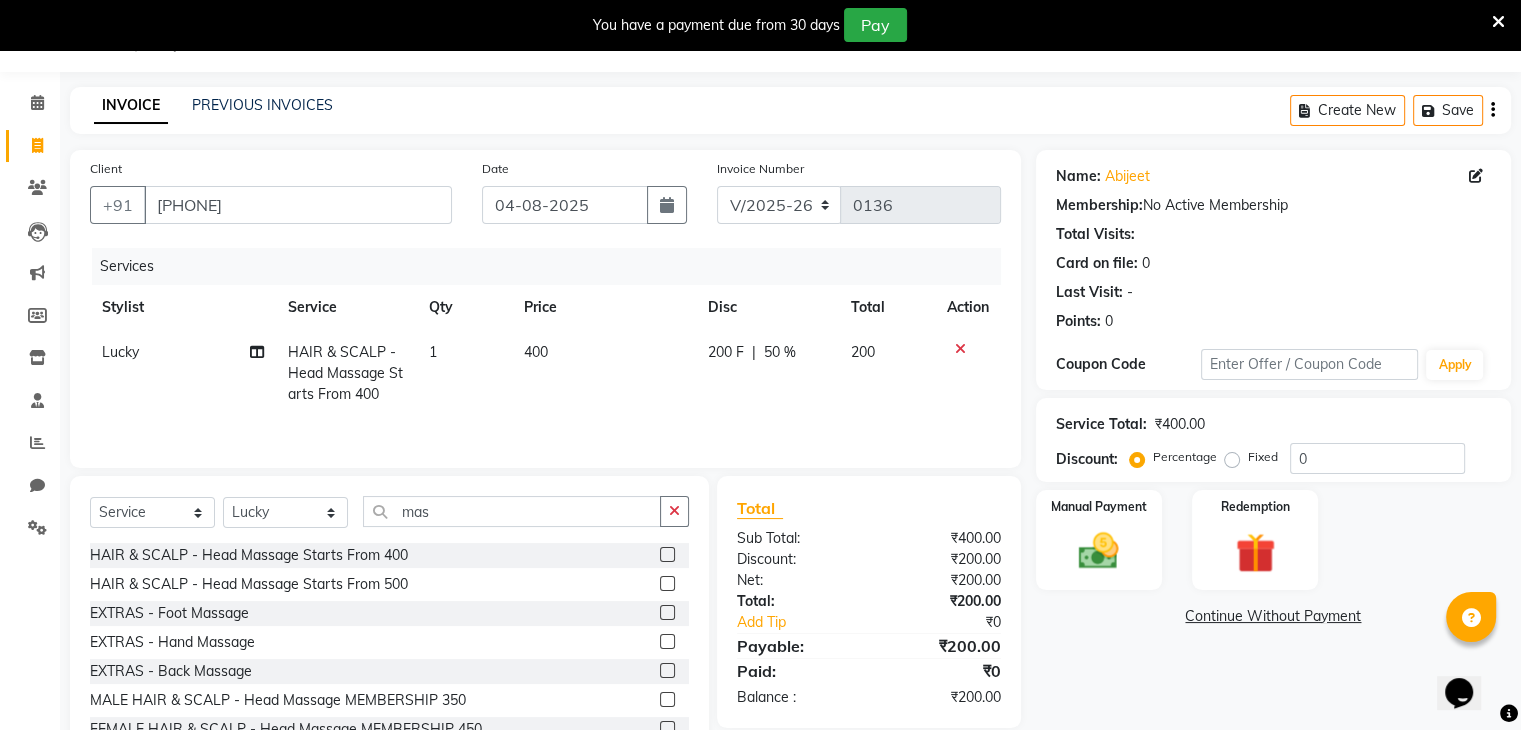 click on "200 F | 50 %" 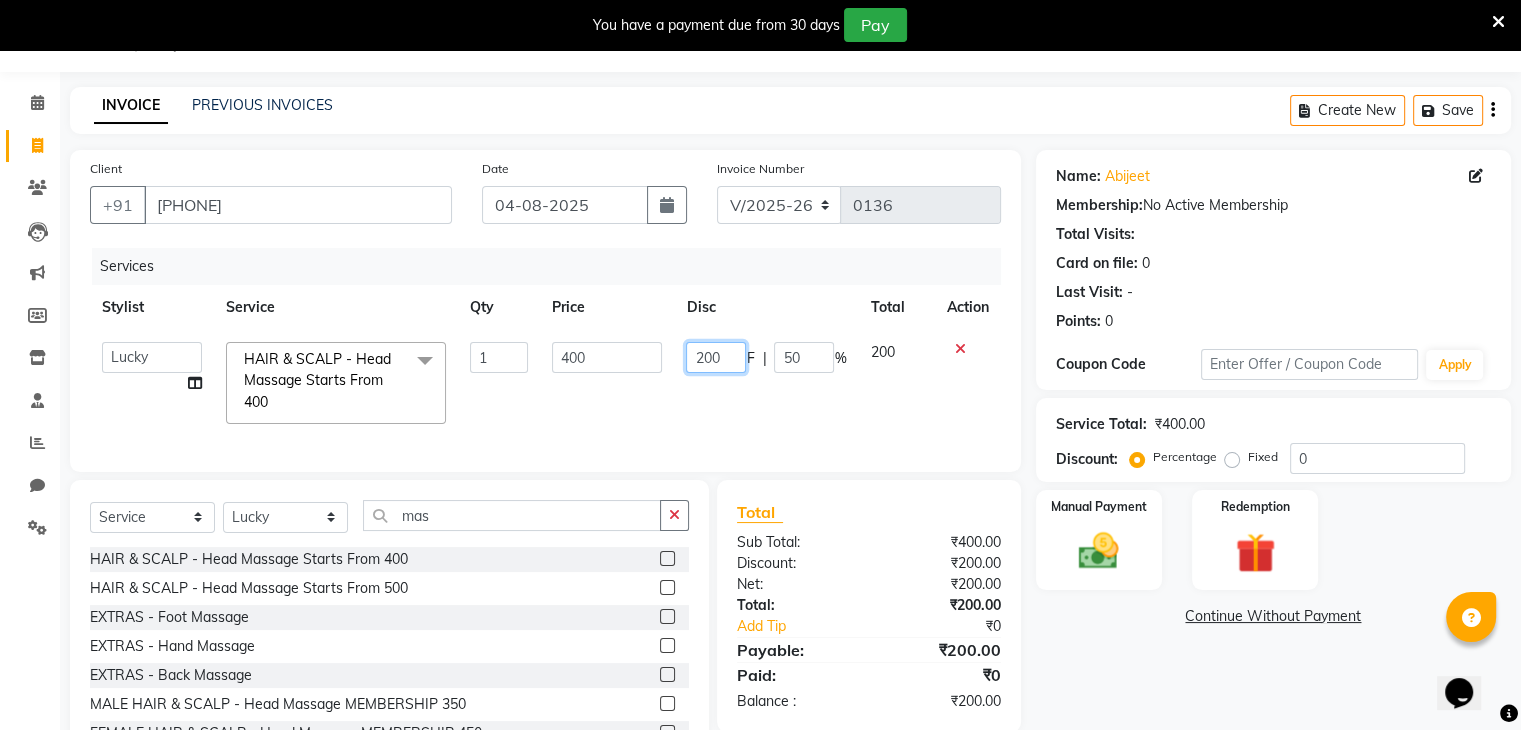 click on "200 F | 50 %" 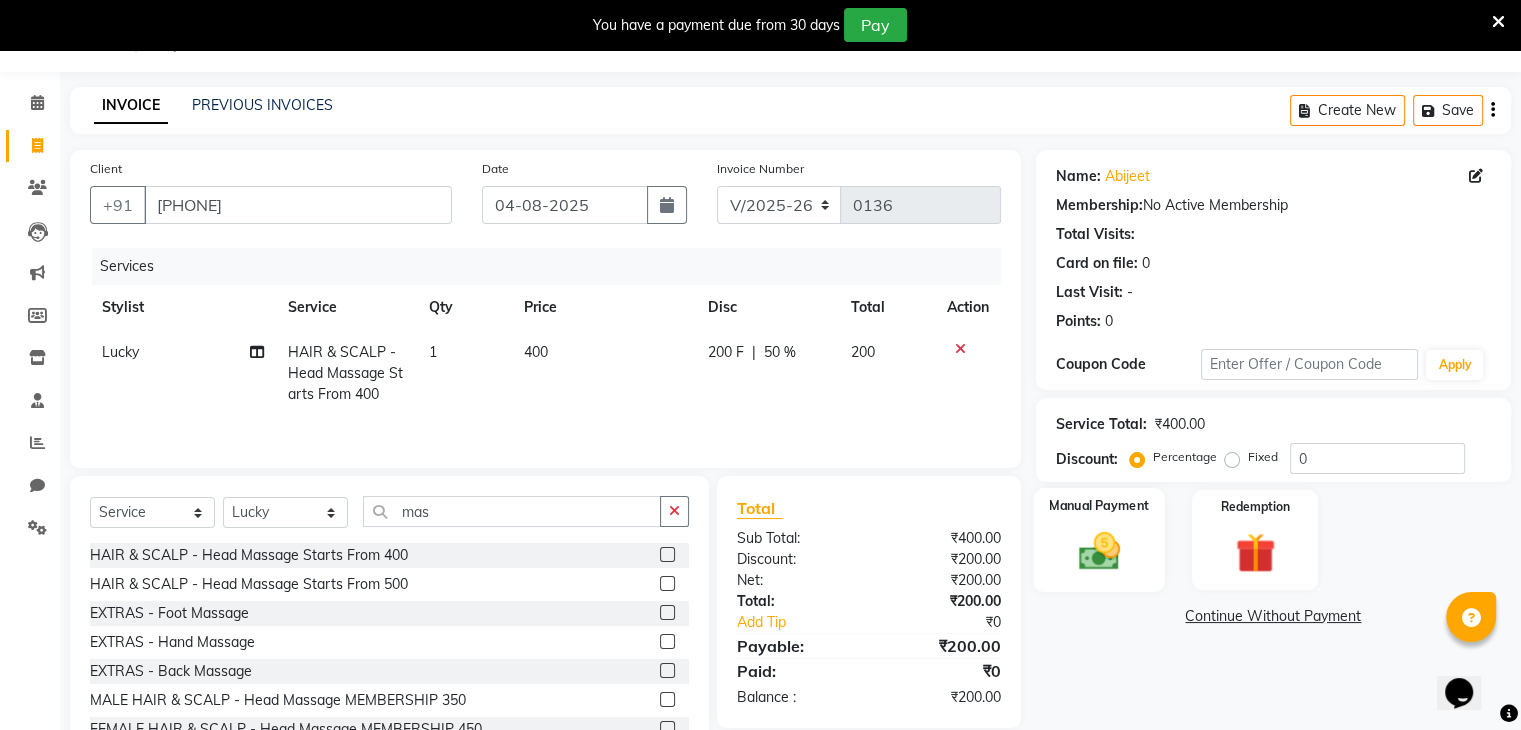 click 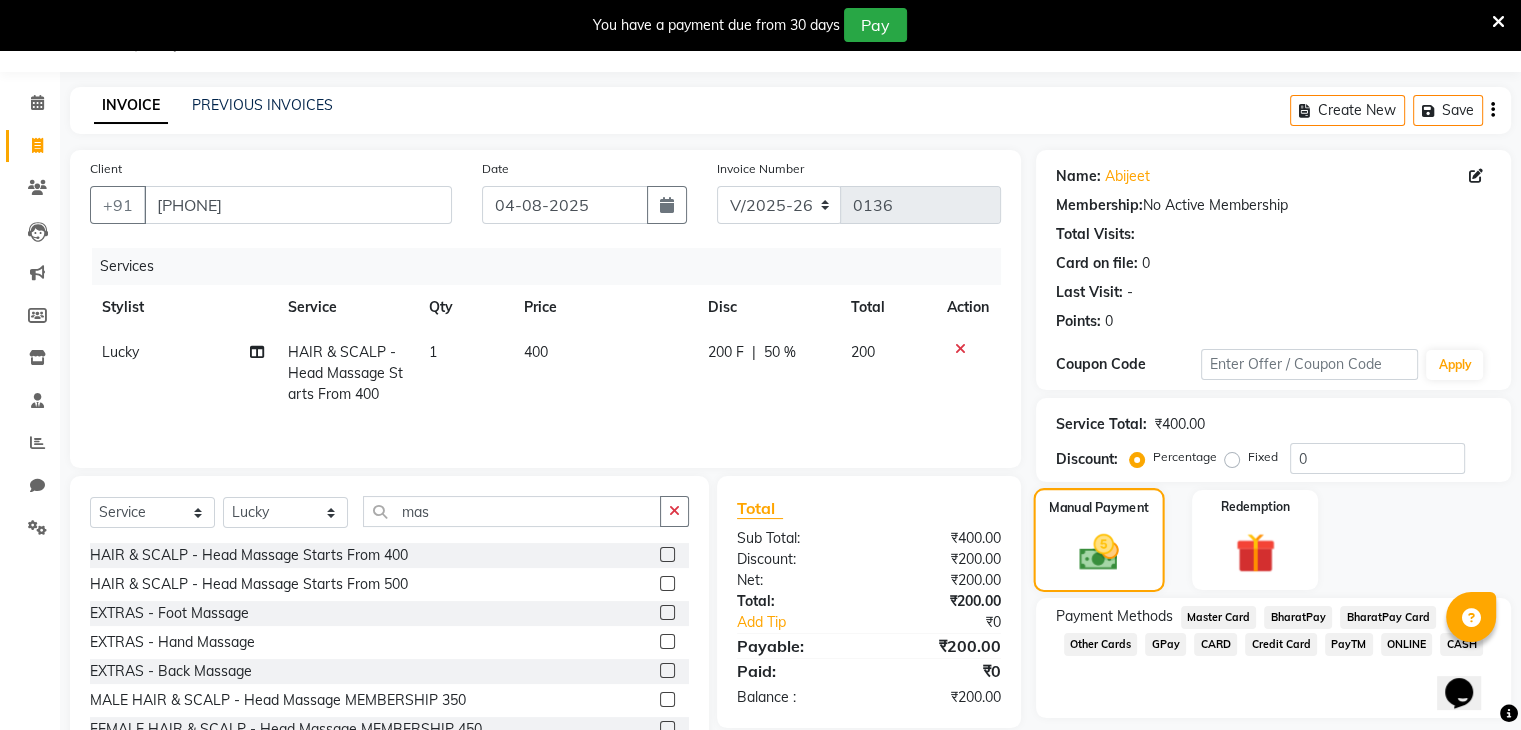 scroll, scrollTop: 122, scrollLeft: 0, axis: vertical 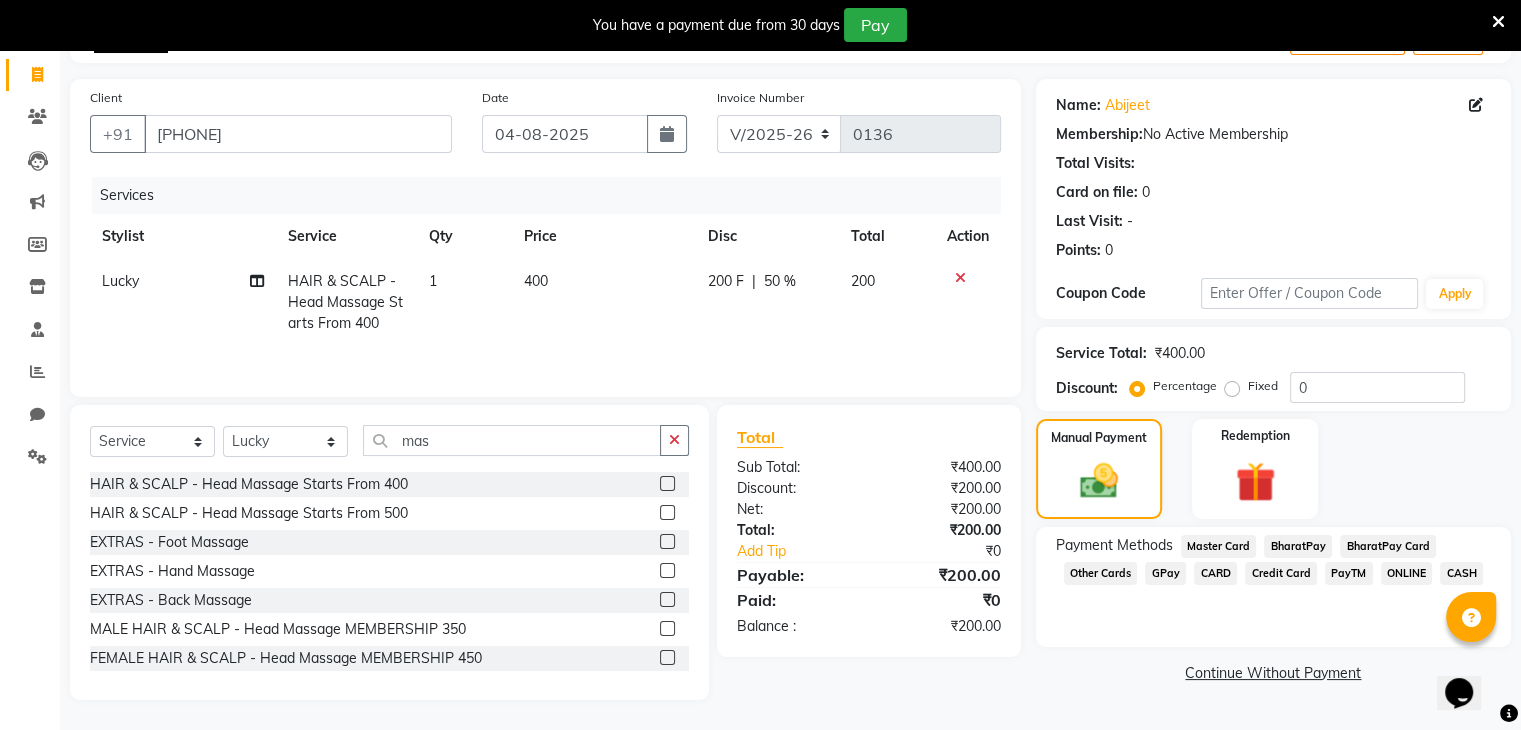 click on "ONLINE" 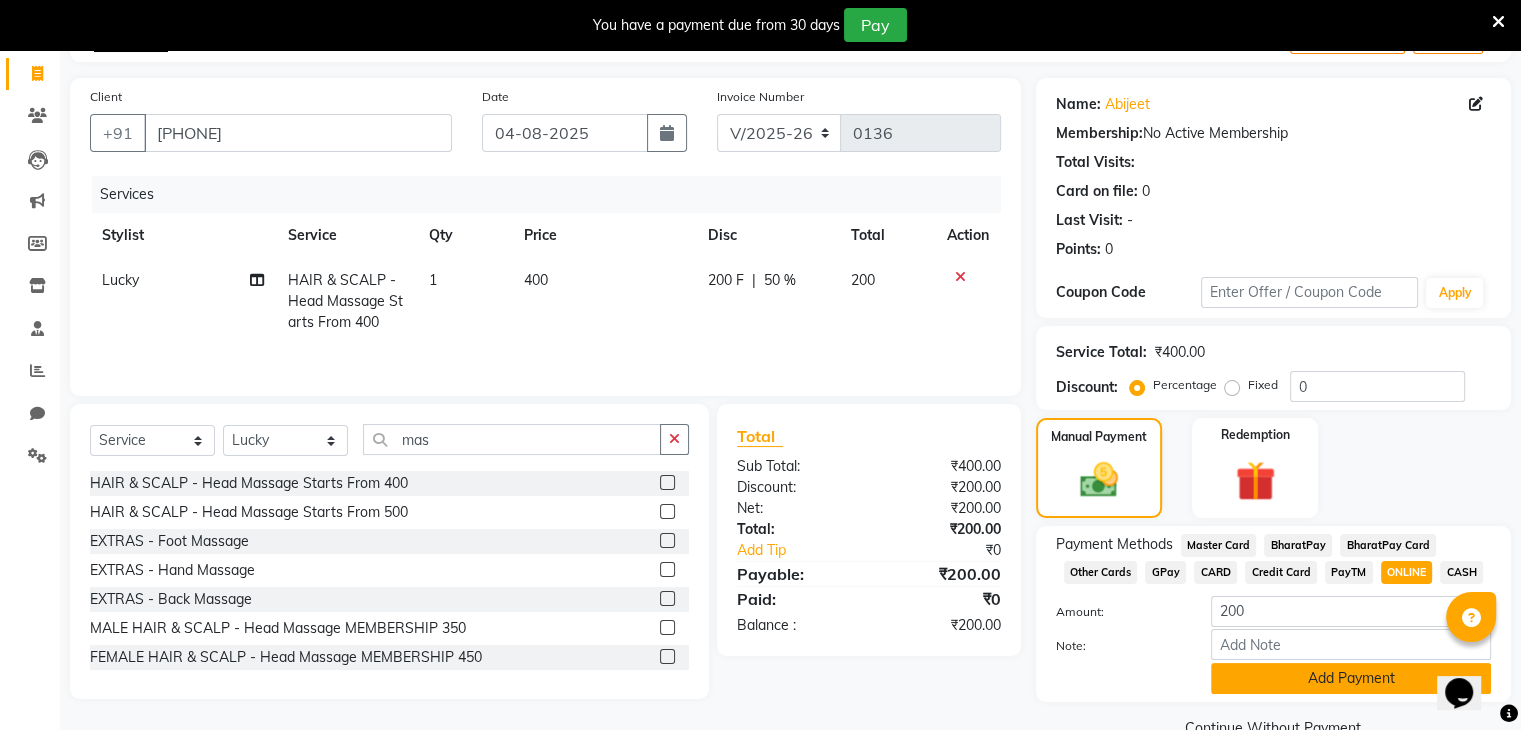click on "Add Payment" 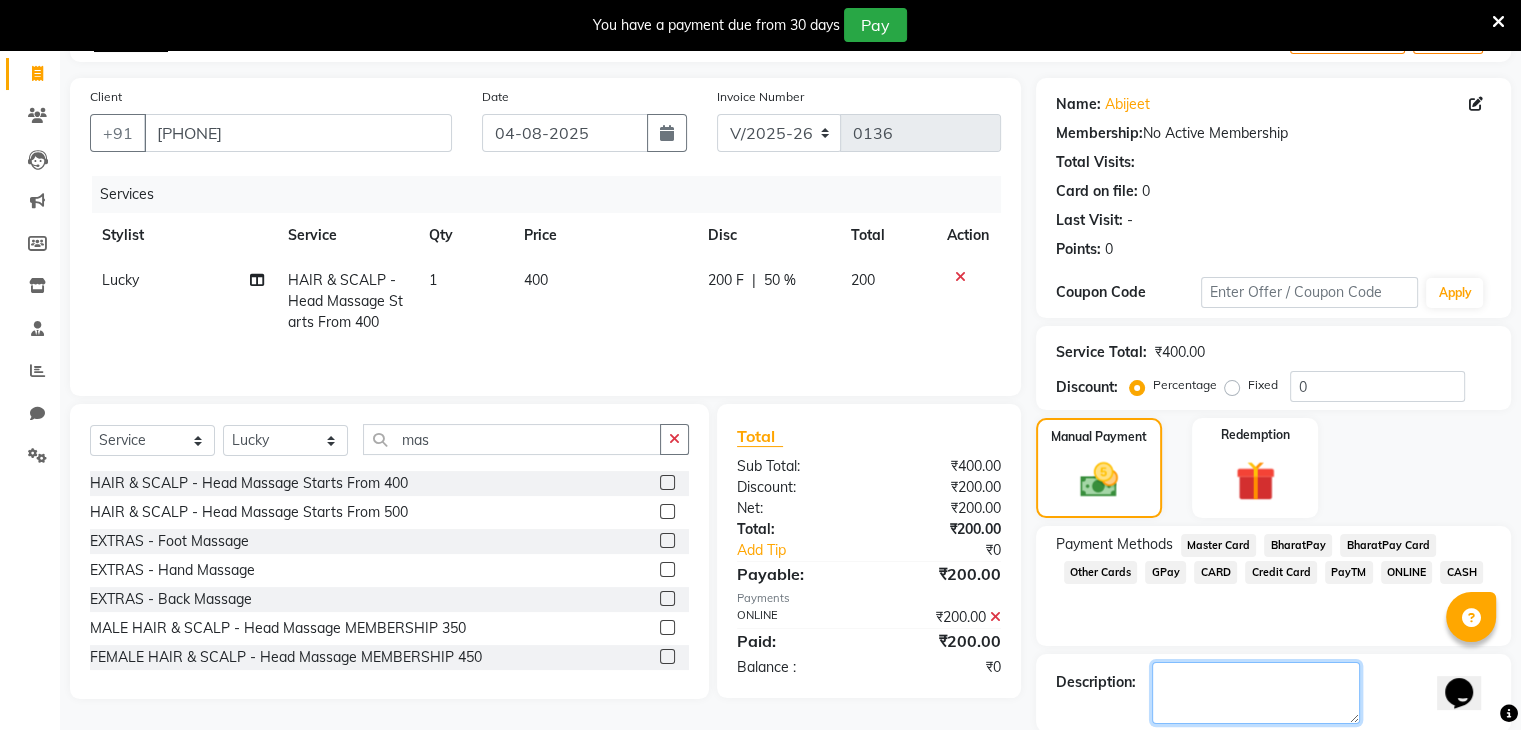 click 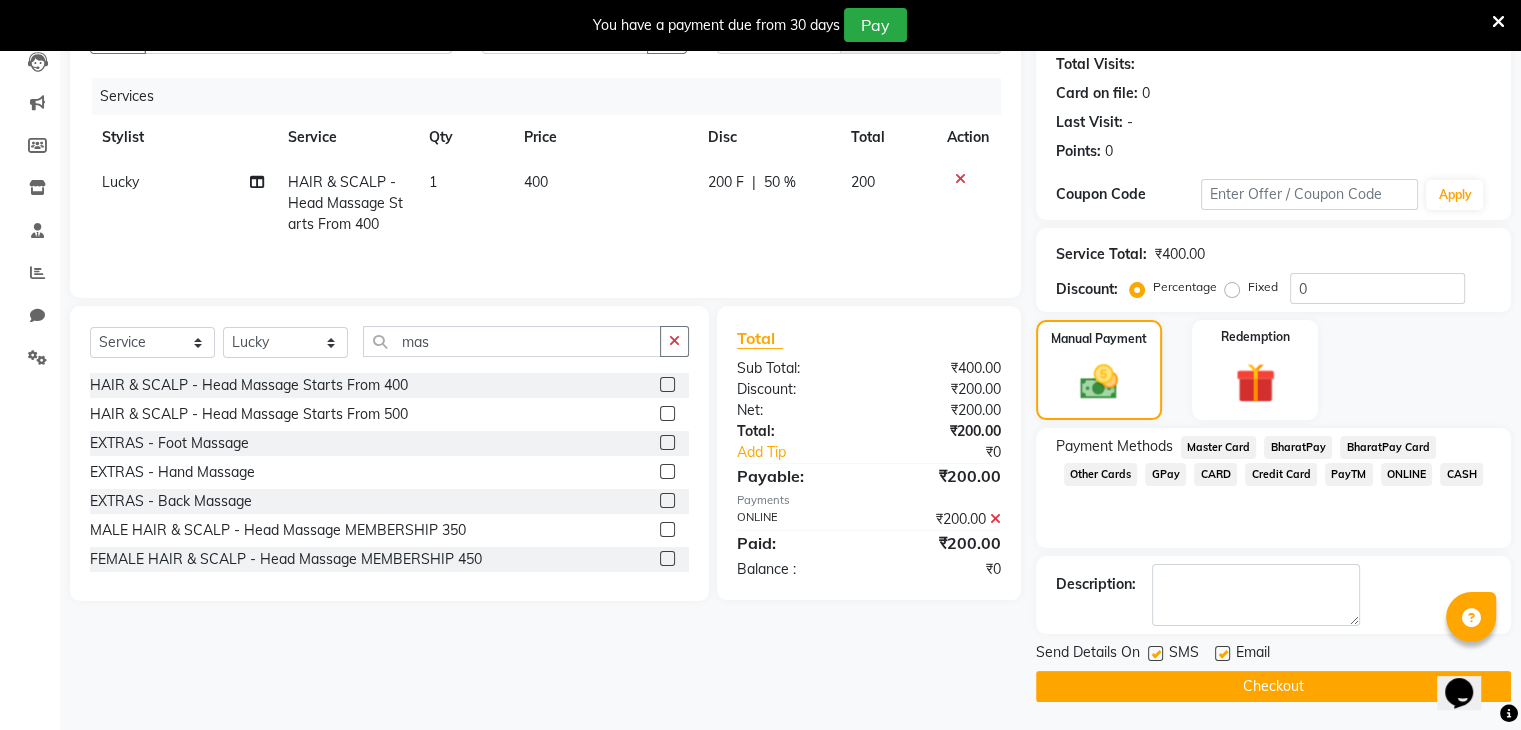click on "Checkout" 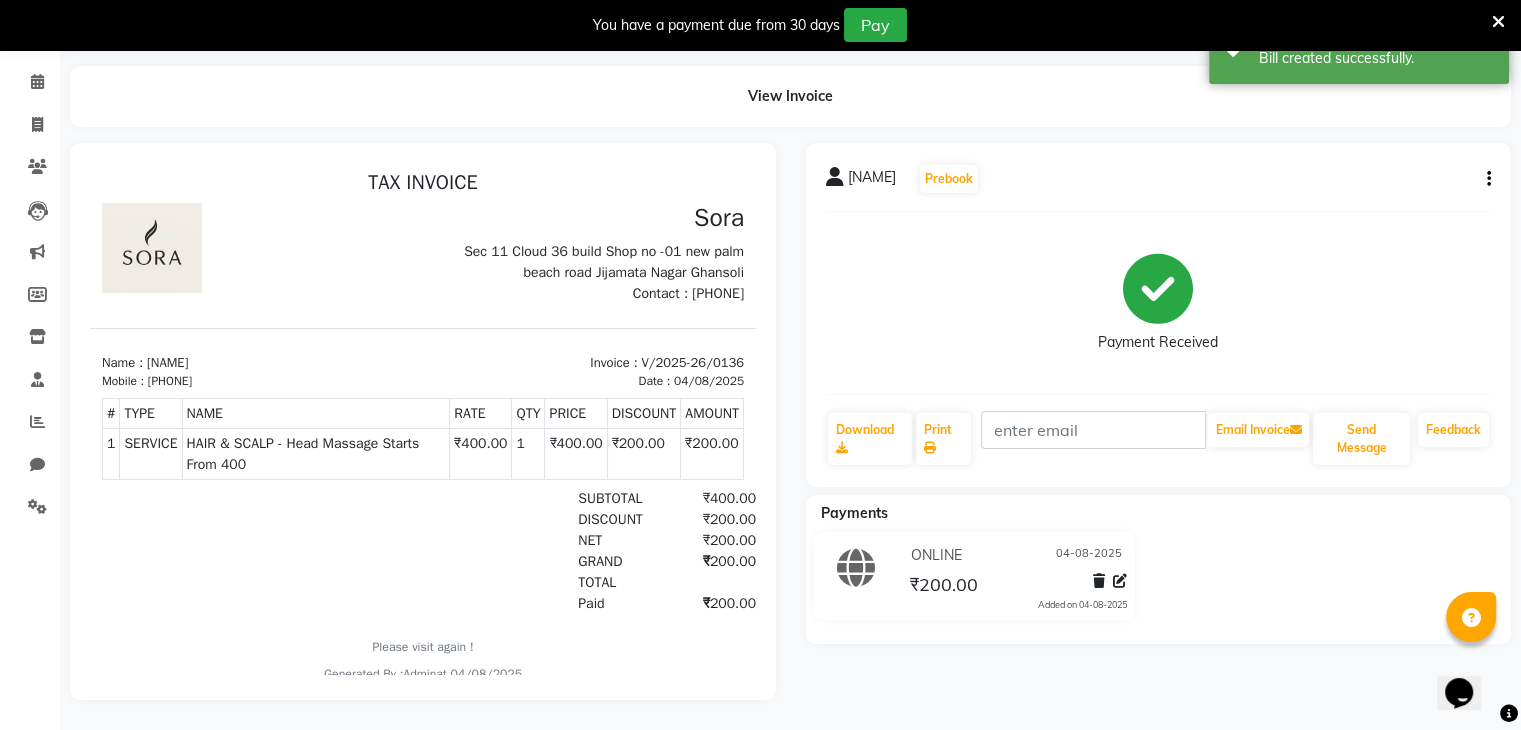 scroll, scrollTop: 0, scrollLeft: 0, axis: both 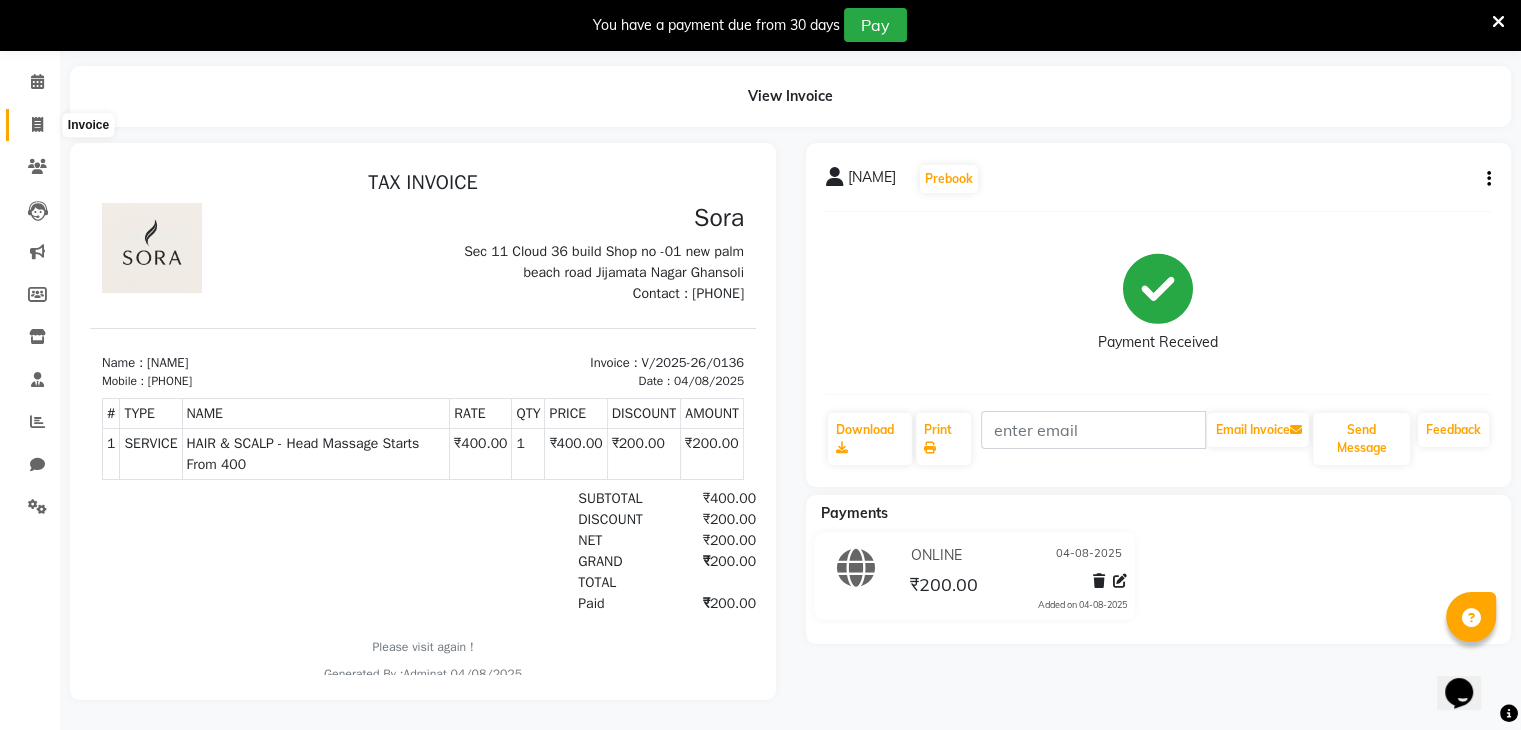 click 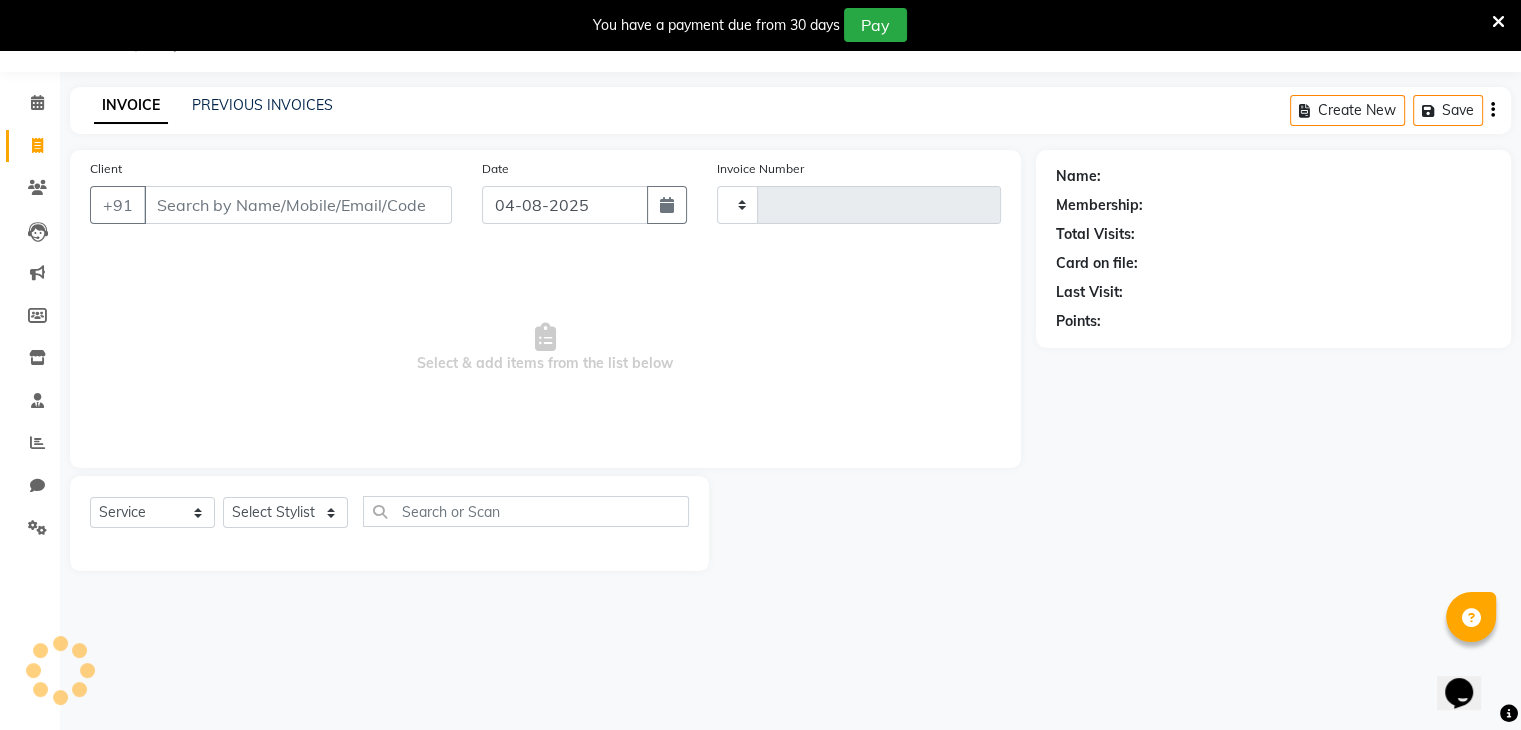 scroll, scrollTop: 50, scrollLeft: 0, axis: vertical 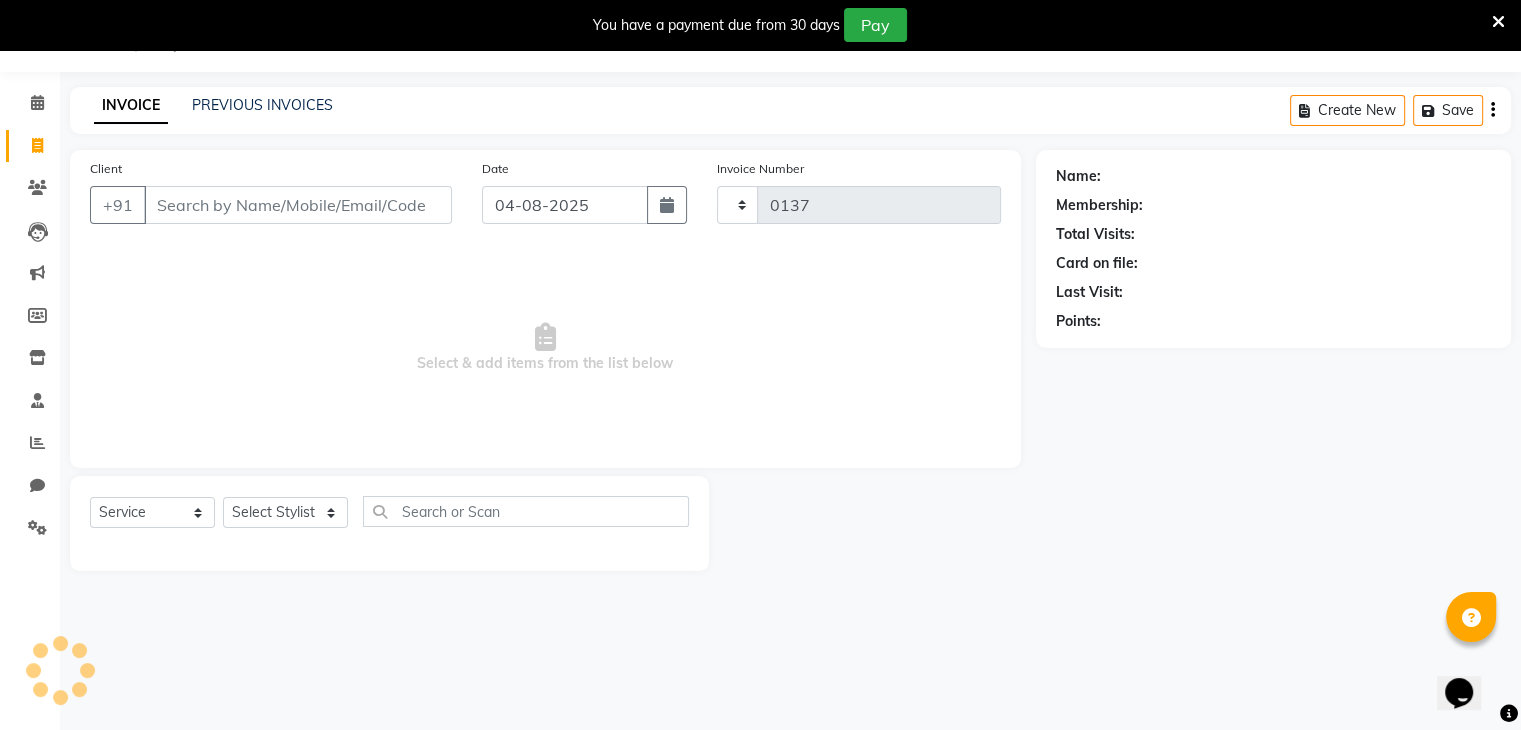 select on "8446" 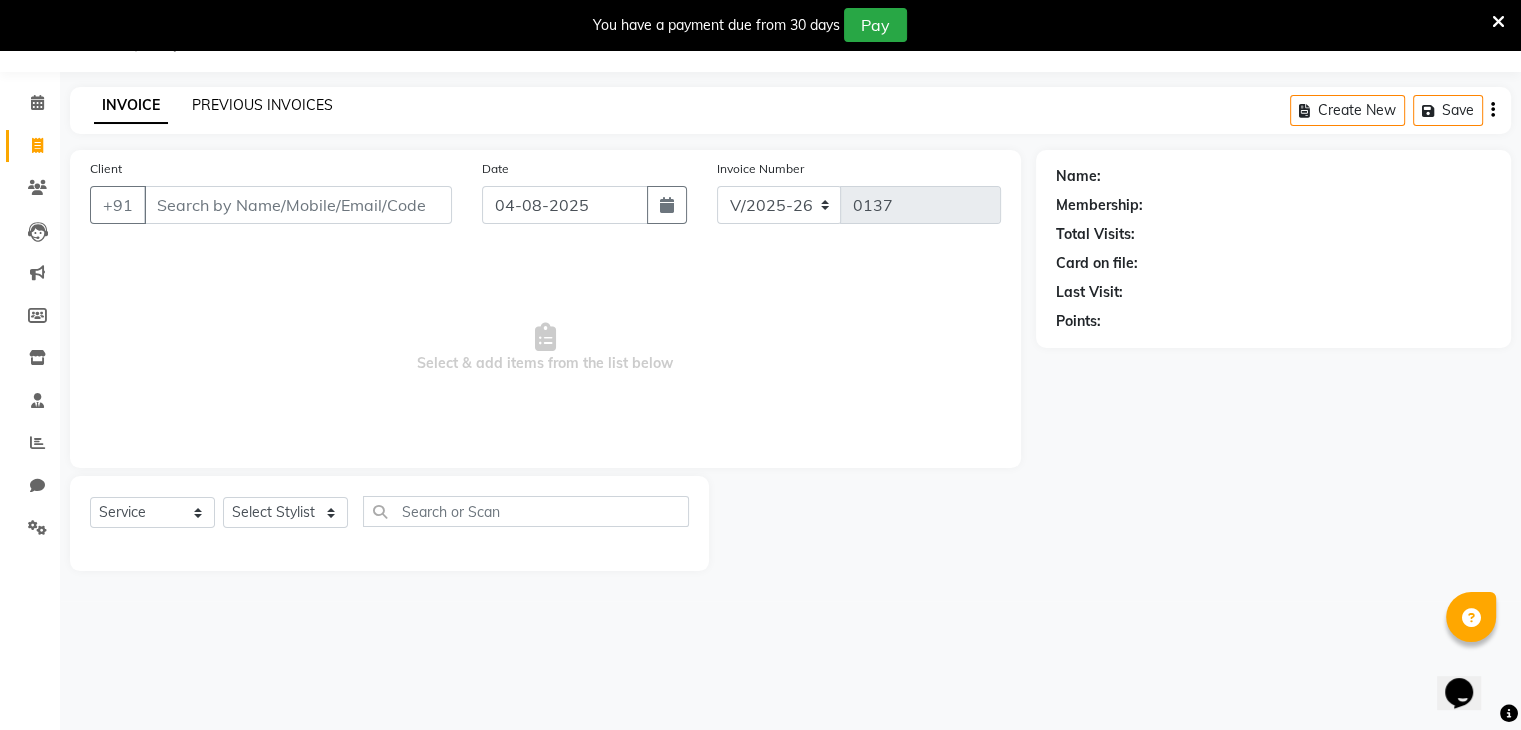 click on "PREVIOUS INVOICES" 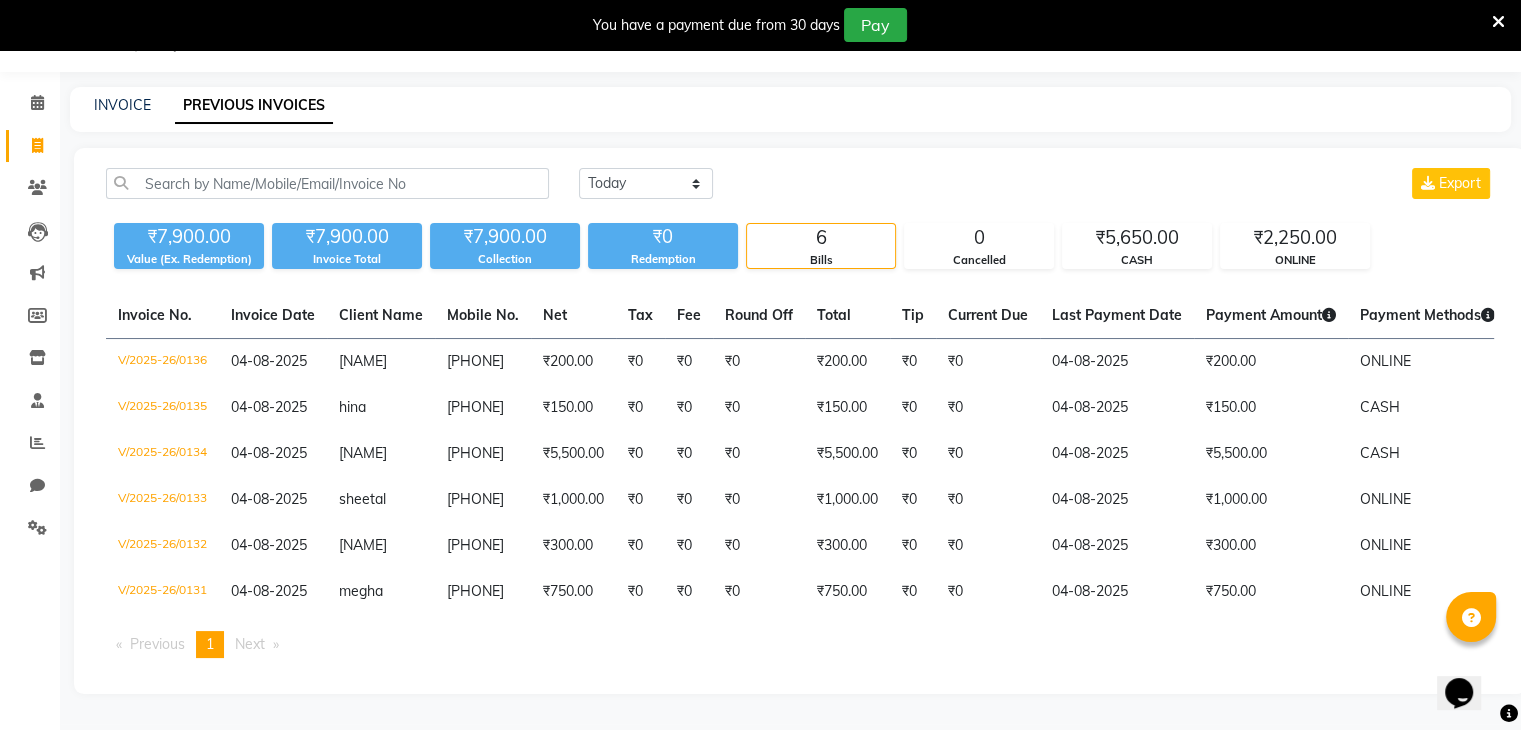 scroll, scrollTop: 0, scrollLeft: 0, axis: both 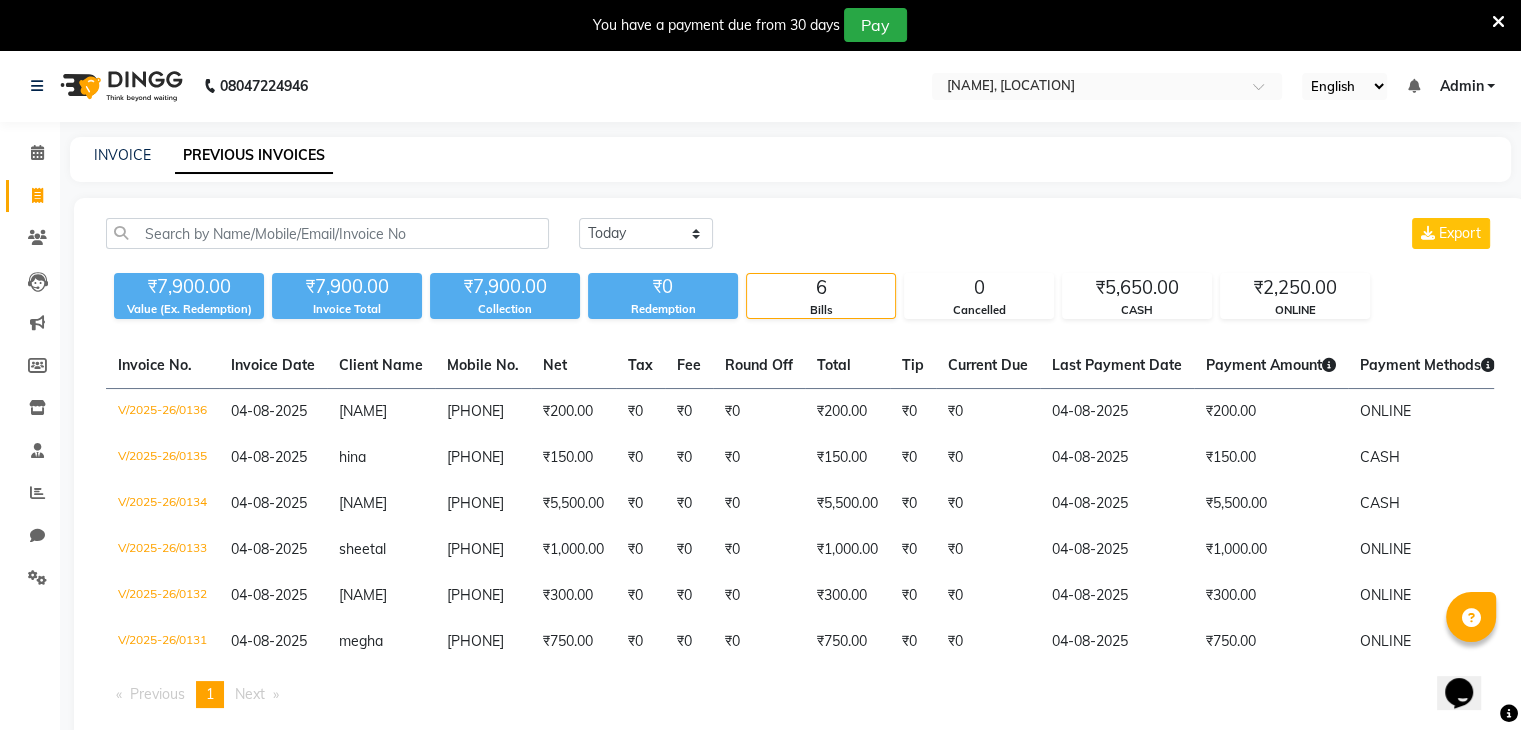 click on "INVOICE PREVIOUS INVOICES" 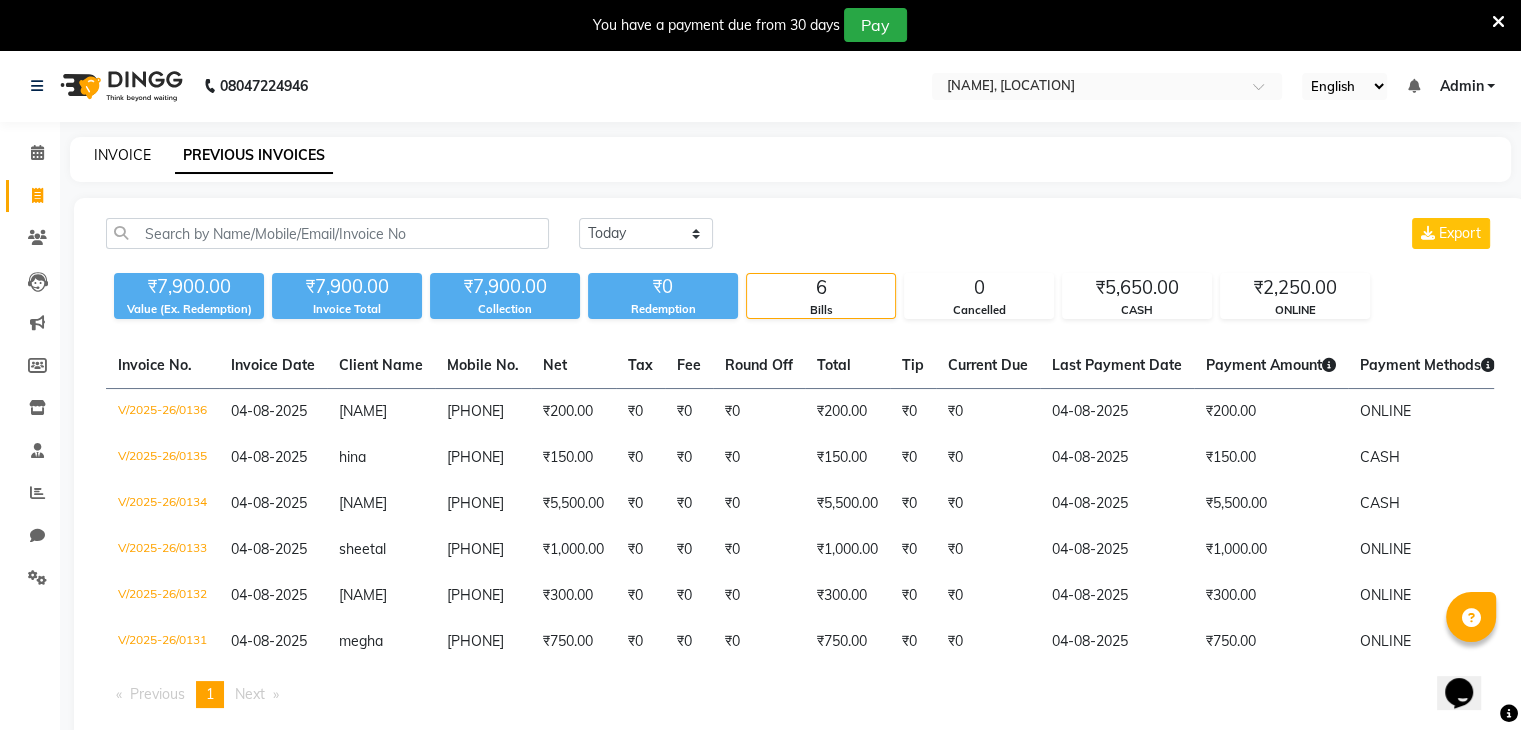 click on "INVOICE" 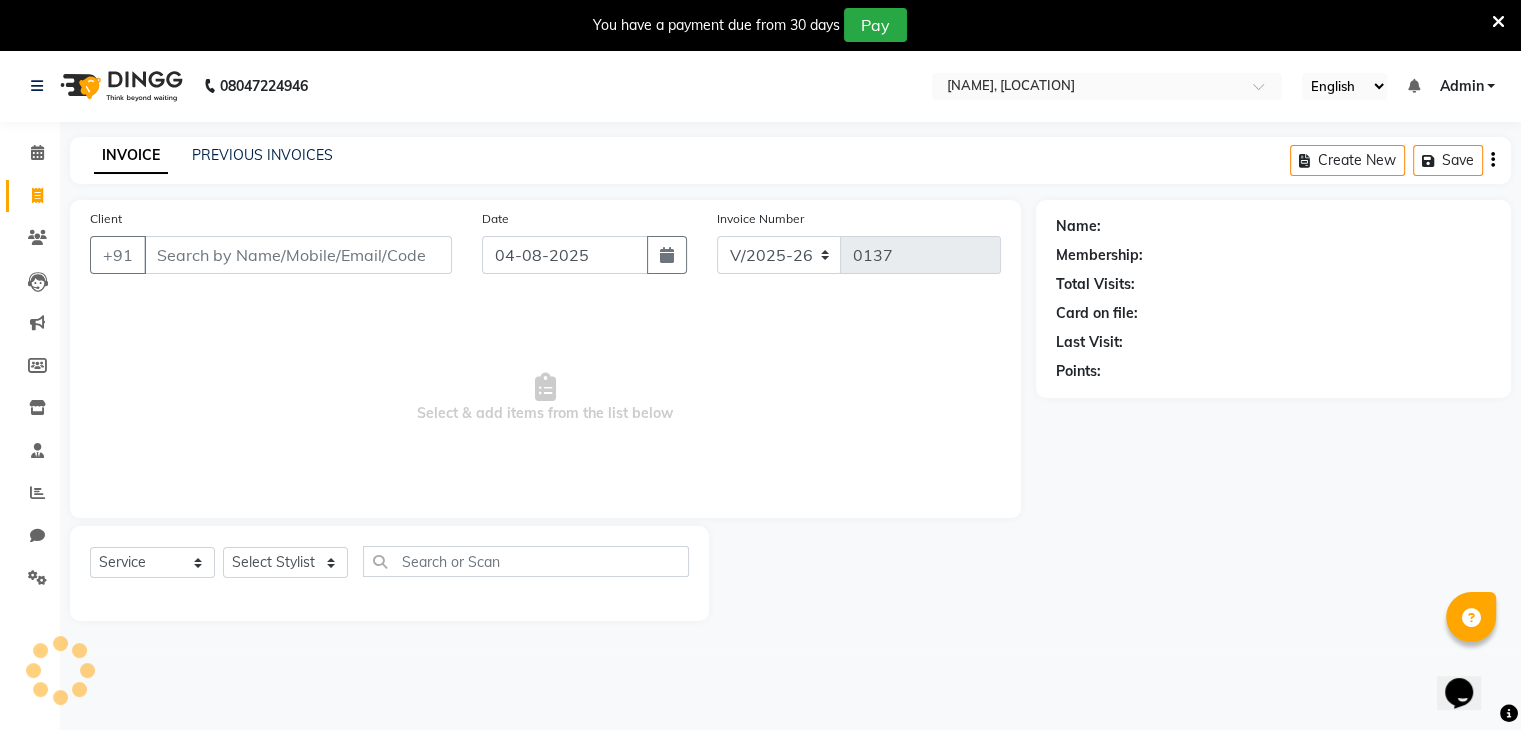 scroll, scrollTop: 50, scrollLeft: 0, axis: vertical 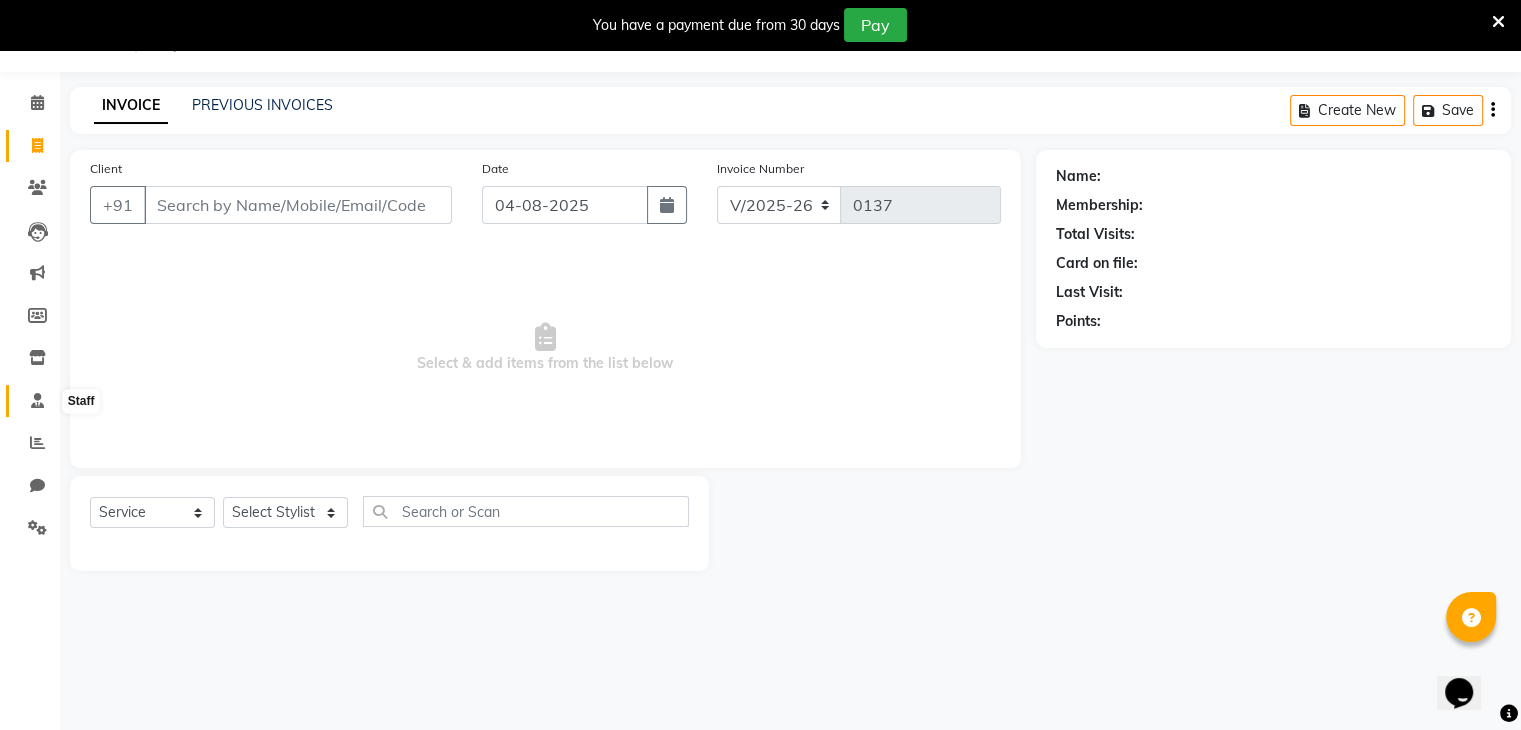 click 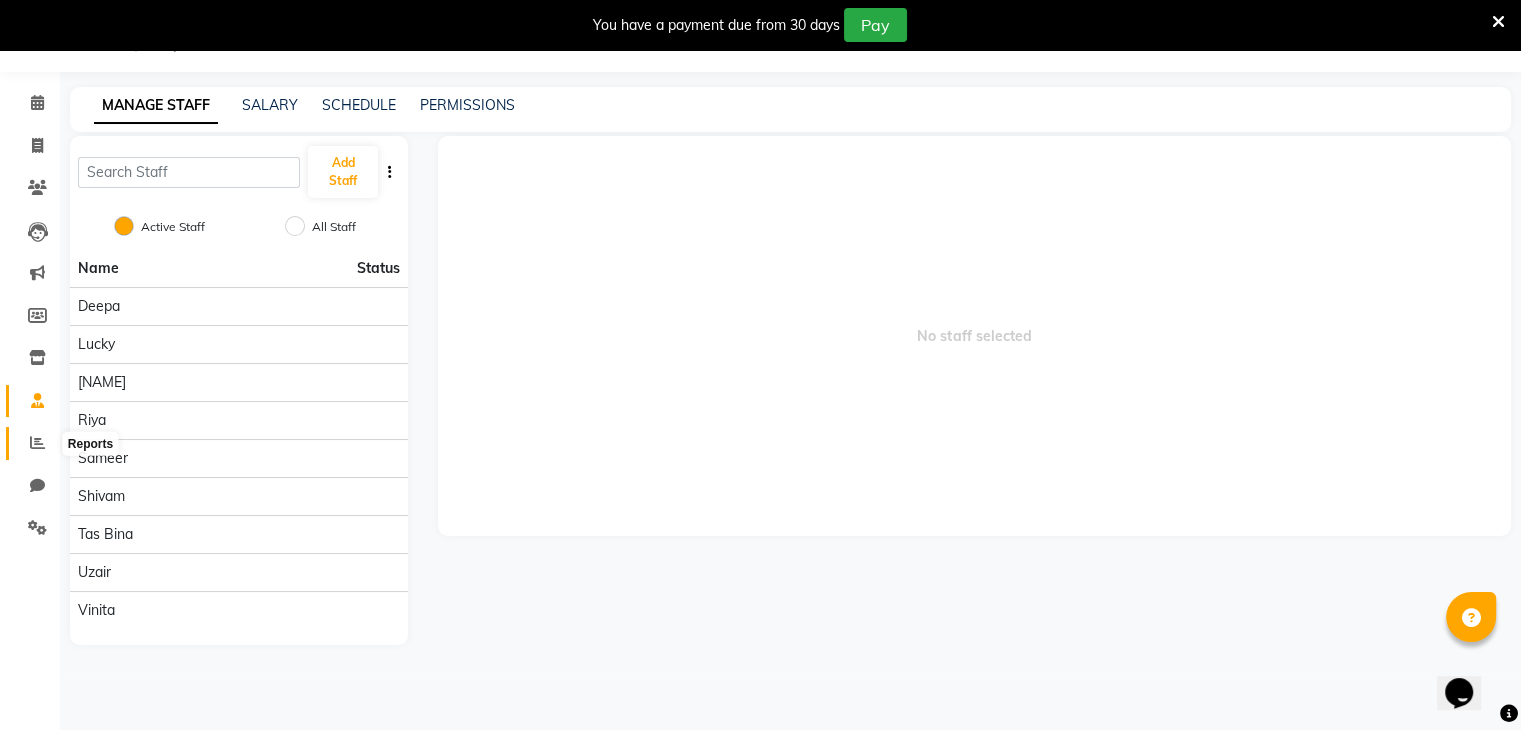 click 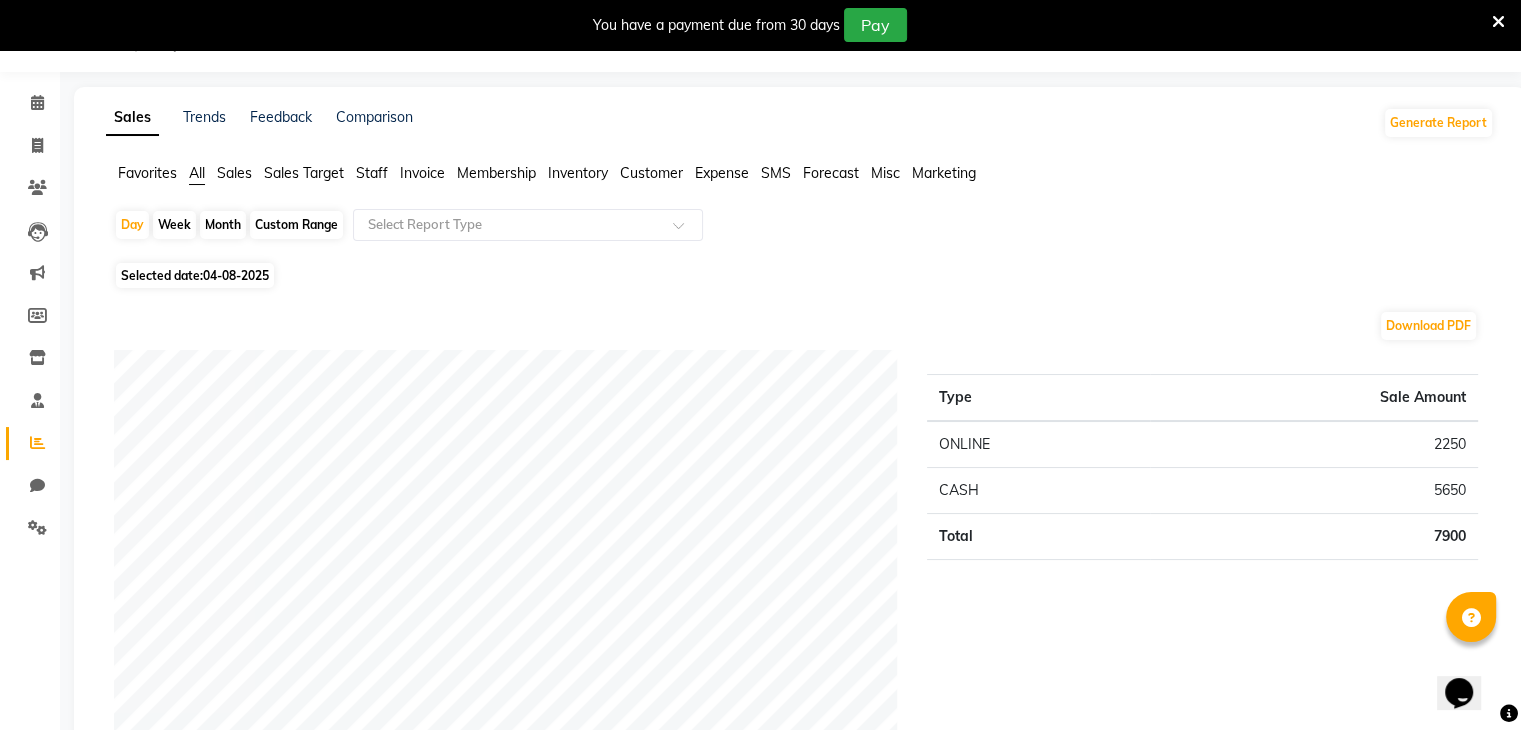 click on "04-08-2025" 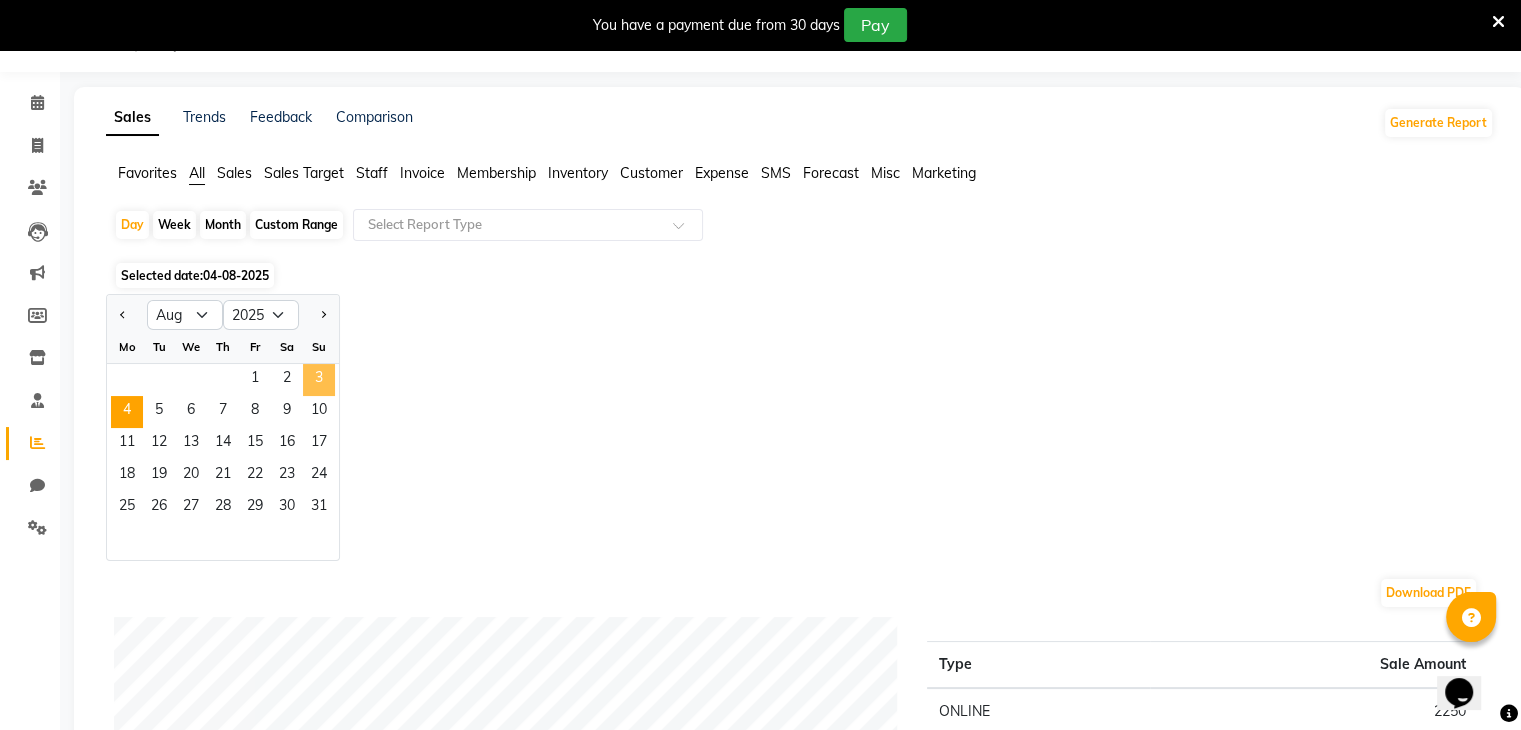 click on "3" 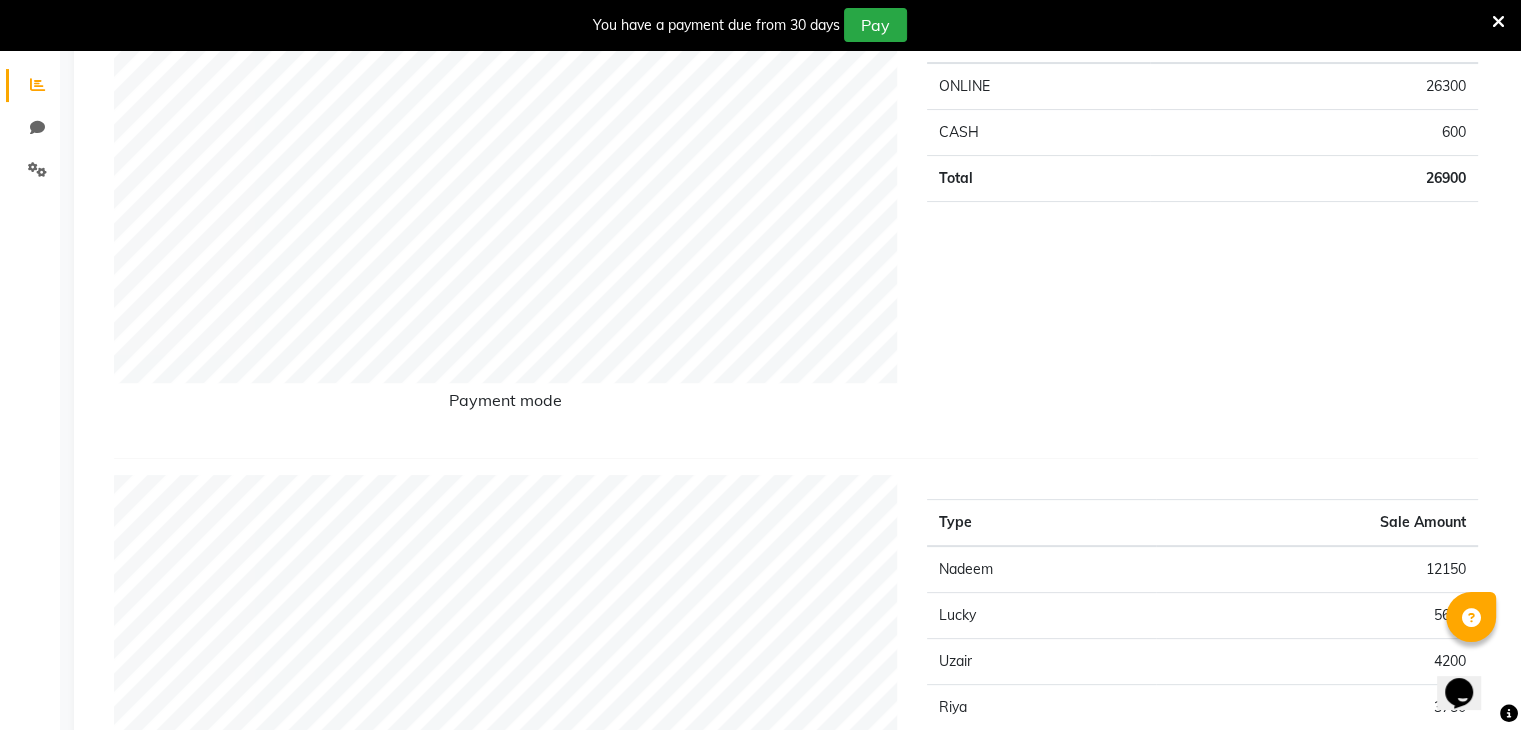 scroll, scrollTop: 0, scrollLeft: 0, axis: both 